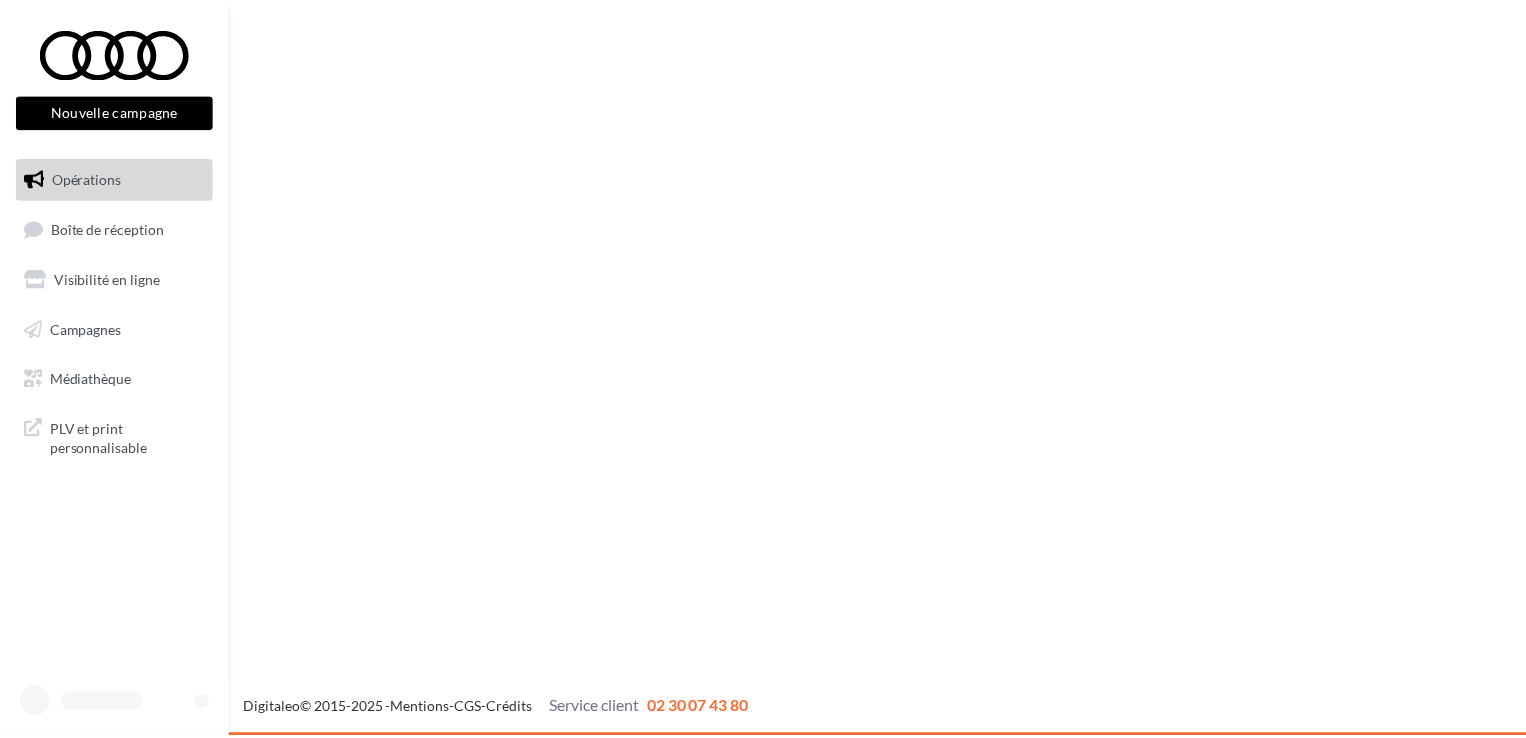 scroll, scrollTop: 0, scrollLeft: 0, axis: both 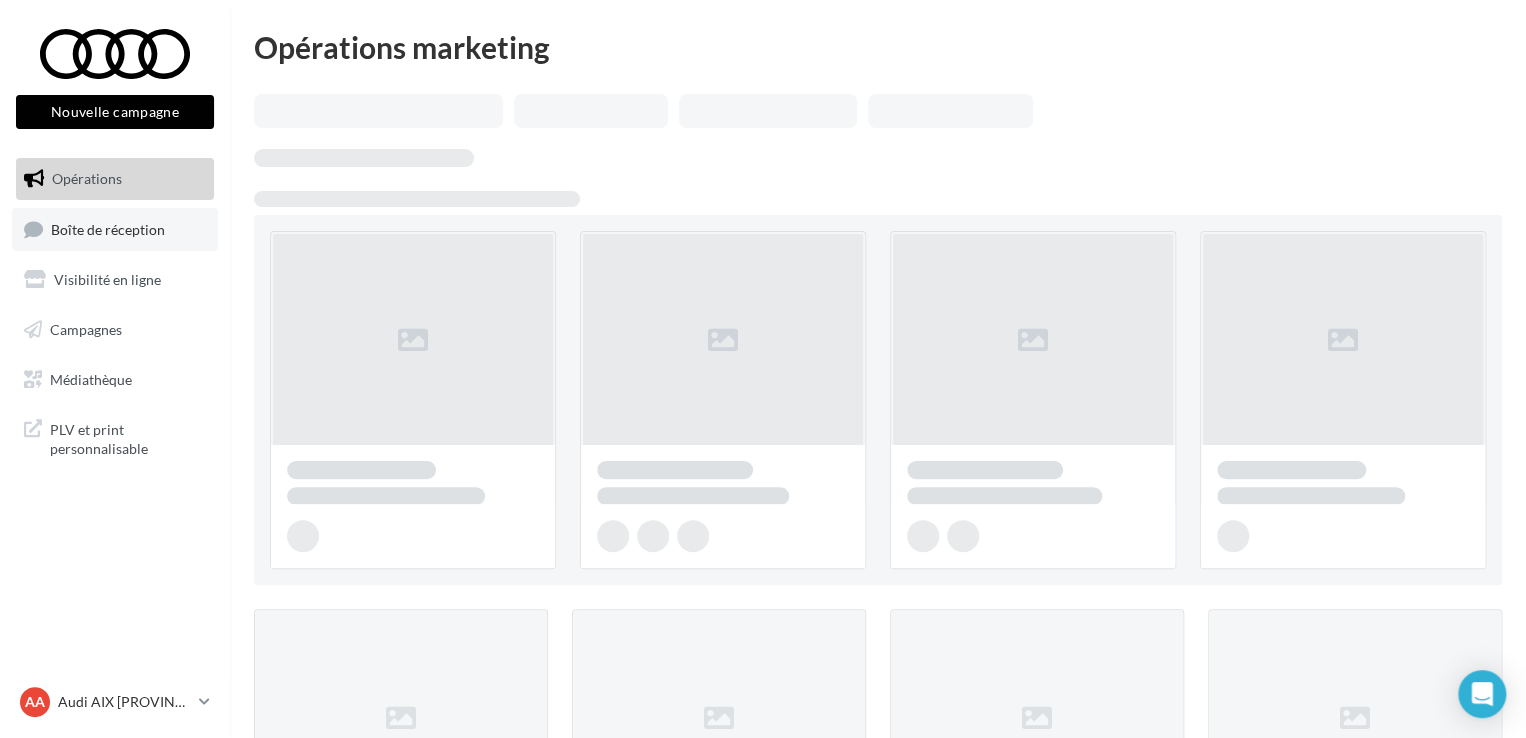 click on "Boîte de réception" at bounding box center (115, 229) 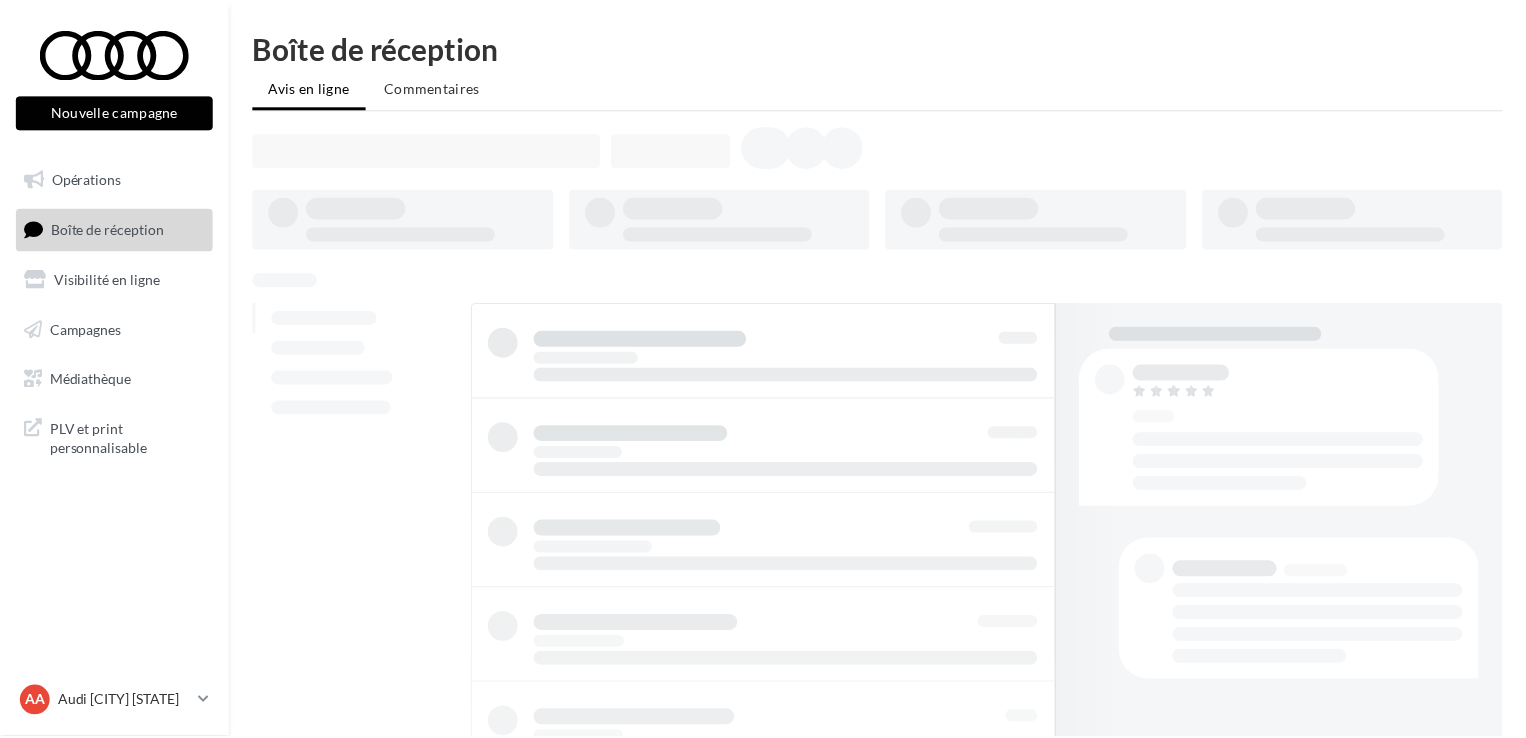 scroll, scrollTop: 0, scrollLeft: 0, axis: both 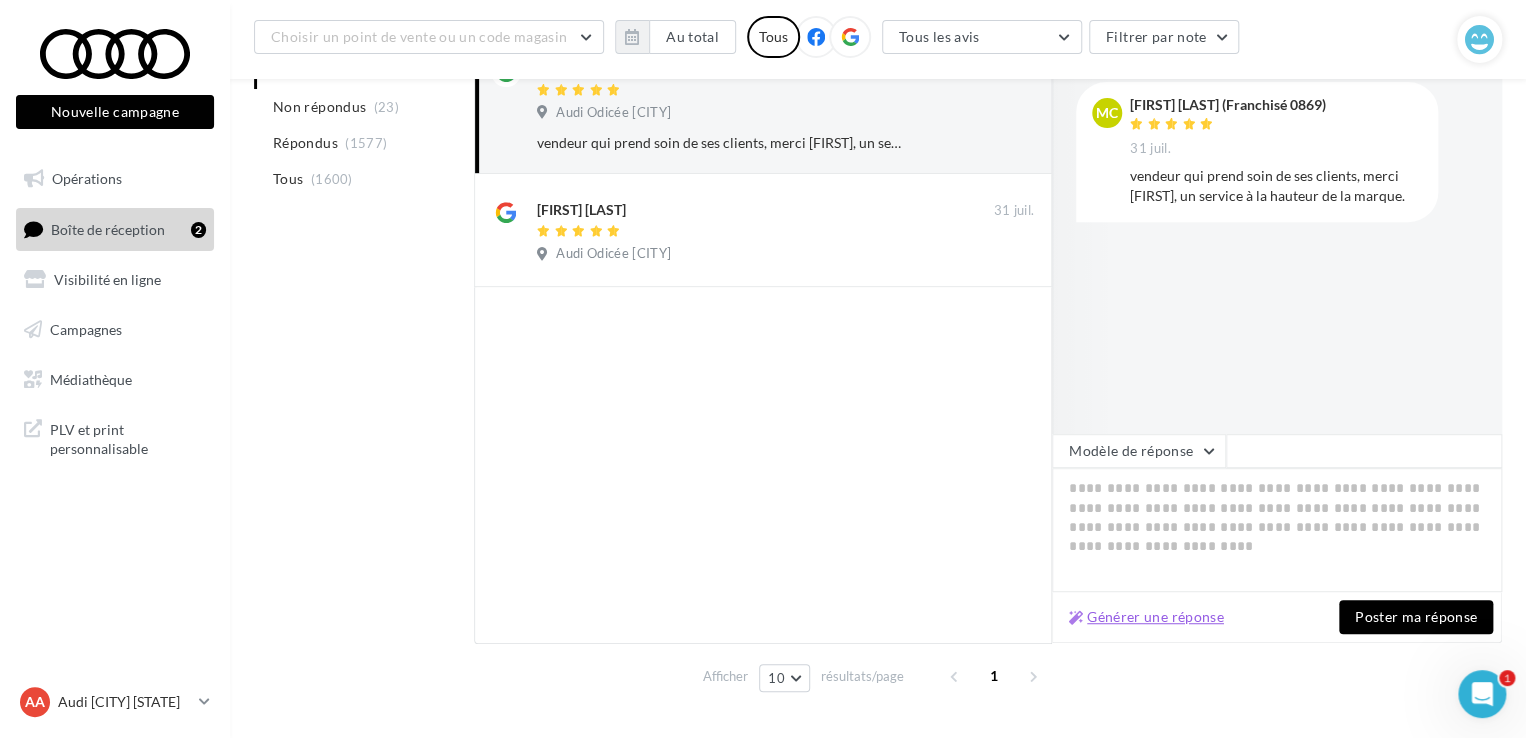 click on "Générer une réponse" at bounding box center [1146, 617] 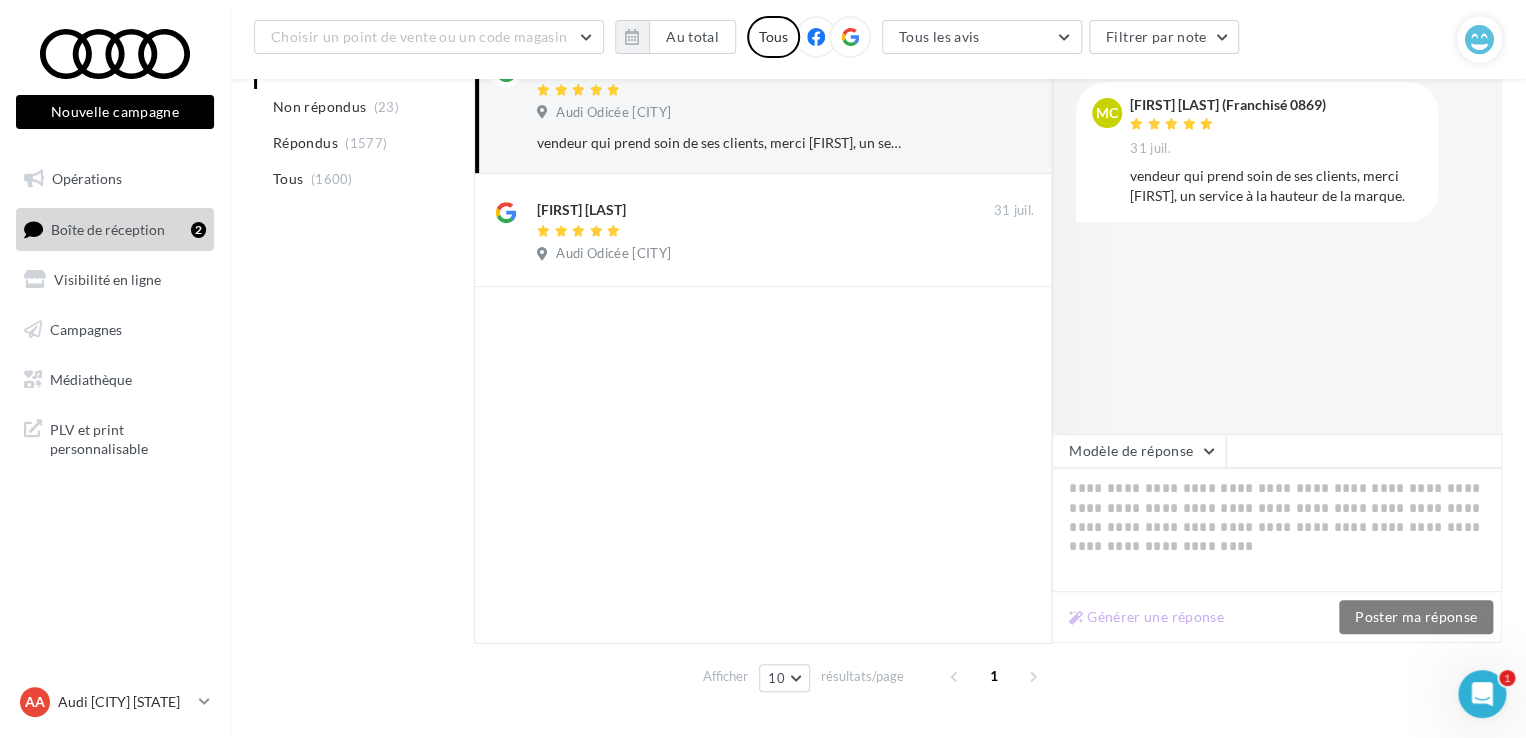 type on "**********" 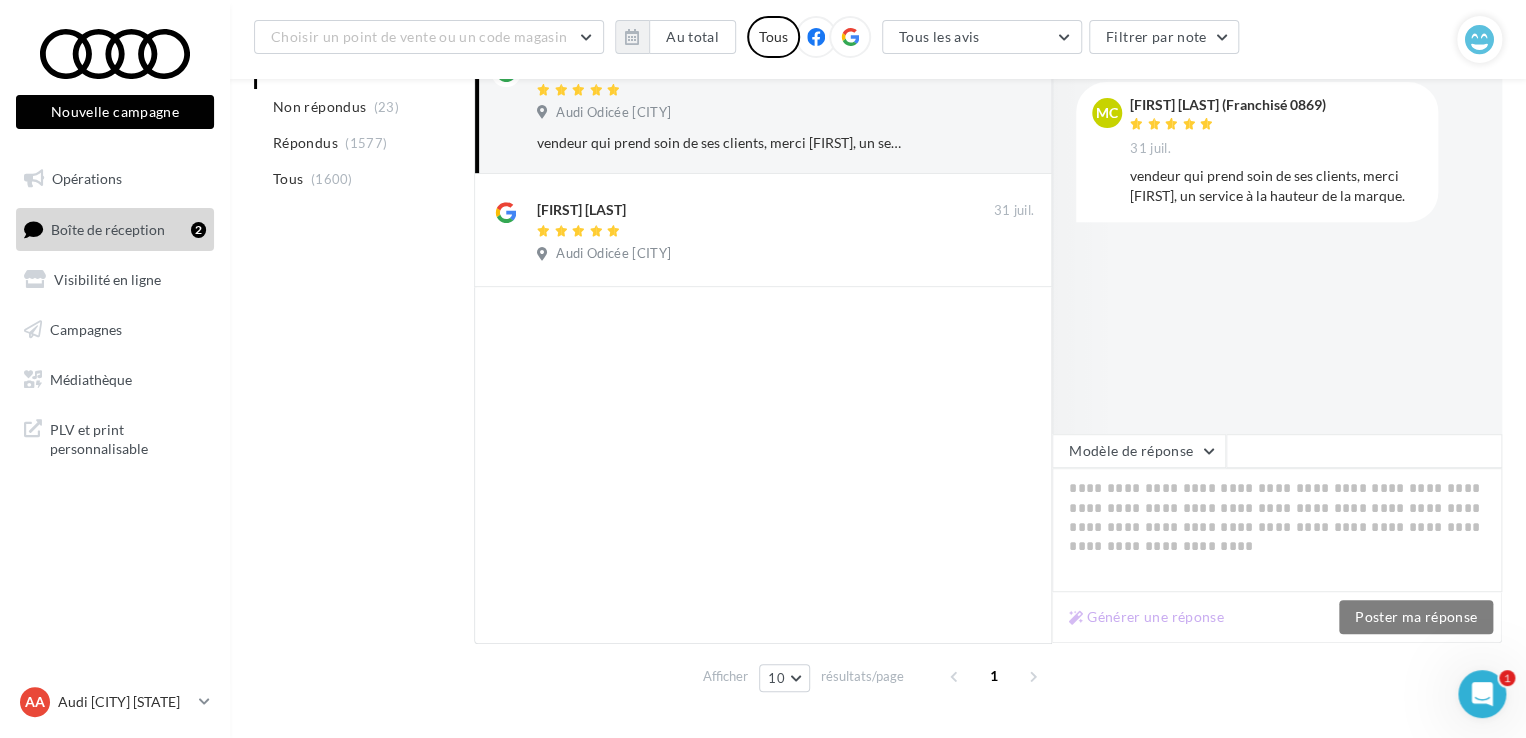 type on "**********" 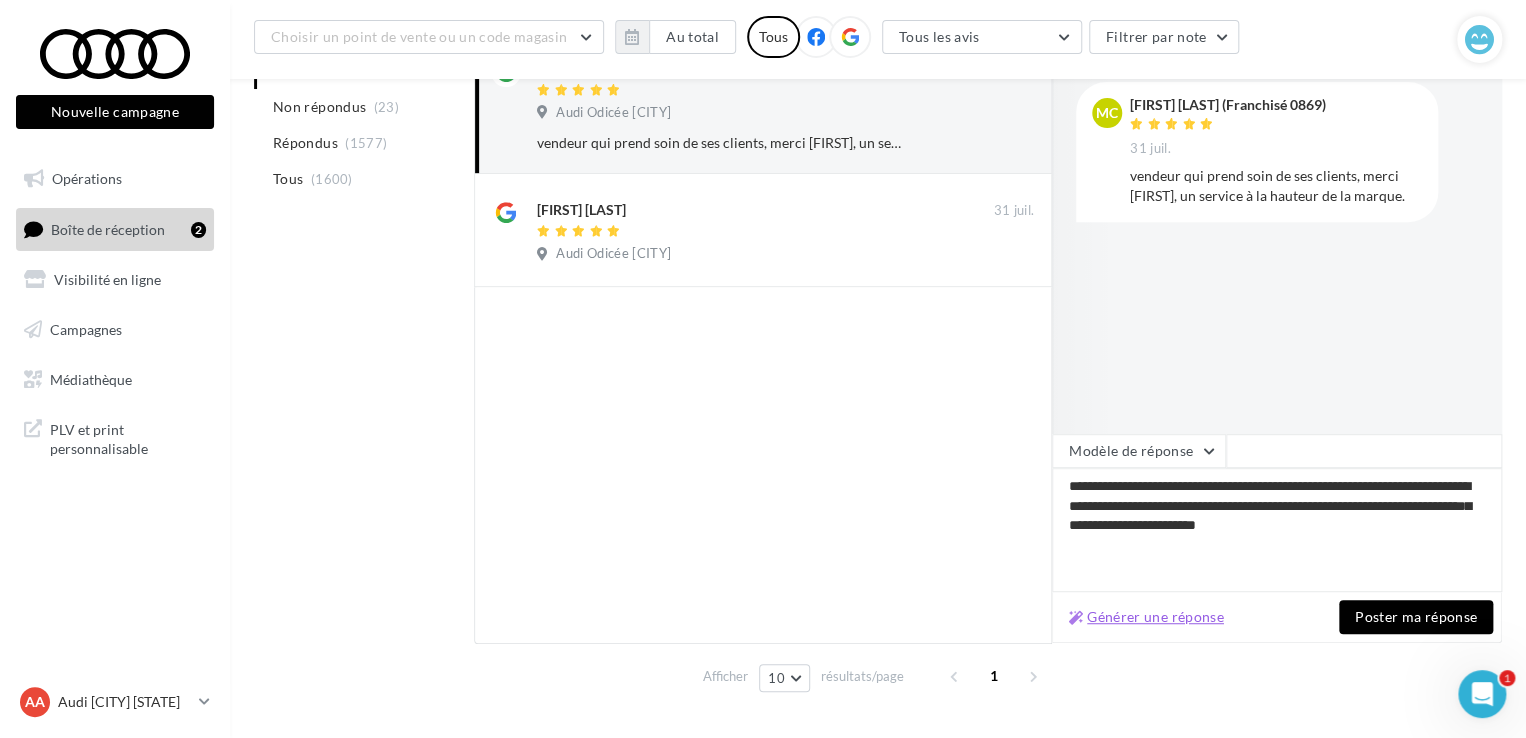 click on "Générer une réponse" at bounding box center (1146, 617) 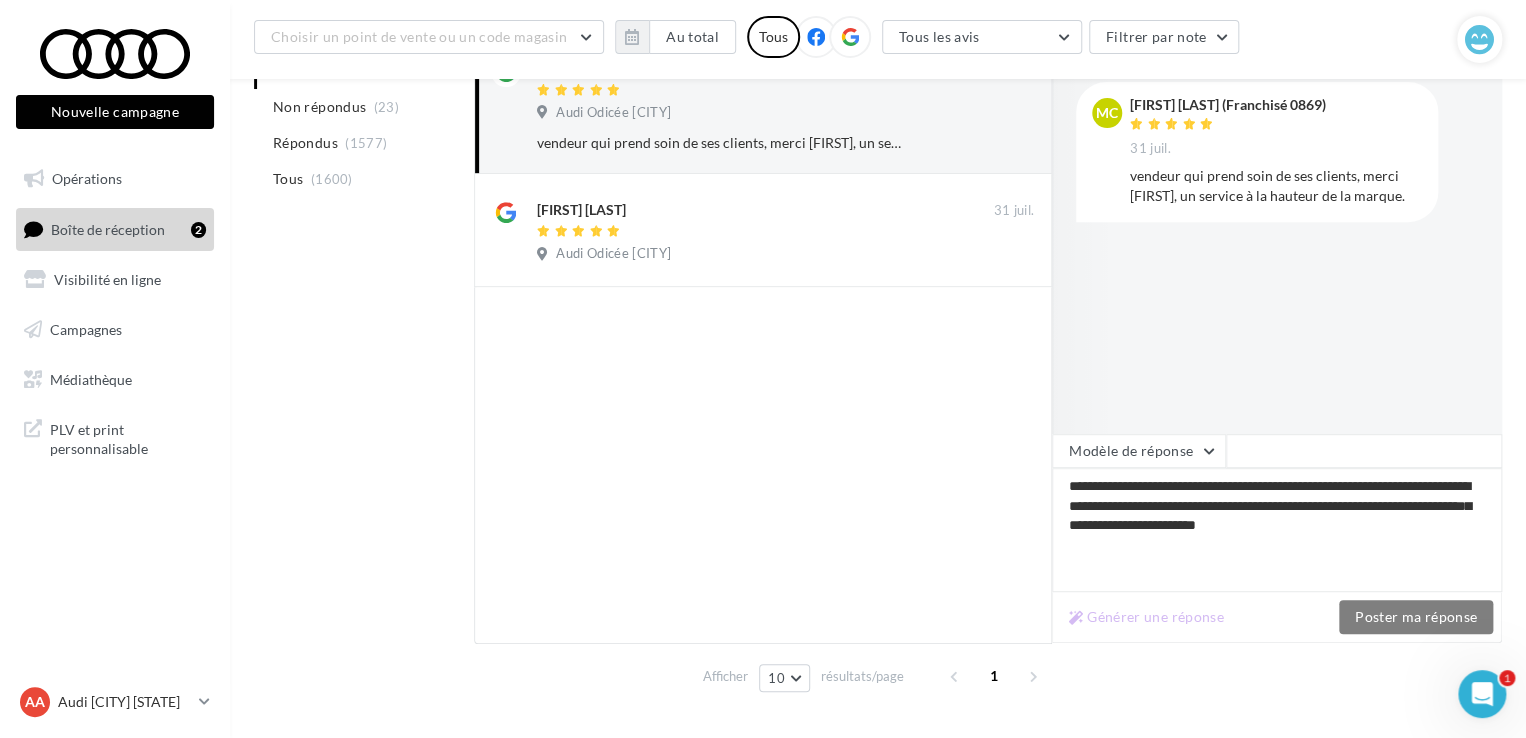 type on "**********" 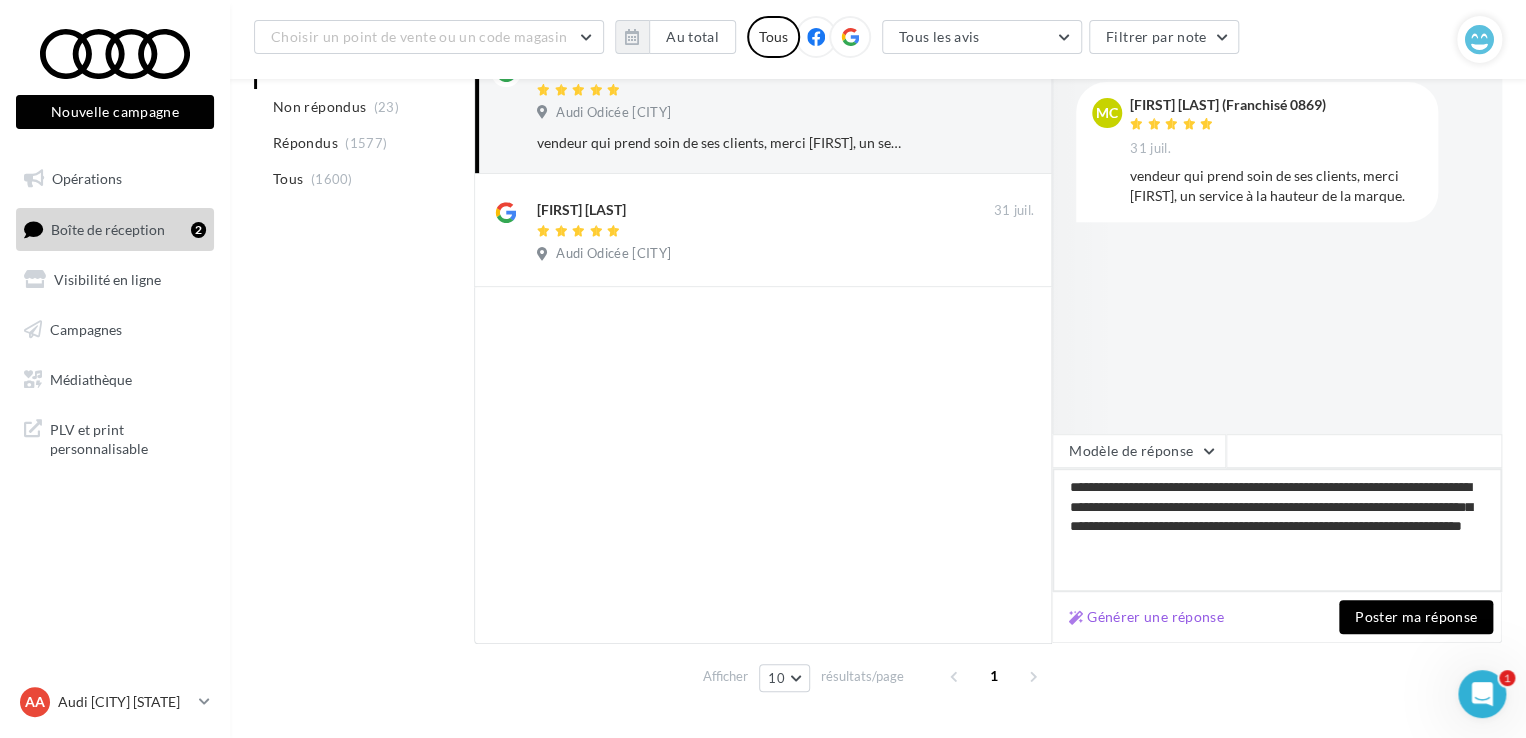click on "**********" at bounding box center (1277, 530) 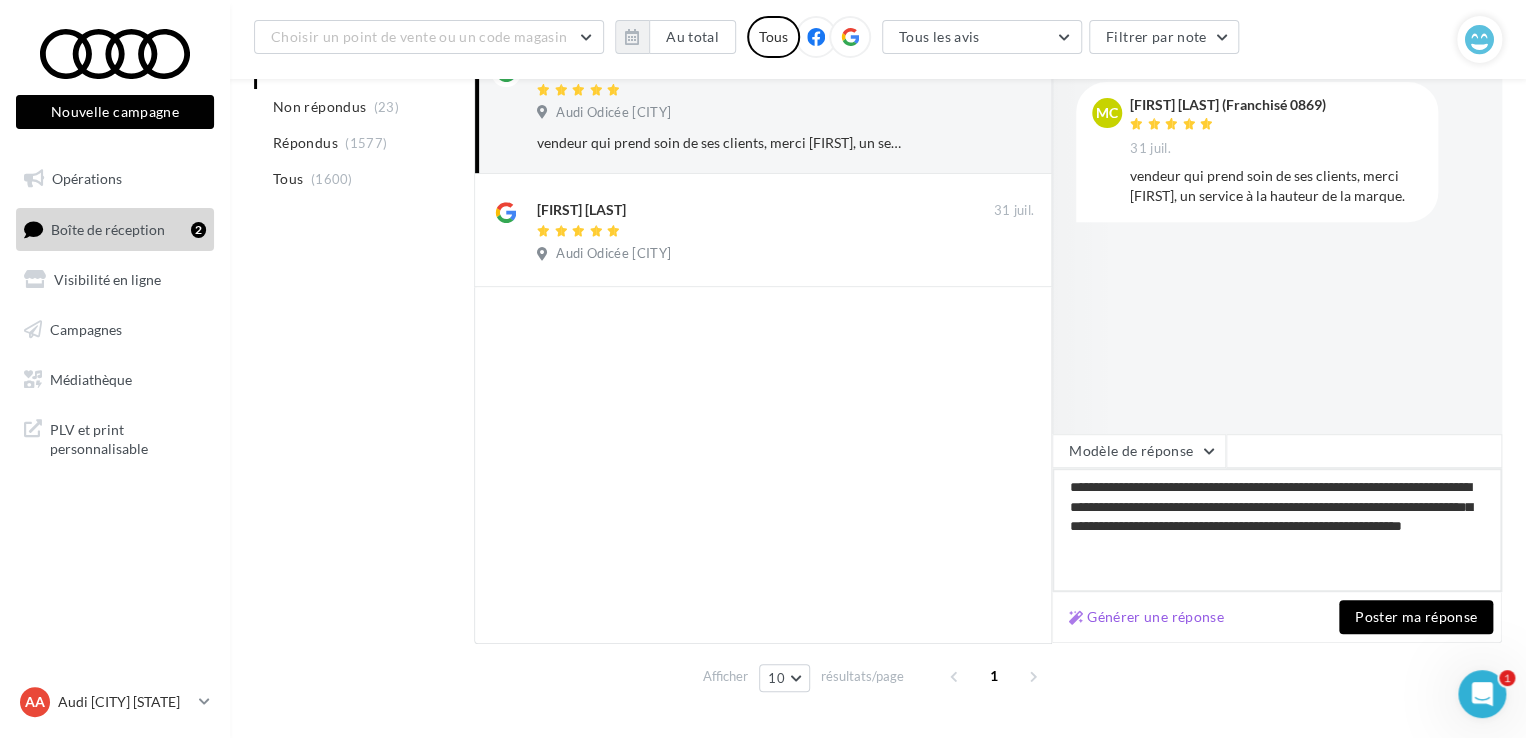 type on "**********" 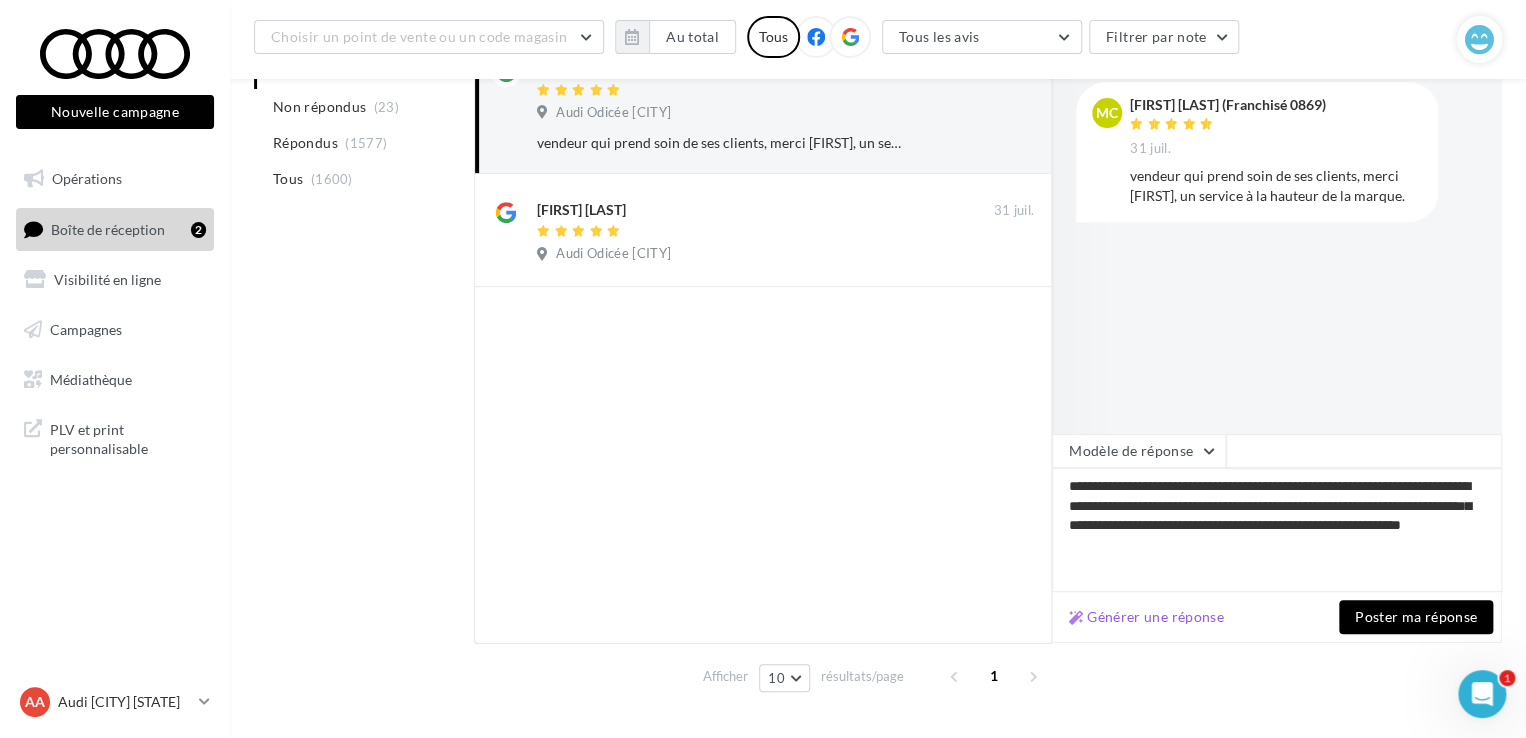 click on "Poster ma réponse" at bounding box center (1416, 617) 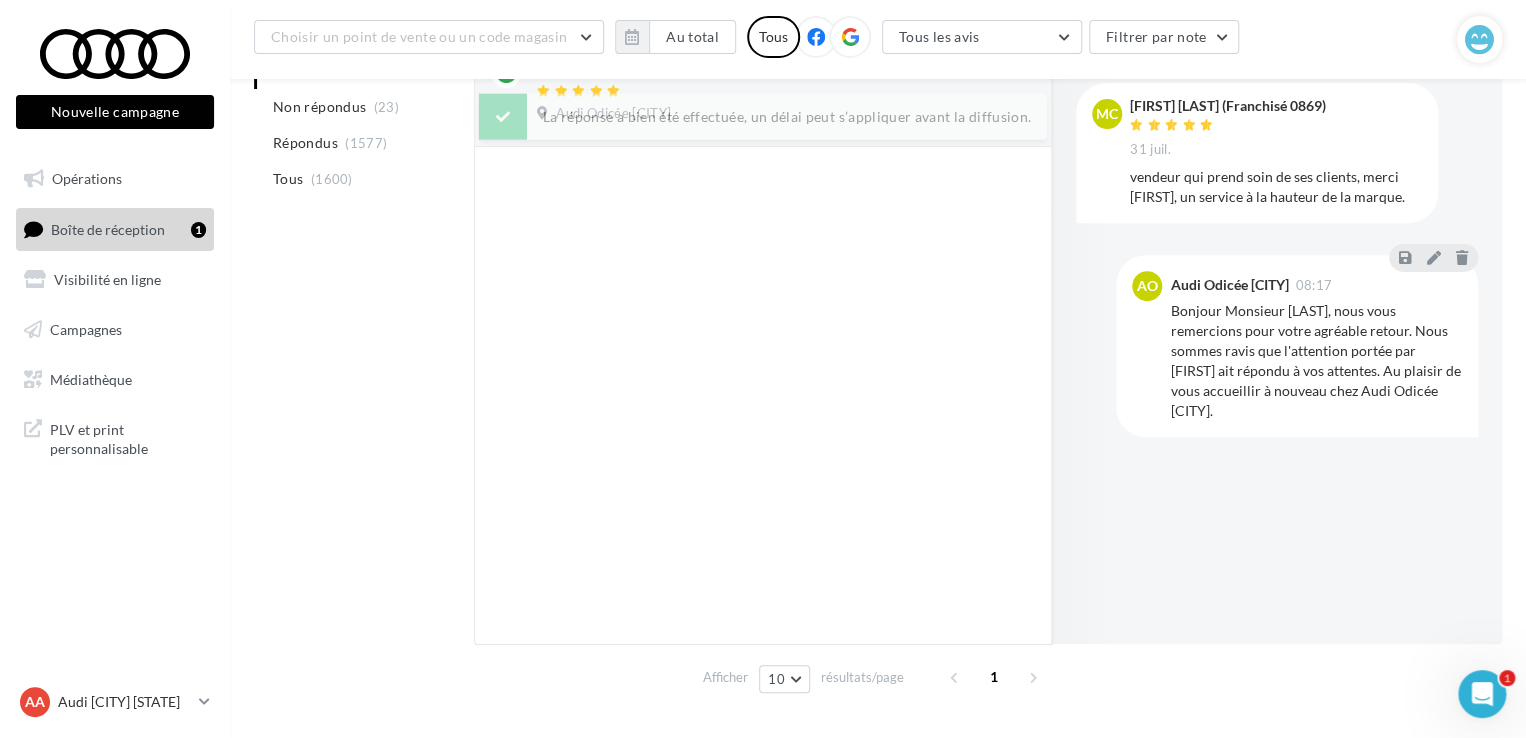scroll, scrollTop: 300, scrollLeft: 0, axis: vertical 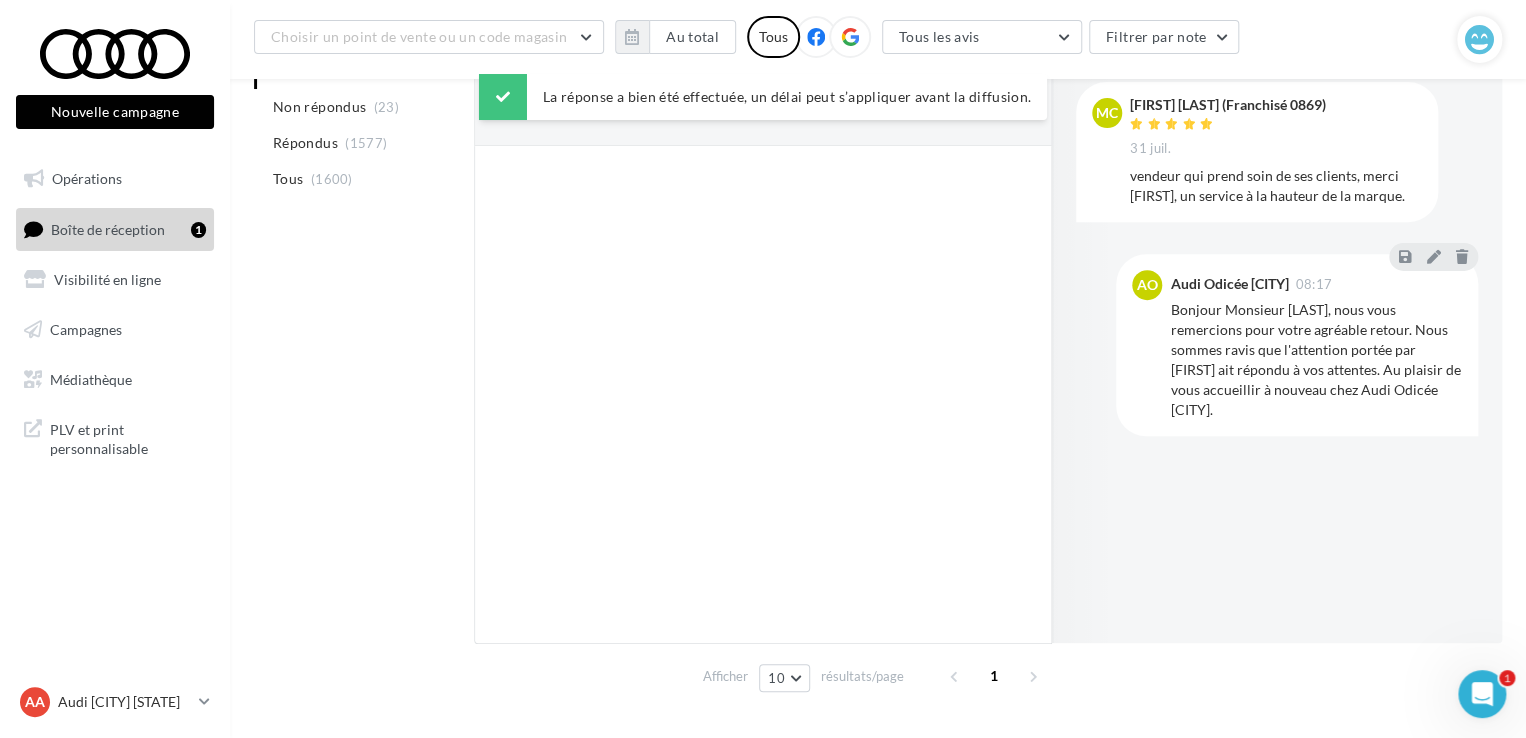 click on "La réponse a bien été effectuée, un délai peut s’appliquer avant la diffusion." at bounding box center (763, 101) 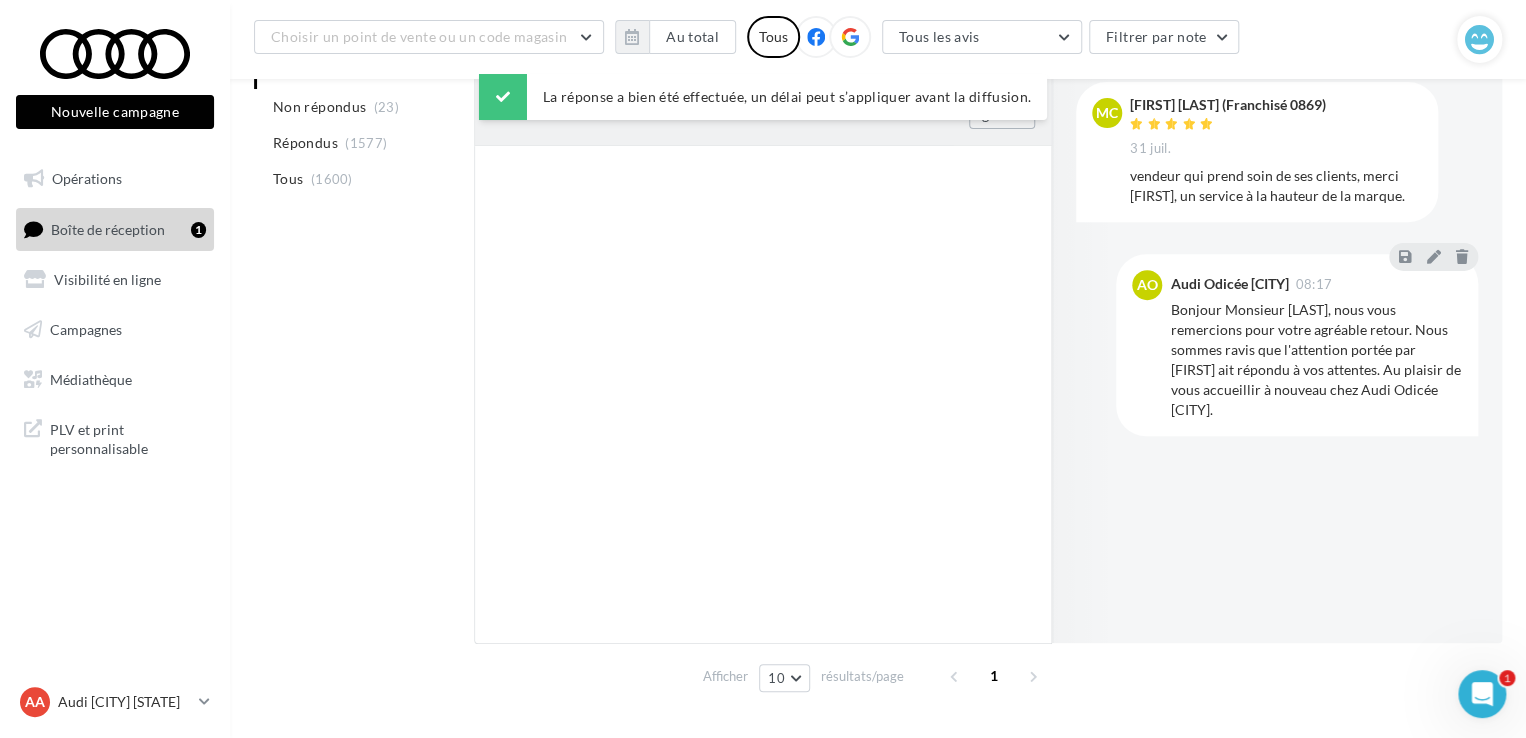 click on "[FIRST] [LAST]
31 [MONTH]
Audi Odicée [CITY]
Ignorer" at bounding box center [763, 89] 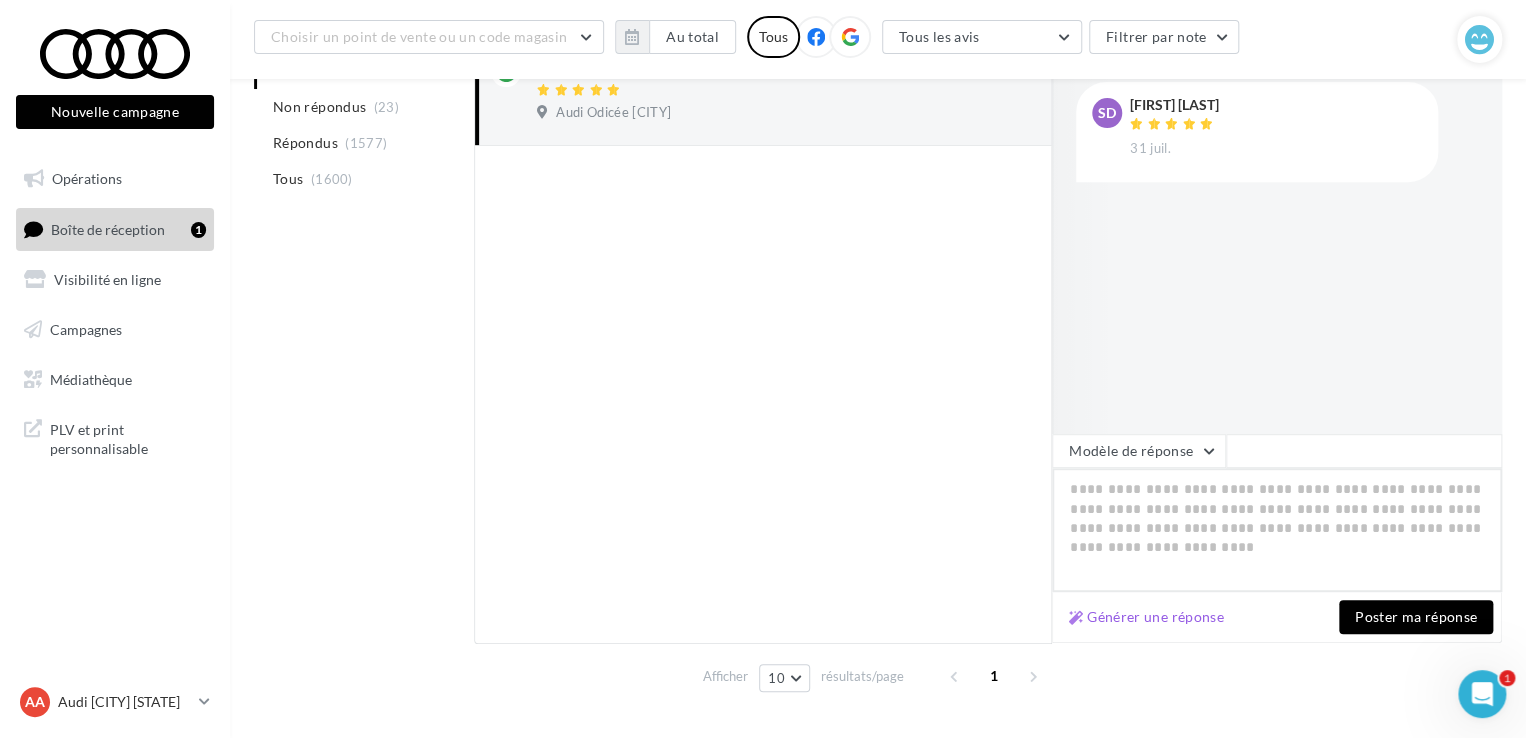 click at bounding box center [1277, 530] 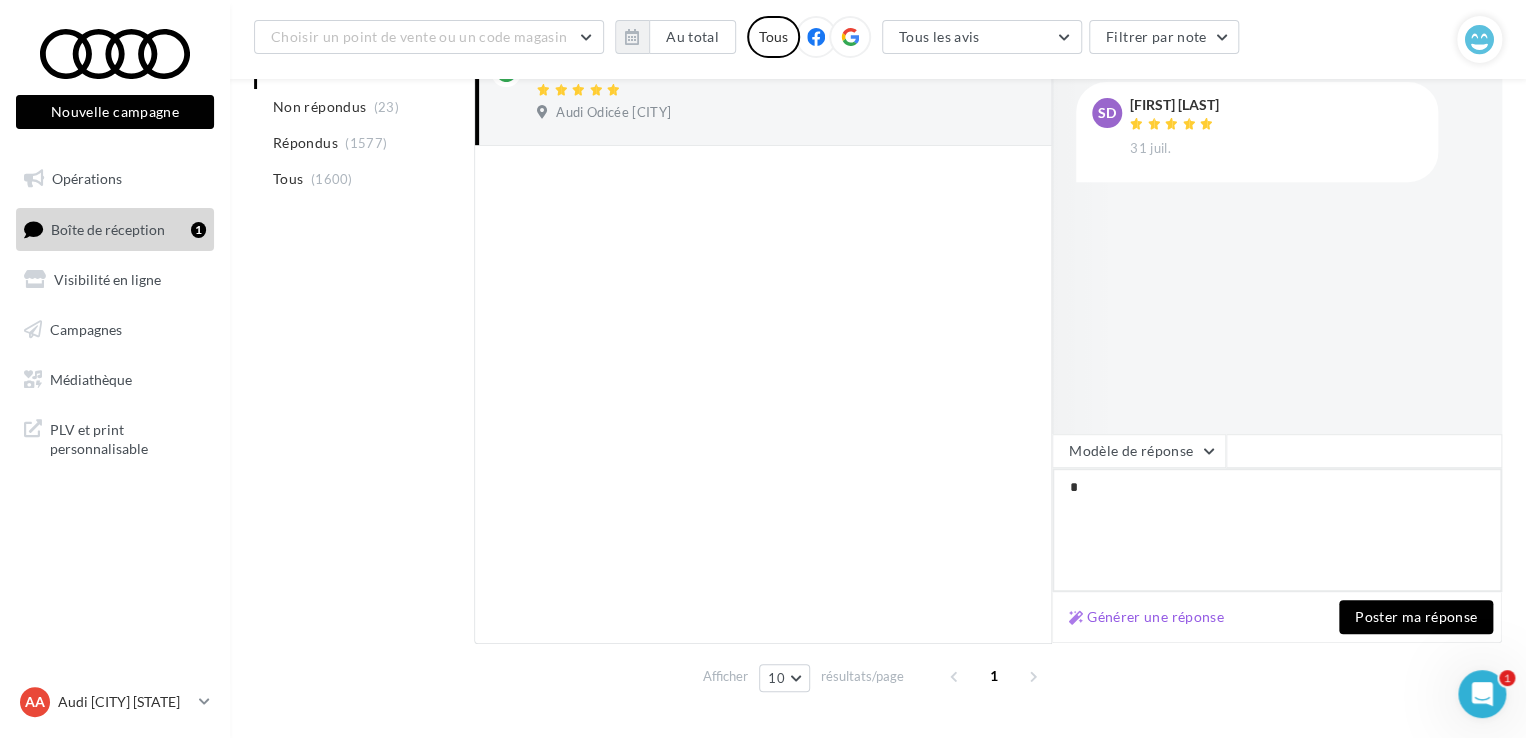 type on "**" 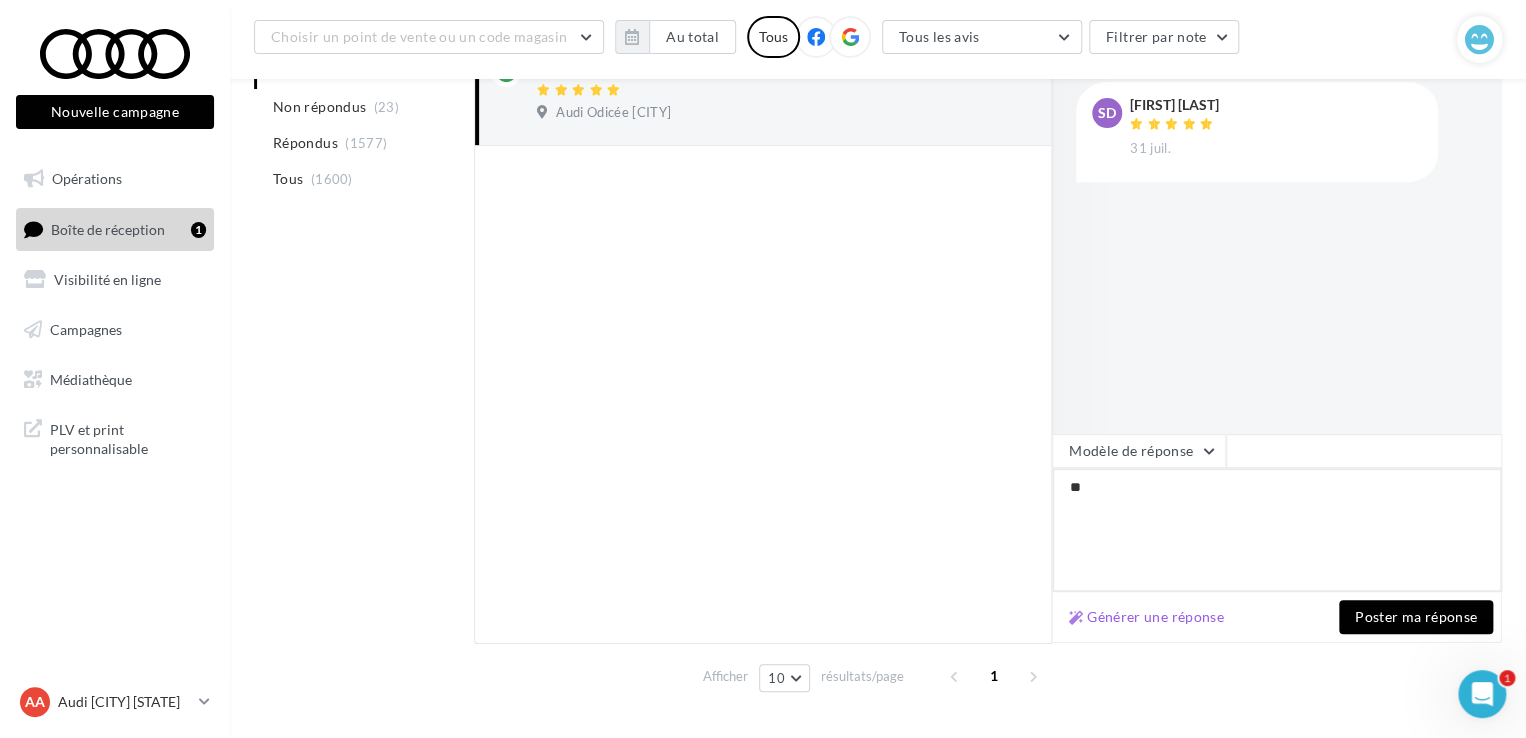 type on "***" 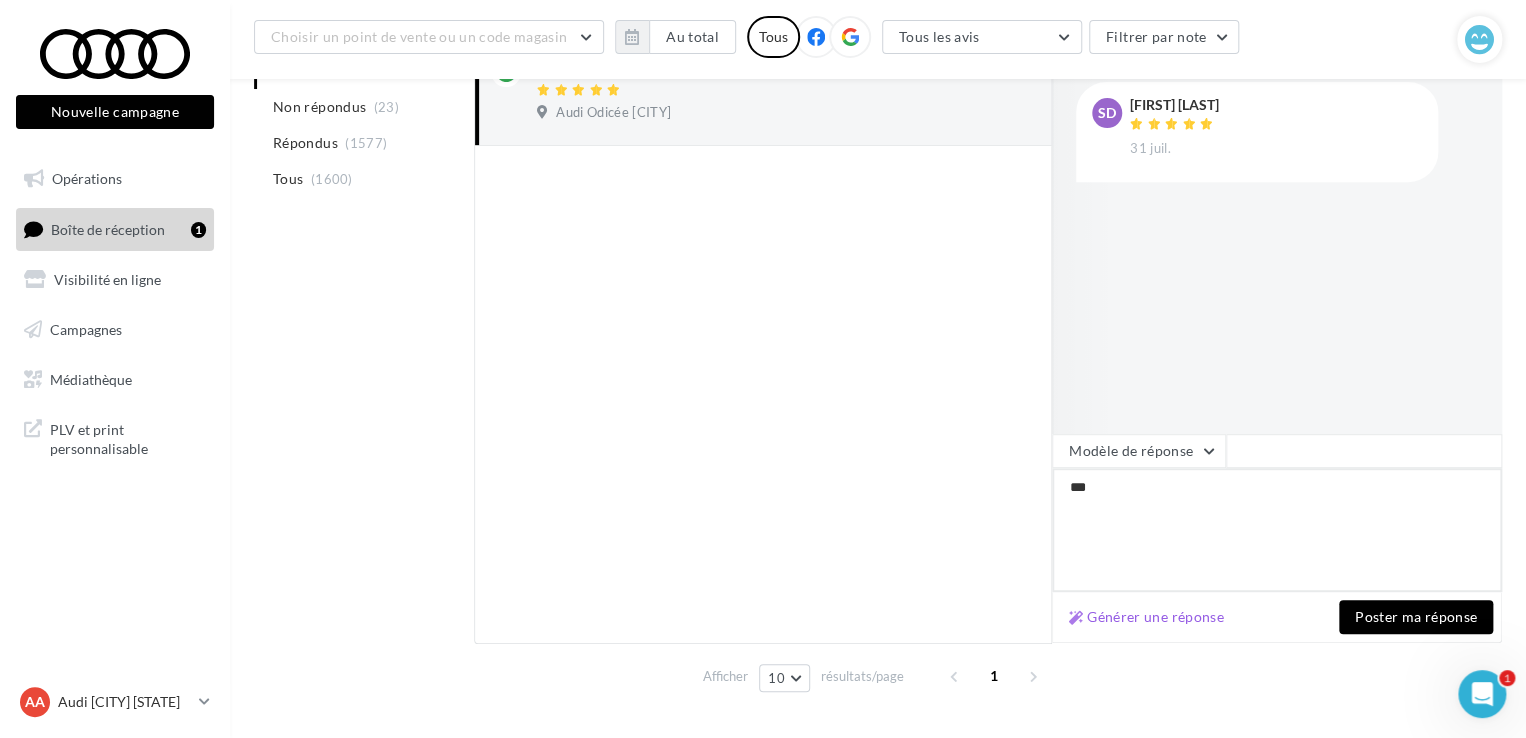 type on "****" 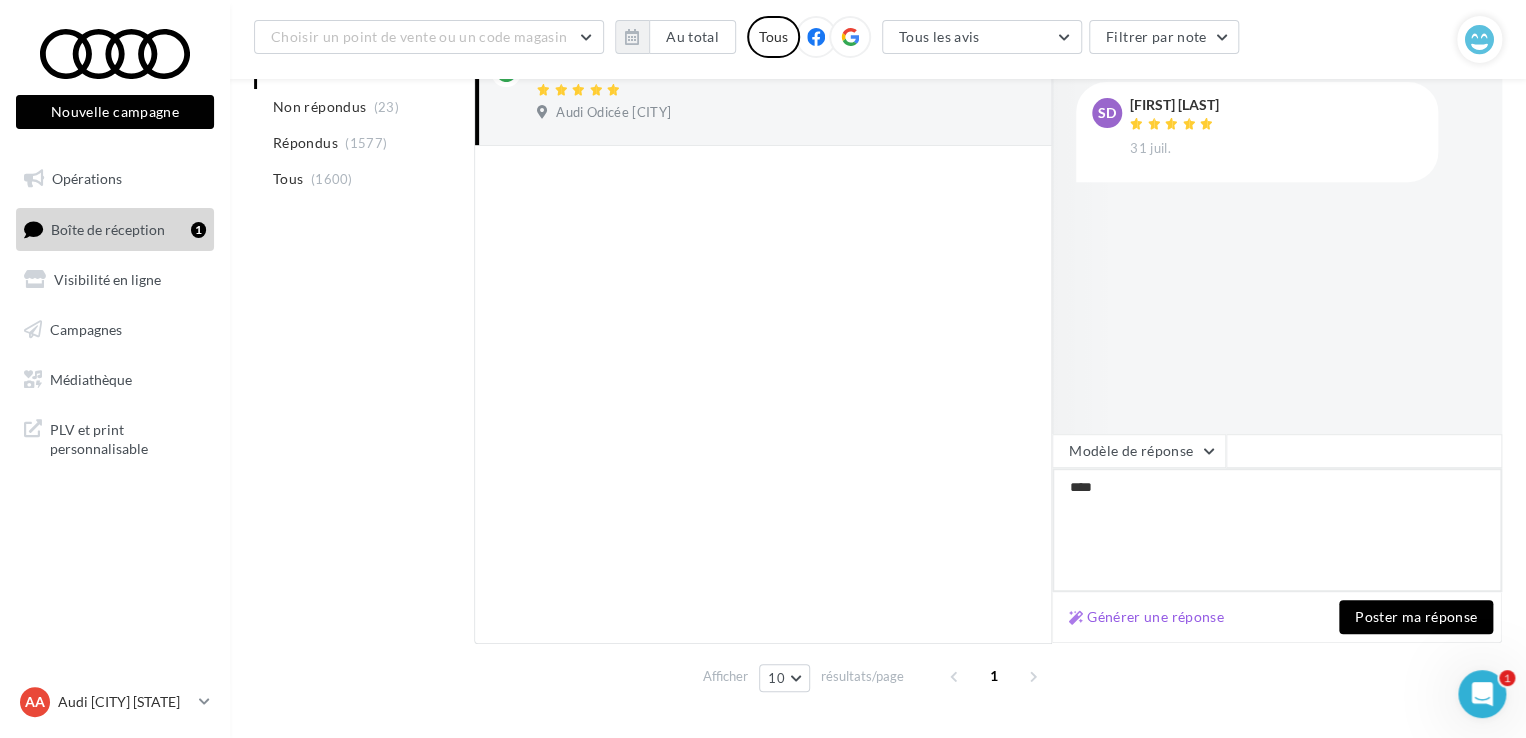 type on "*****" 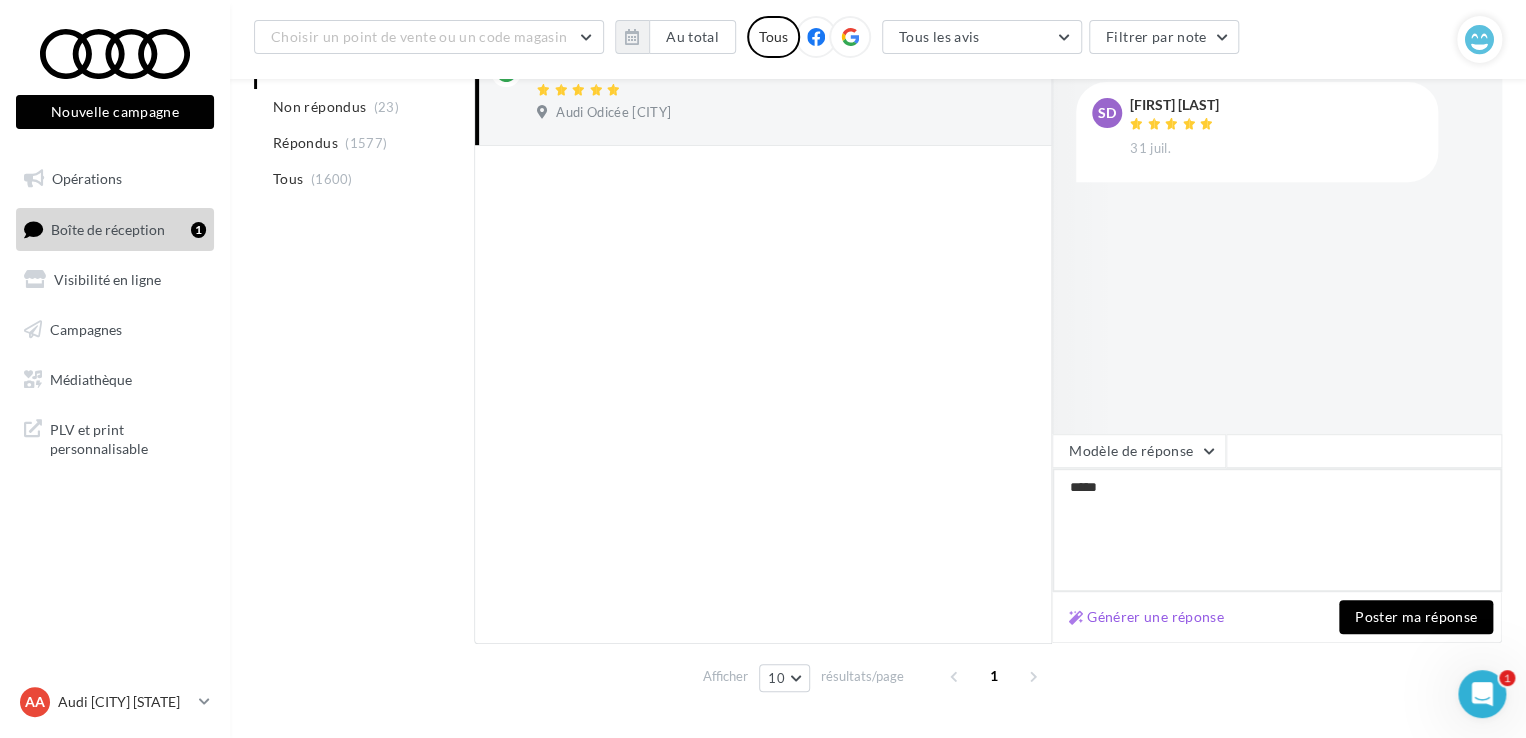 type on "******" 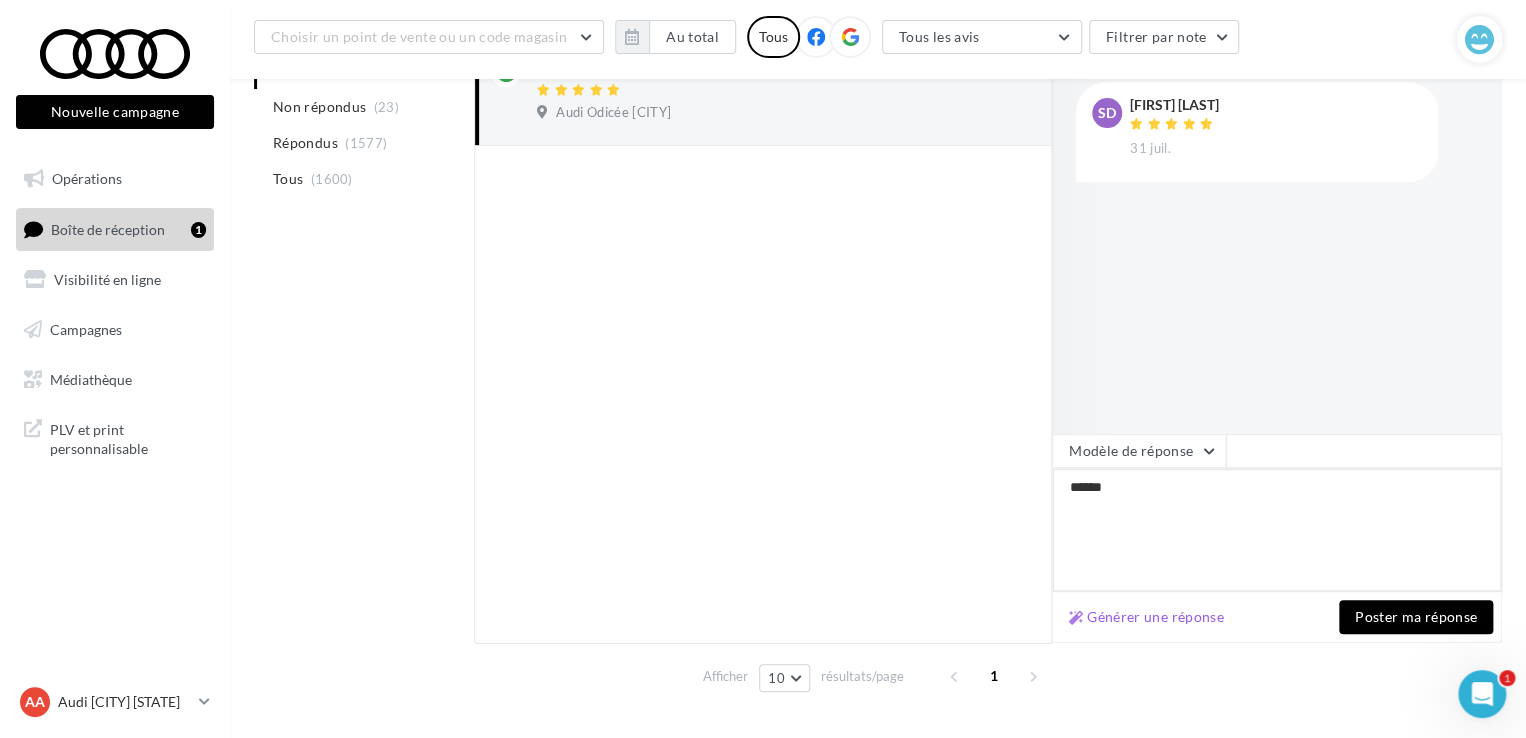 type on "*******" 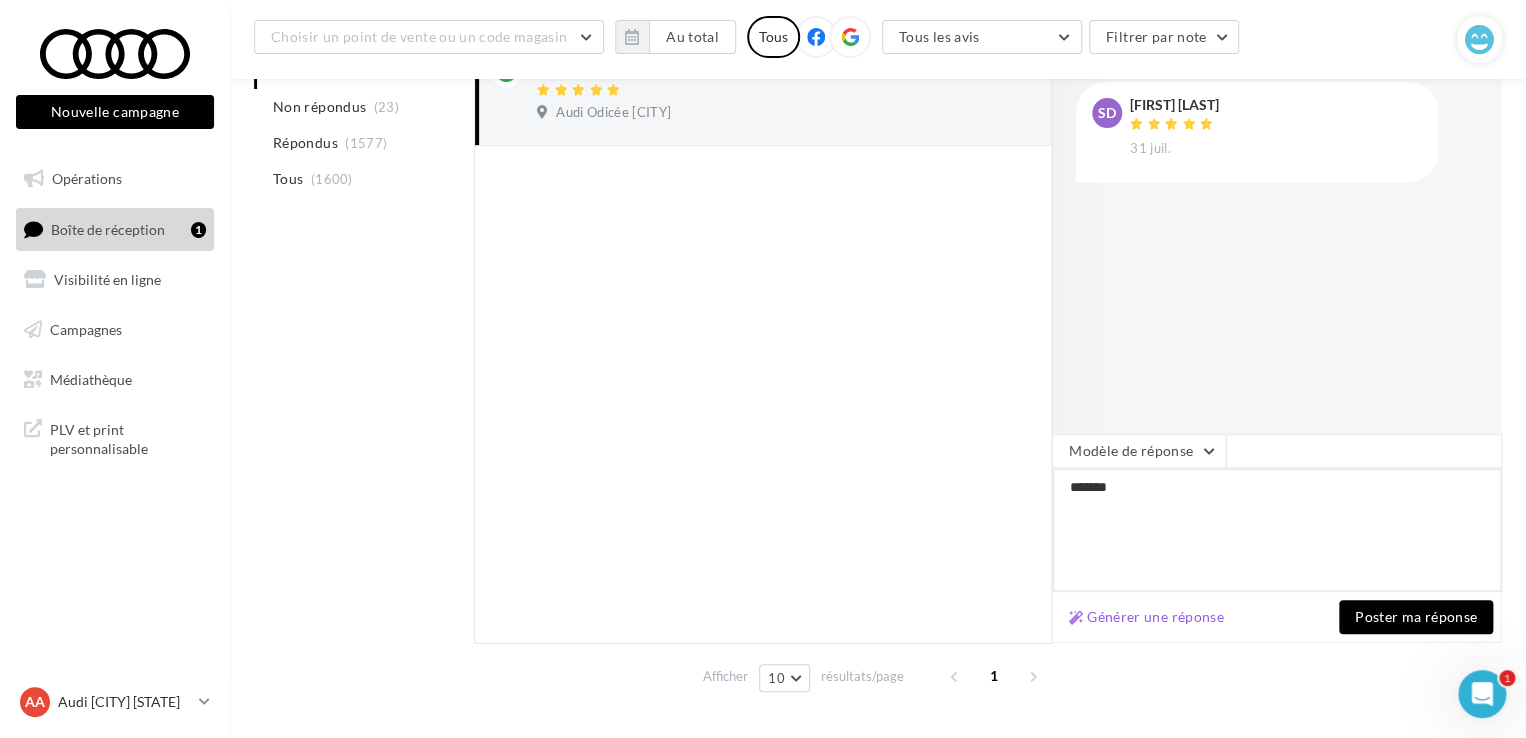 type on "********" 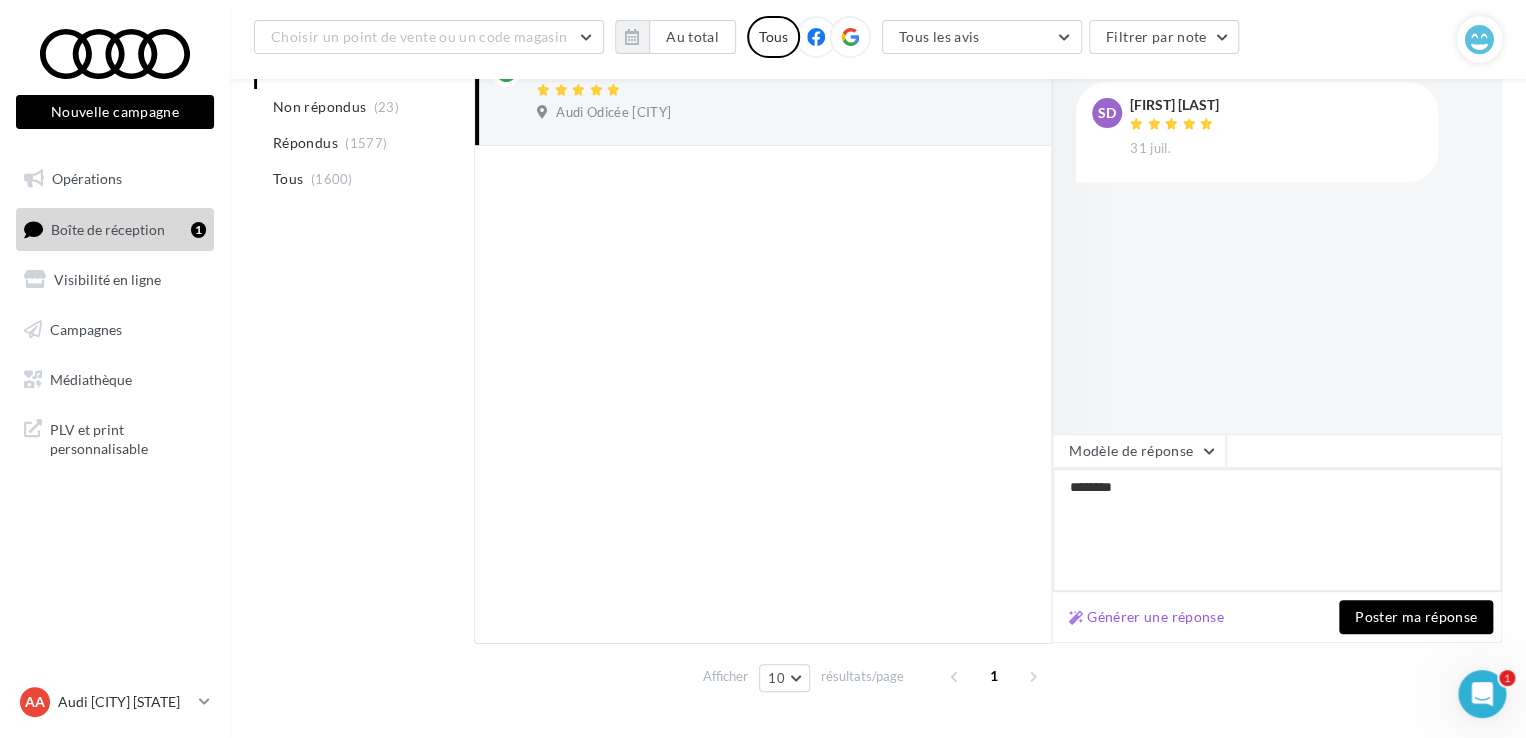 type on "********" 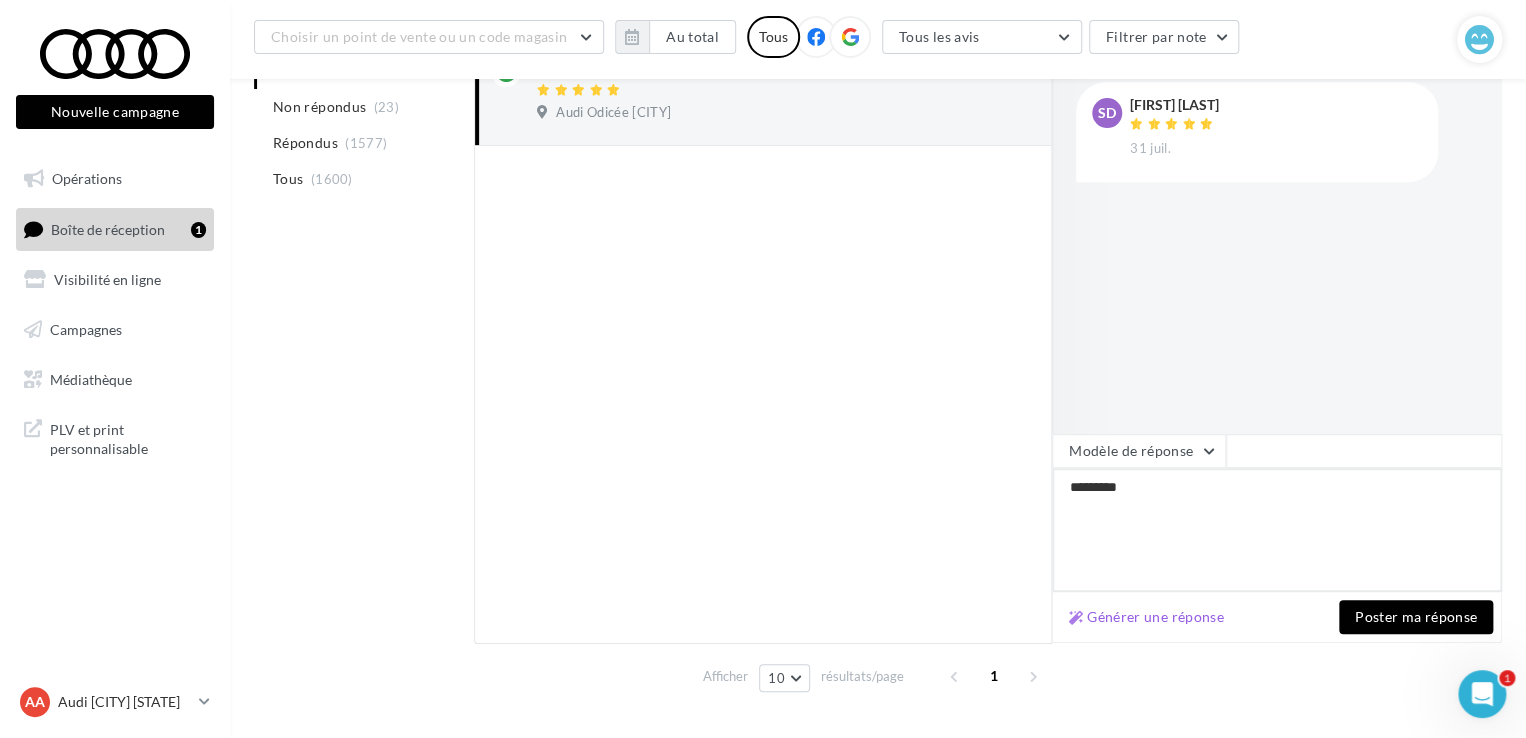 type on "**********" 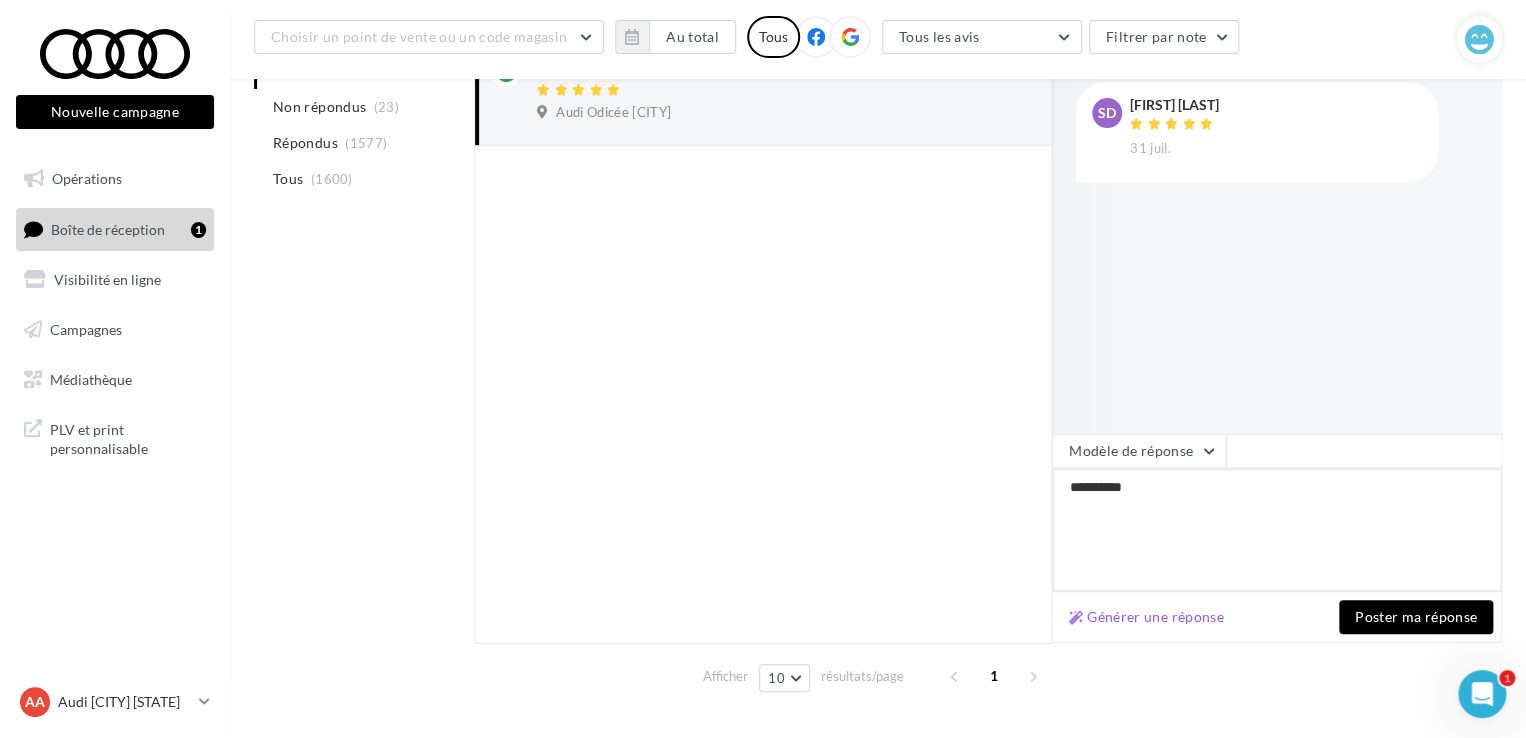 type on "**********" 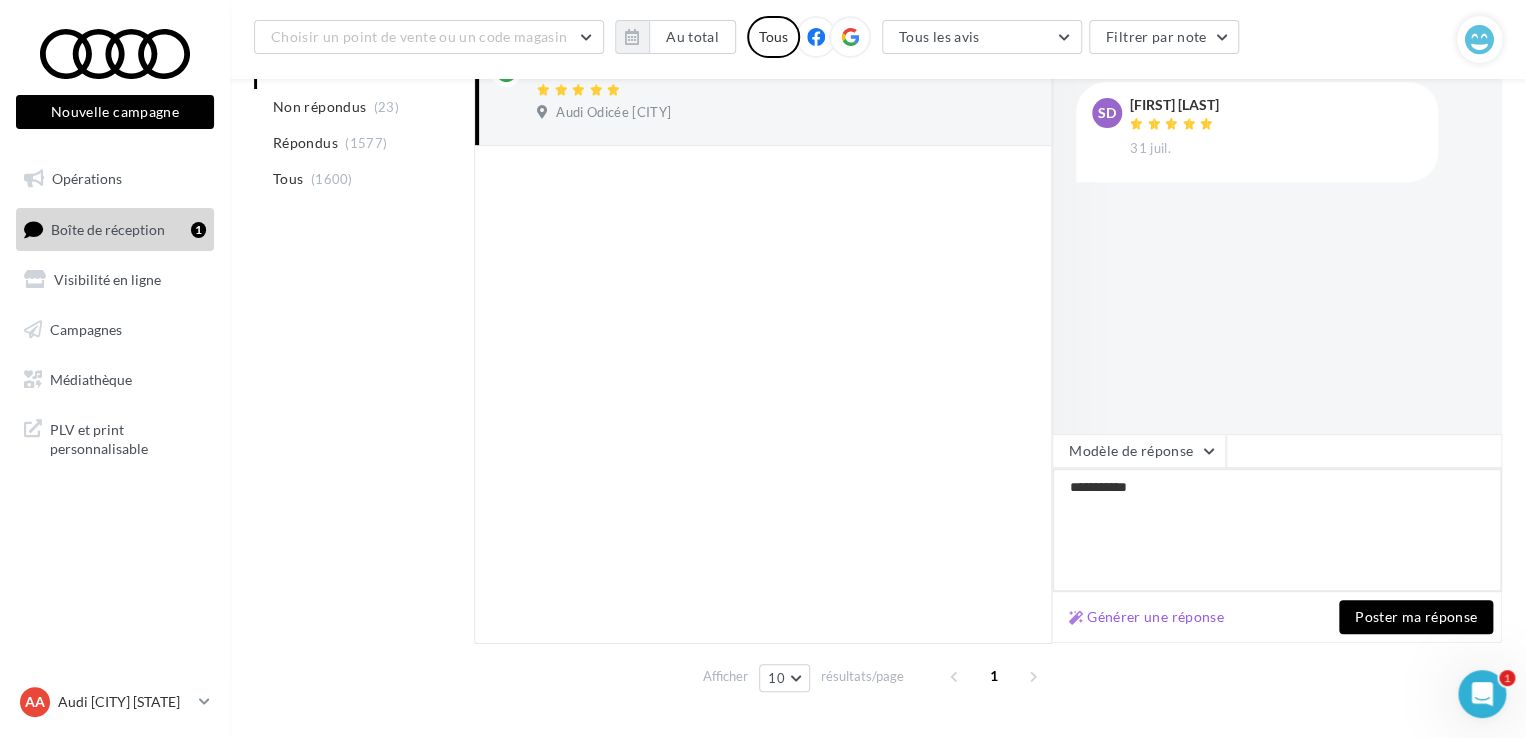 type on "**********" 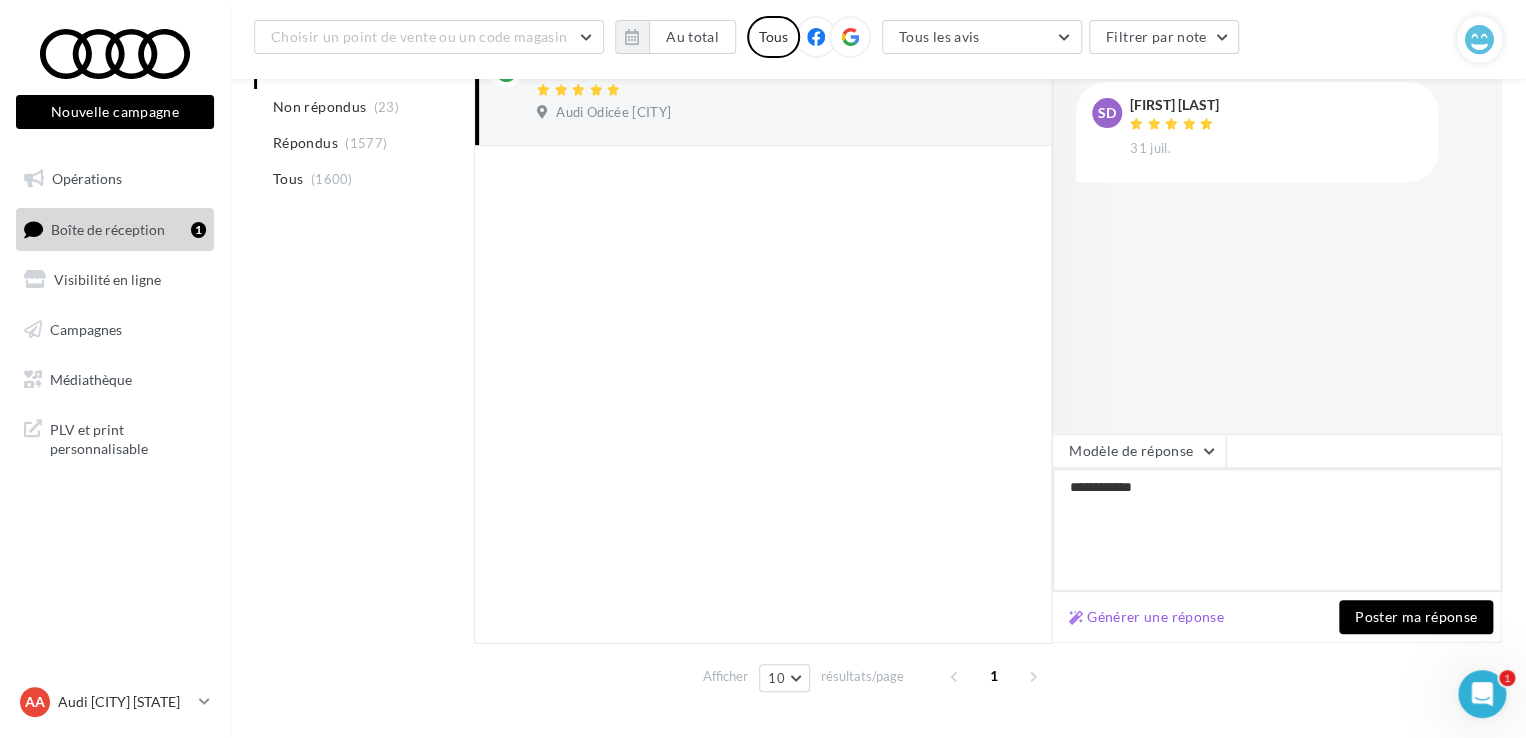 type on "**********" 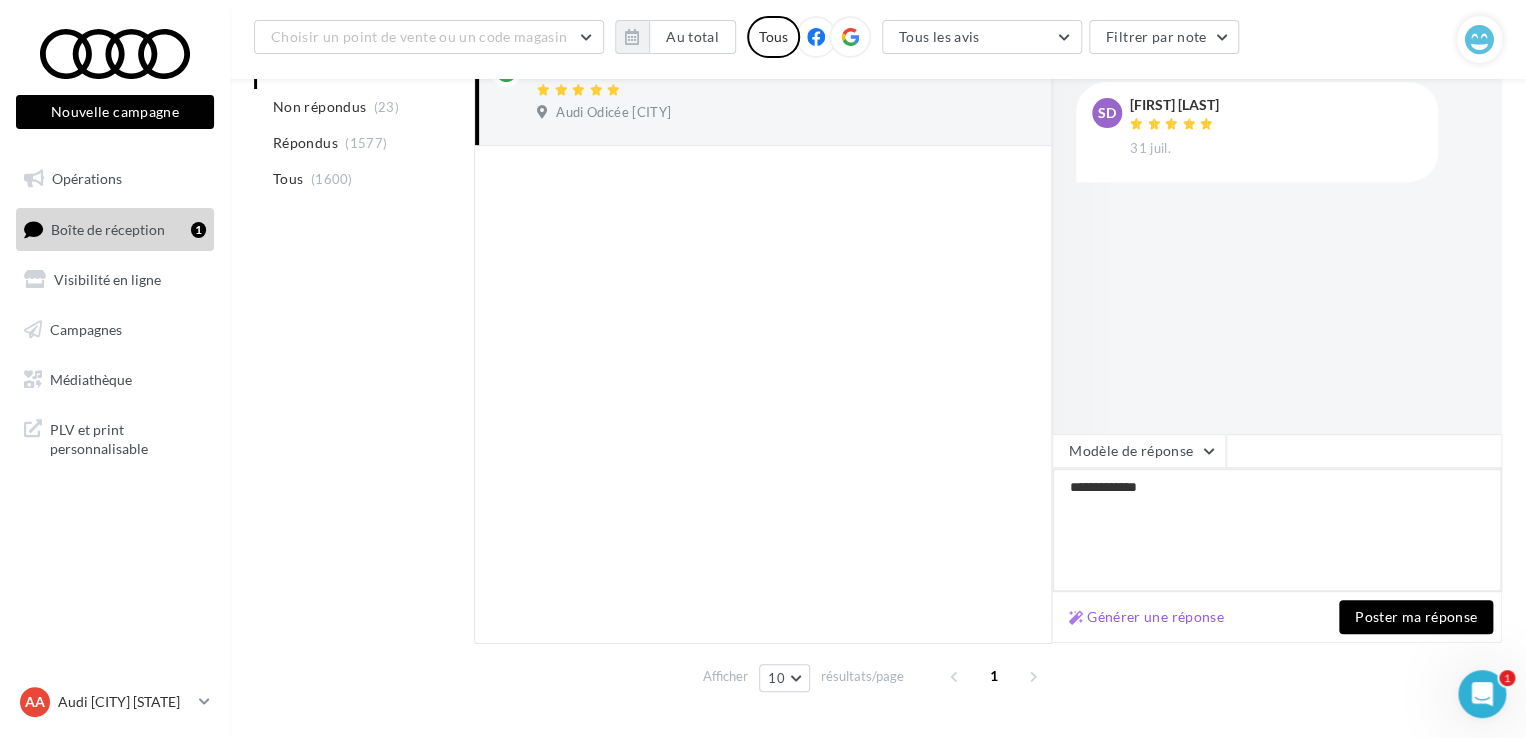 type on "**********" 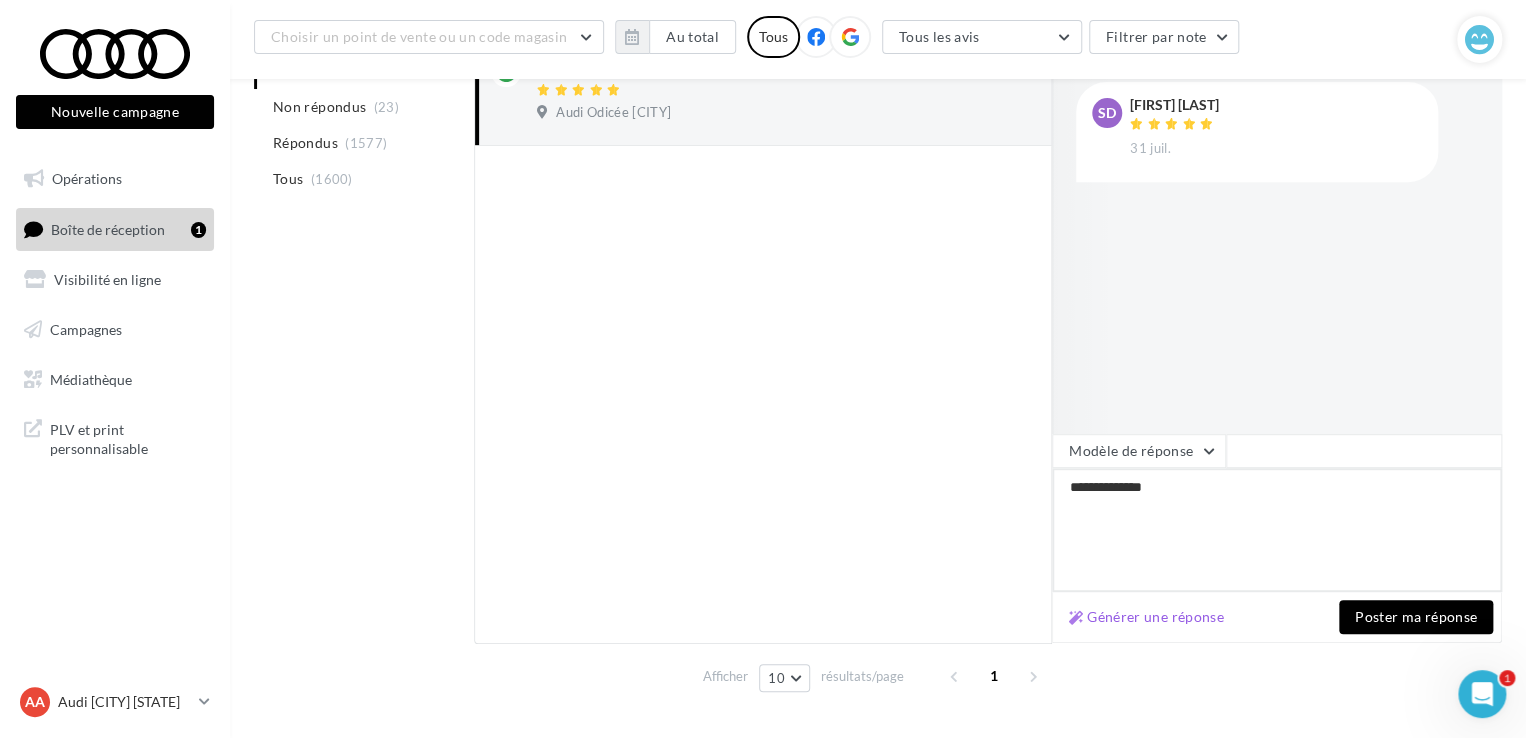 type on "**********" 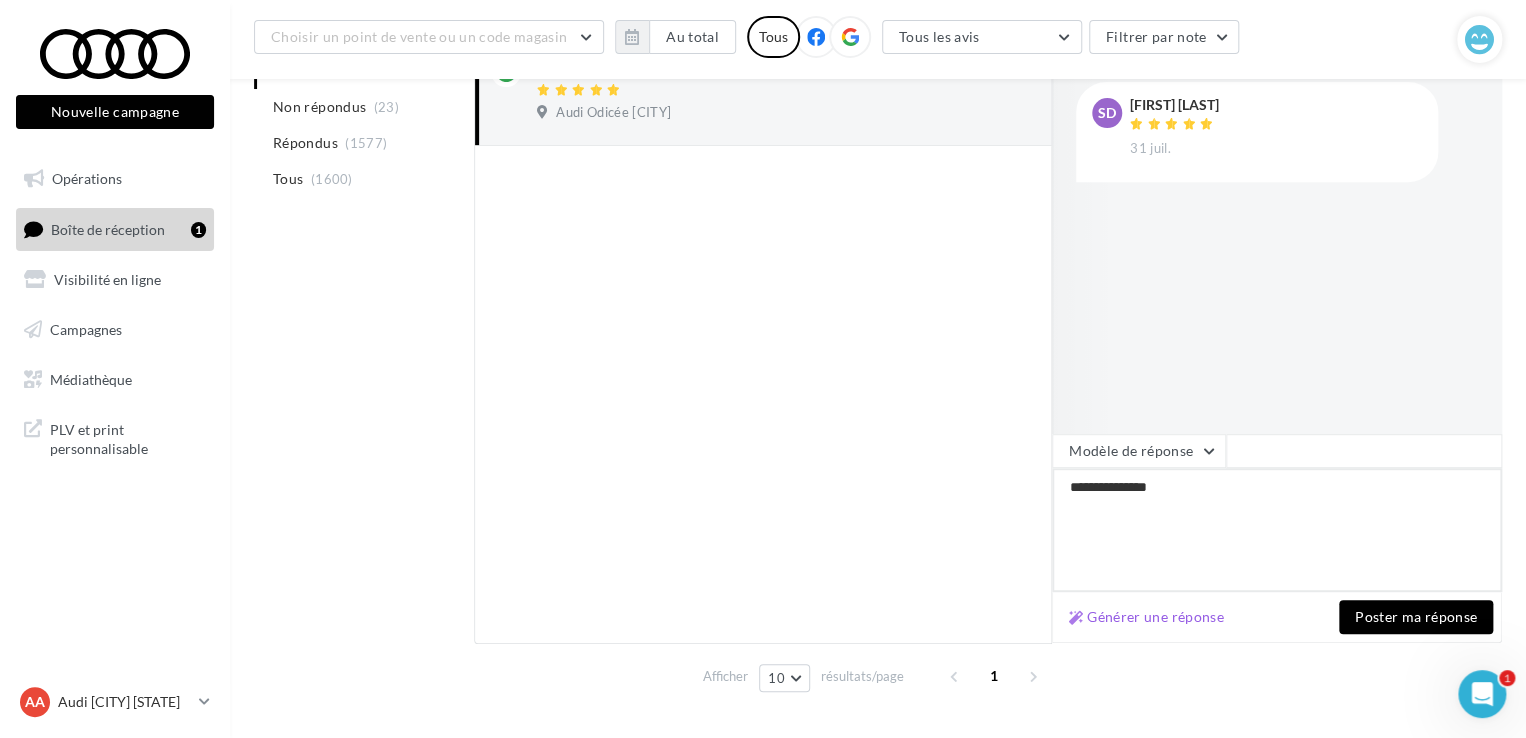 type on "**********" 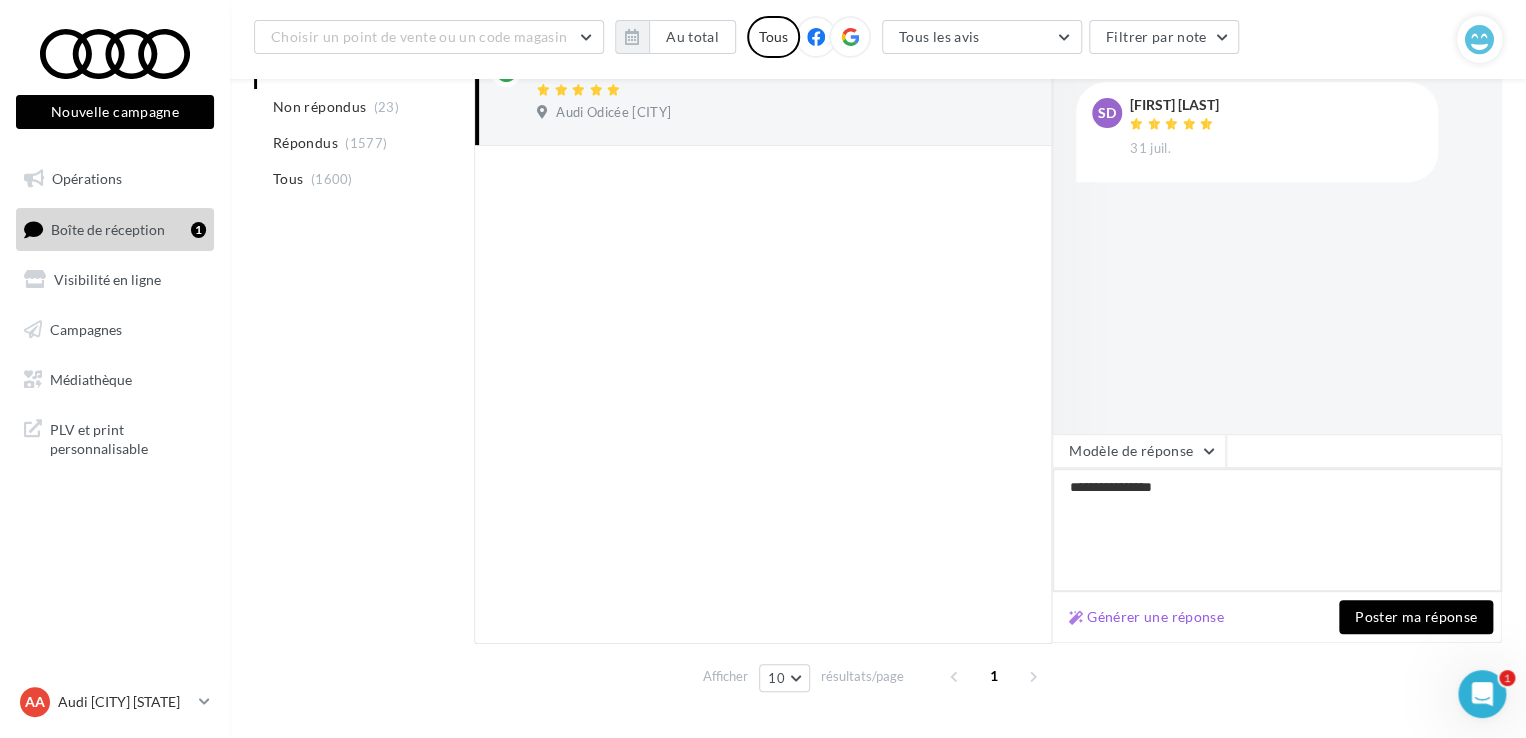 type on "**********" 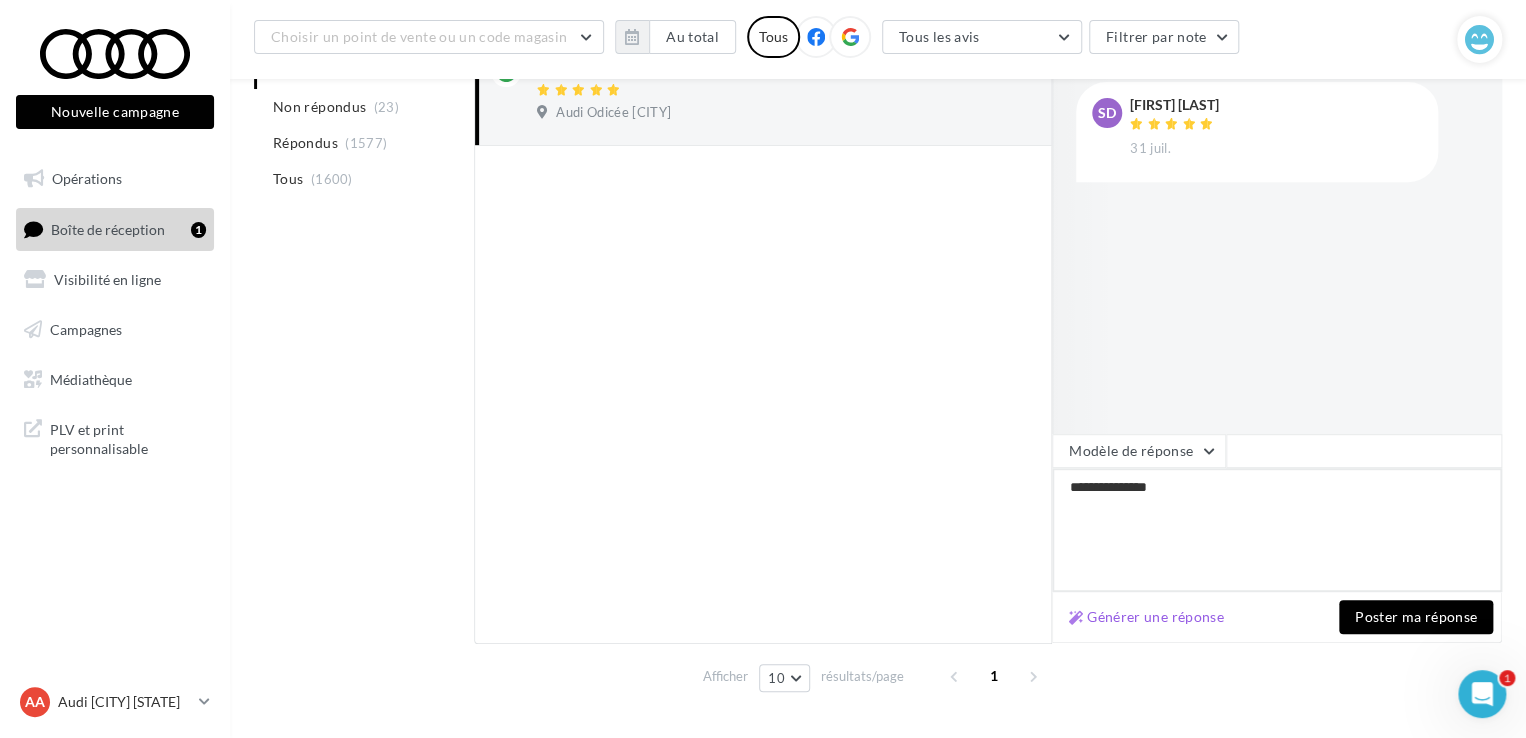 type on "**********" 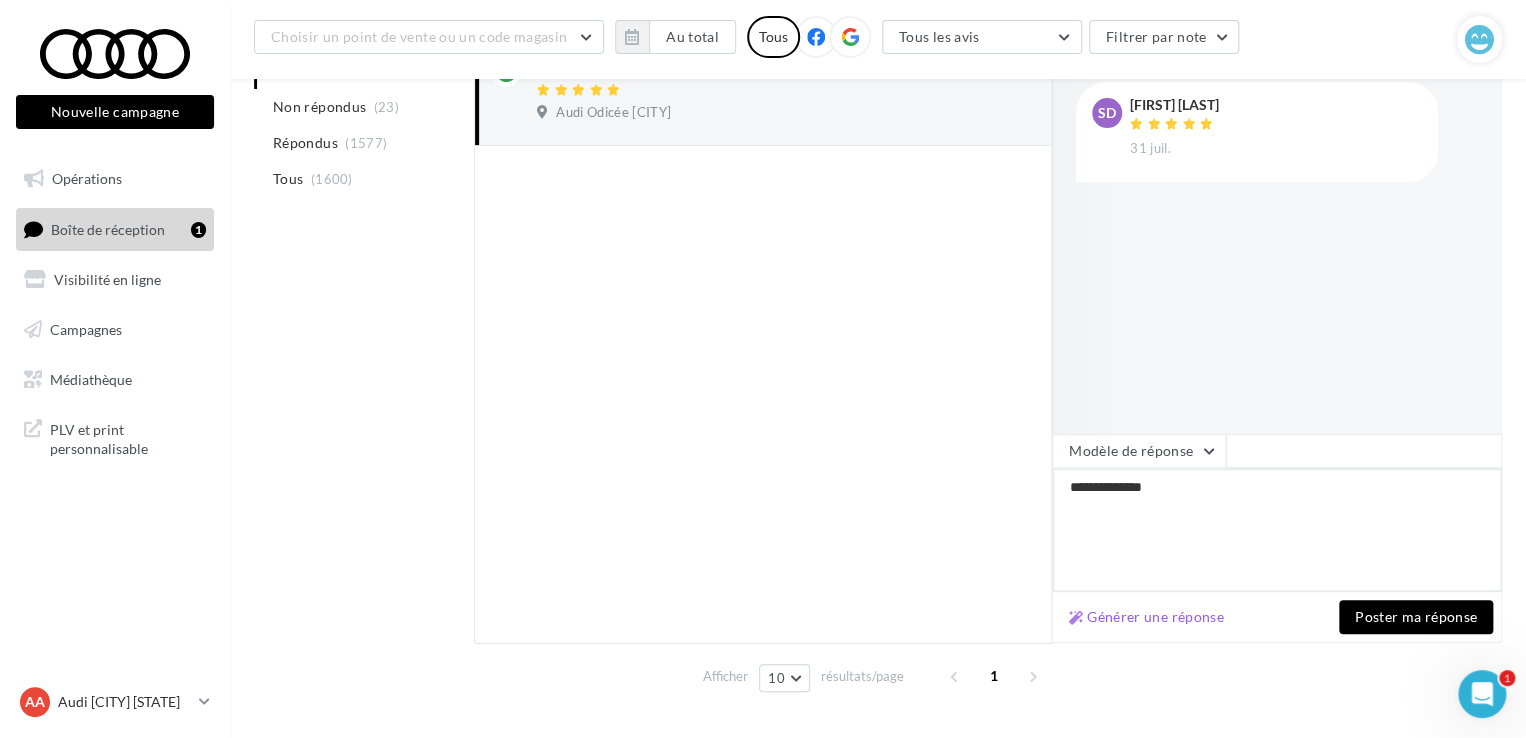 type on "**********" 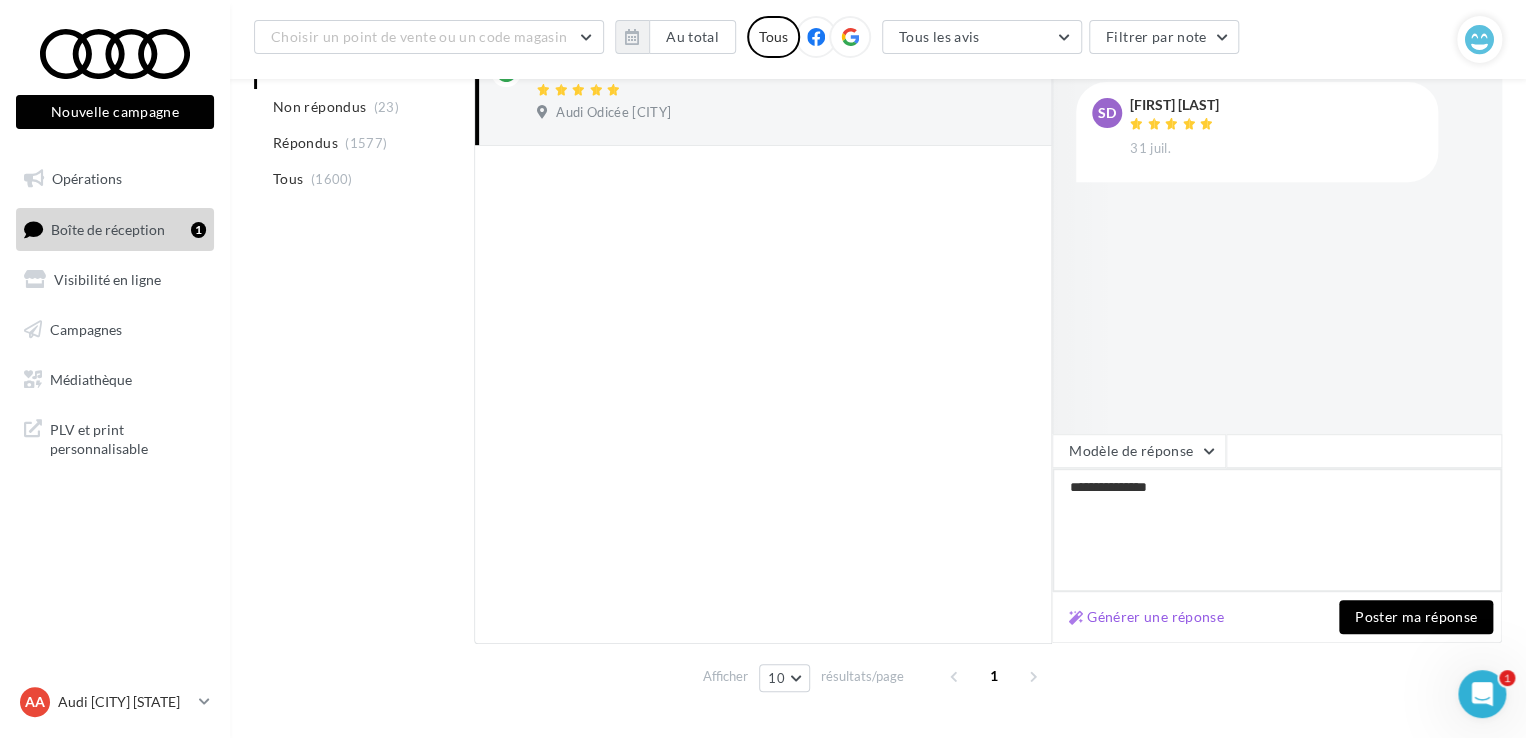 type on "**********" 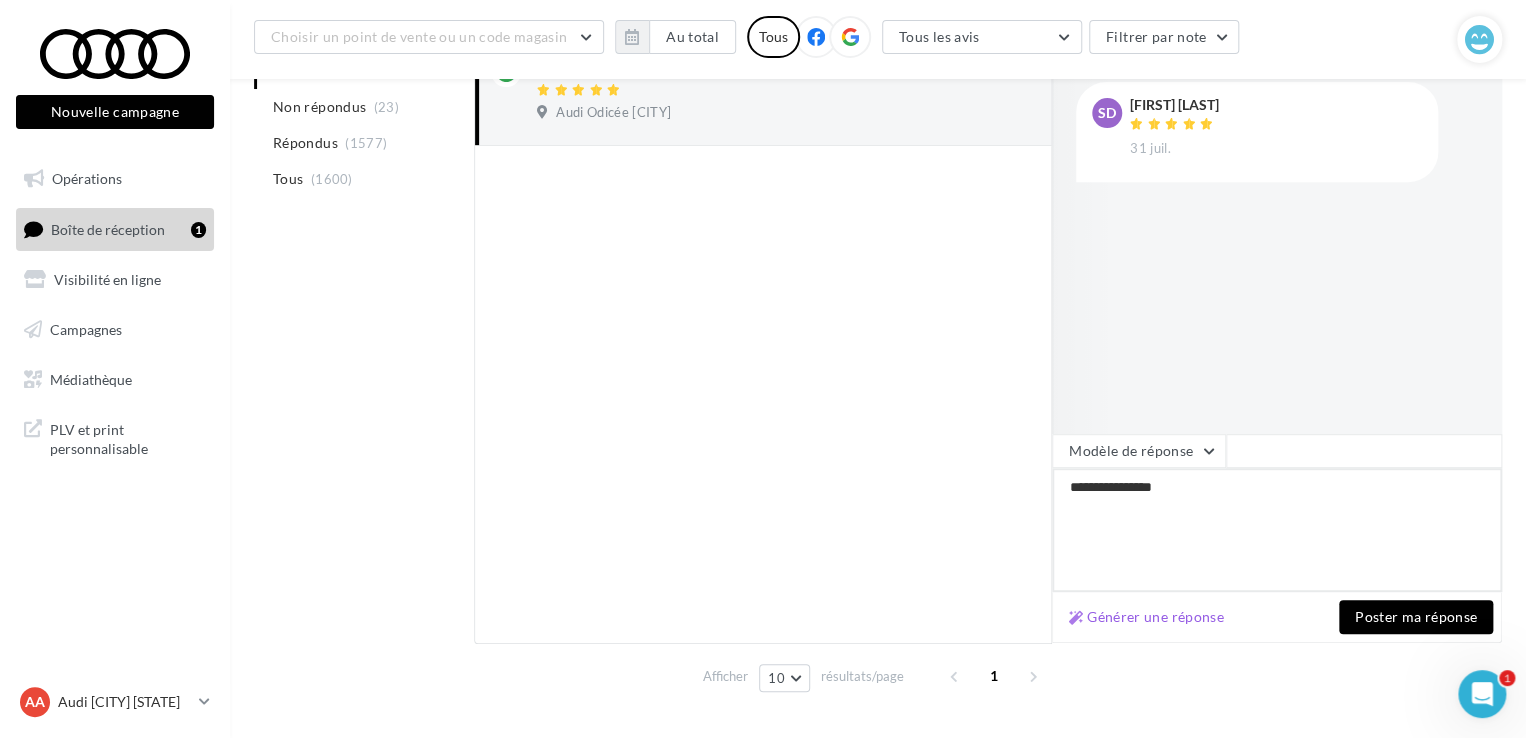 type on "**********" 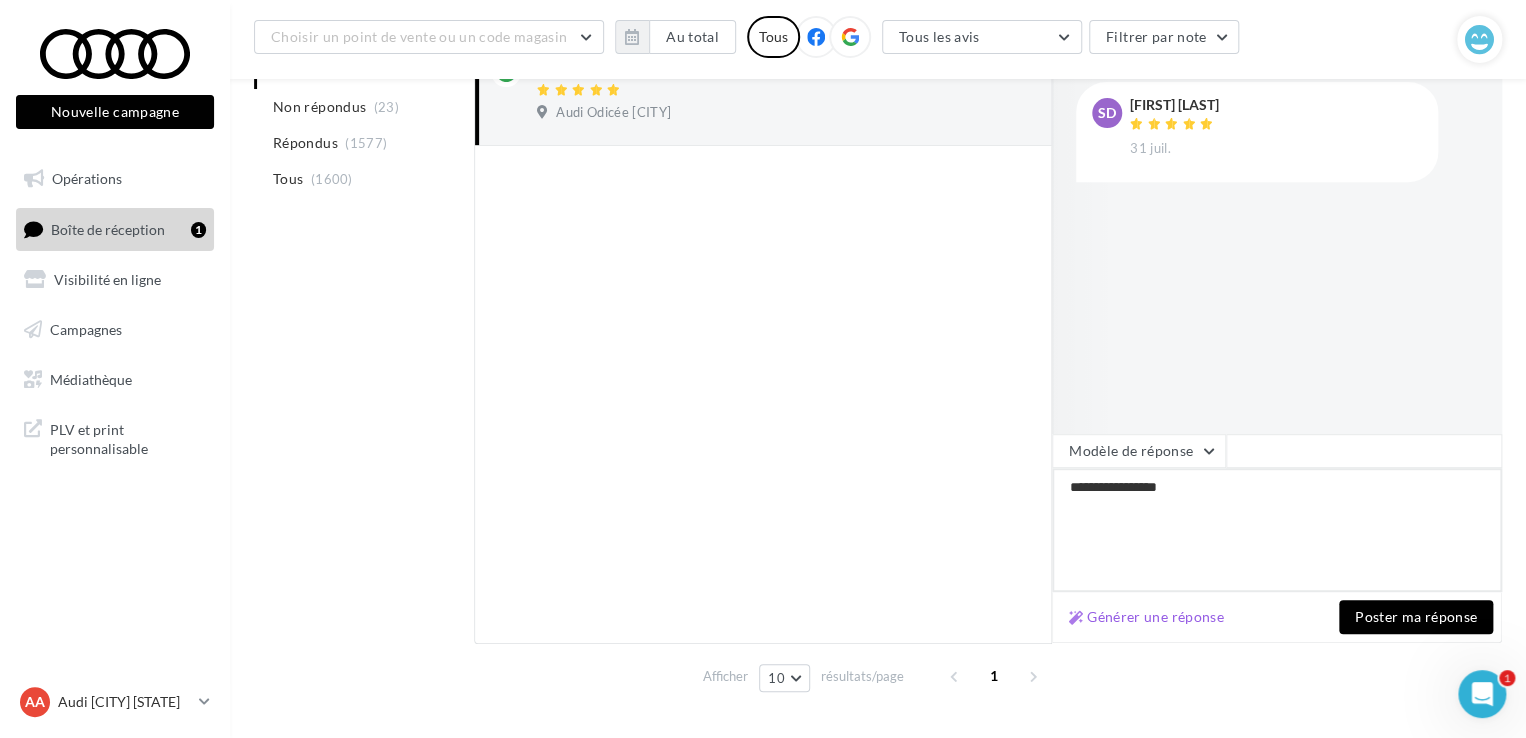 type on "**********" 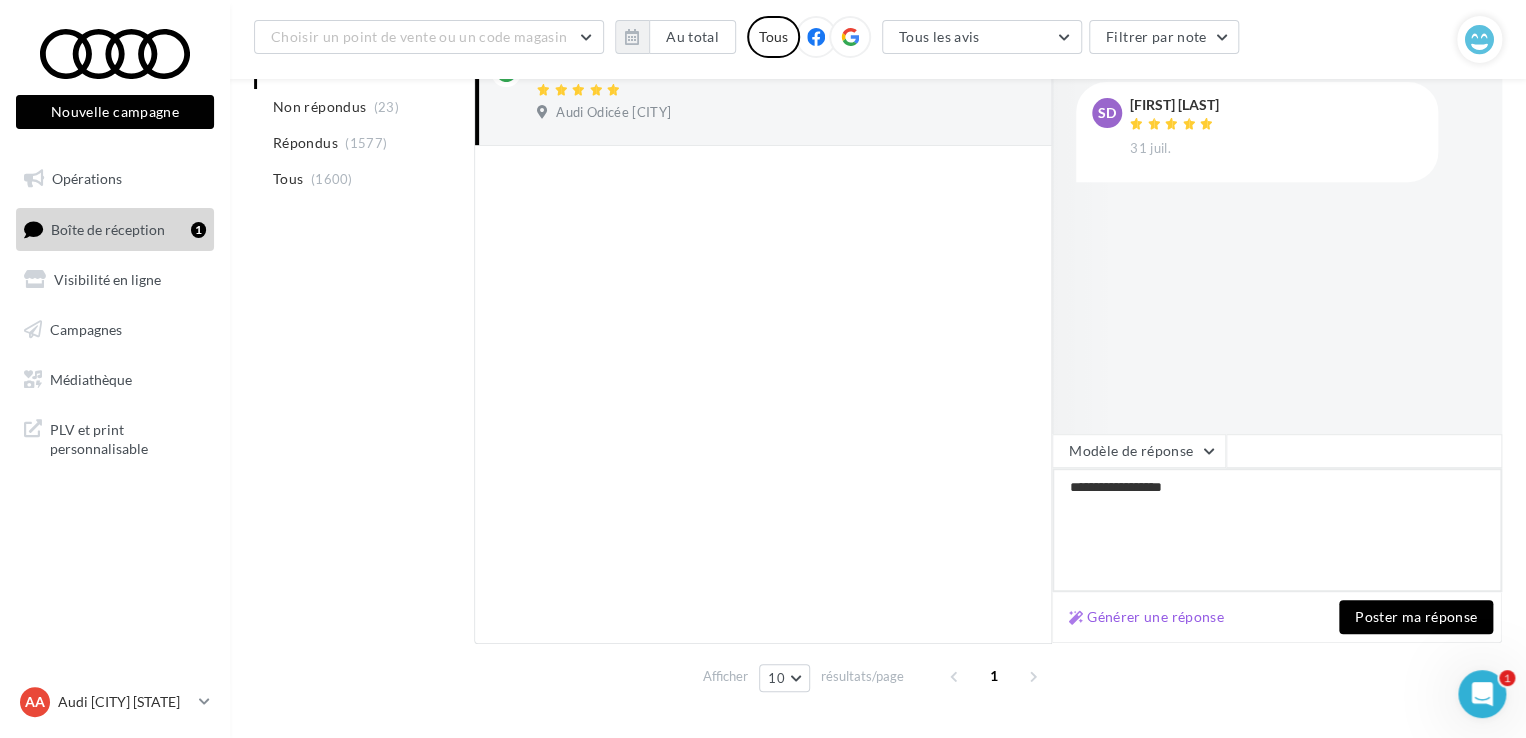 type on "**********" 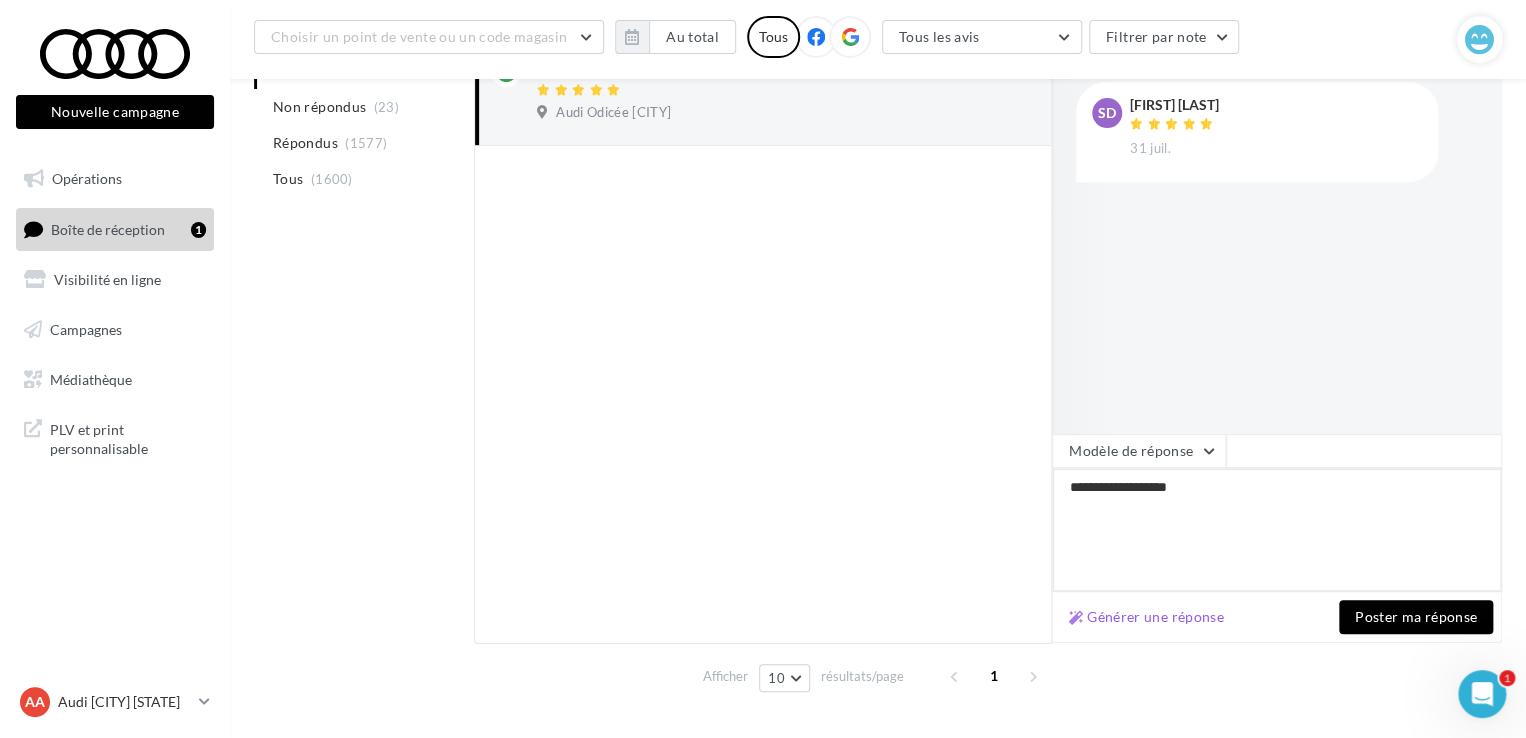 type on "**********" 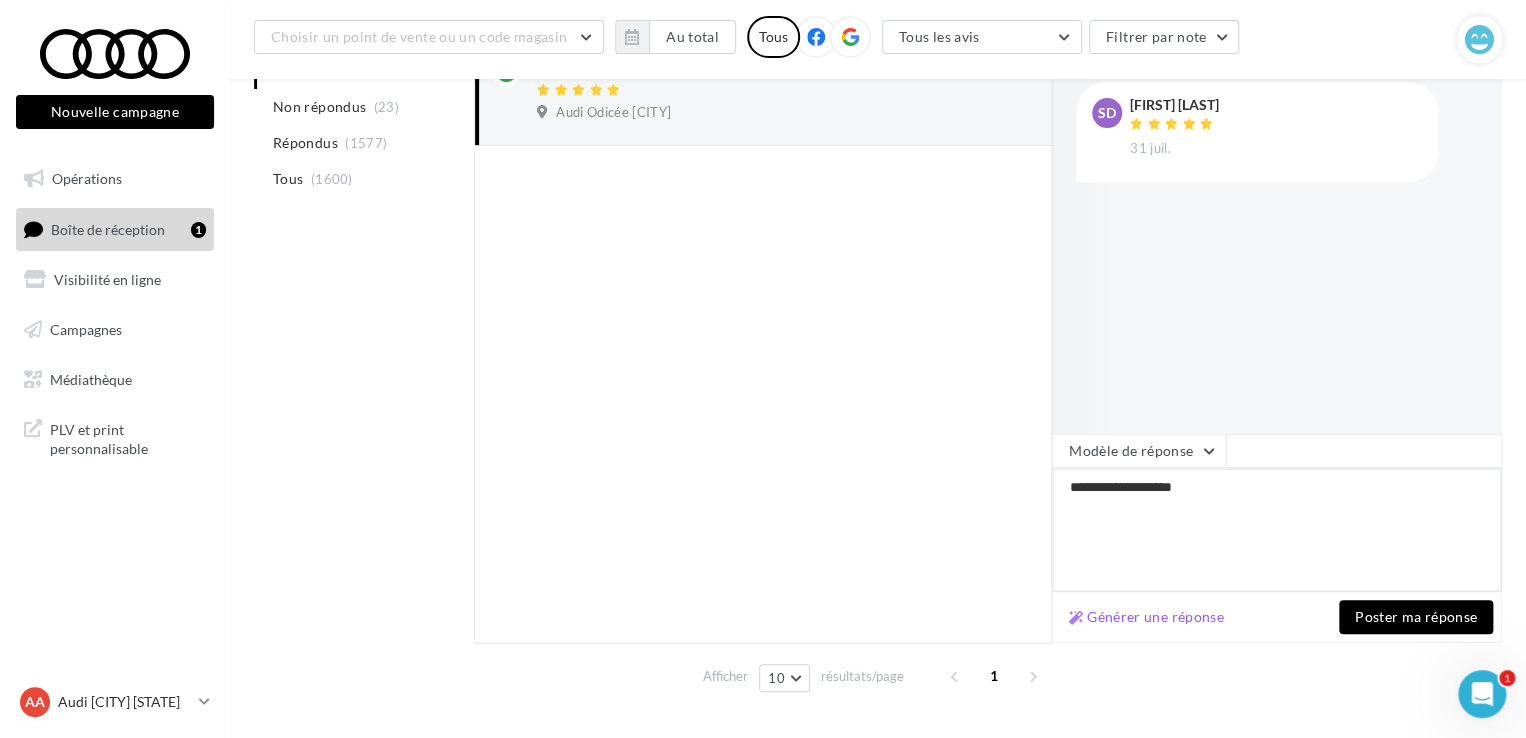 type on "**********" 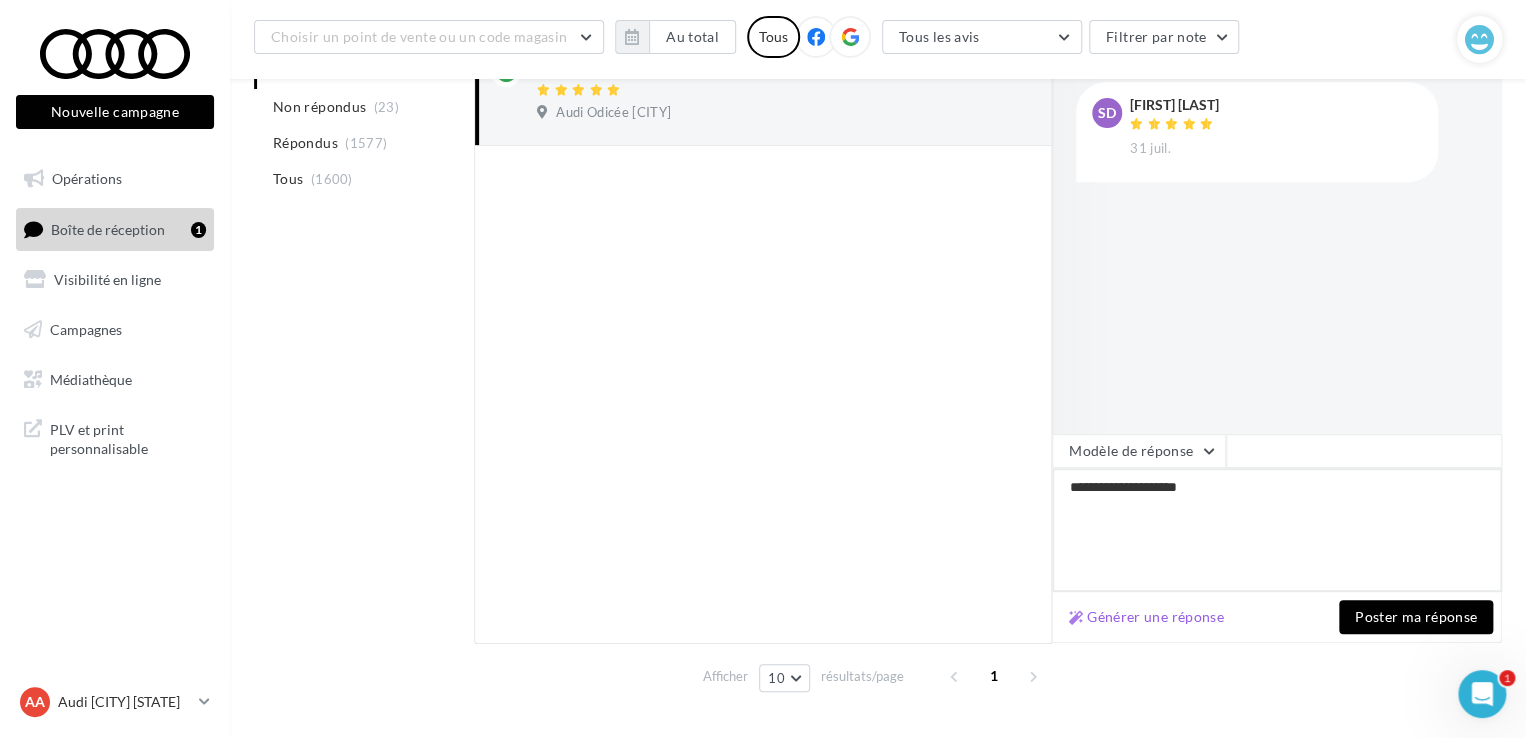 type on "**********" 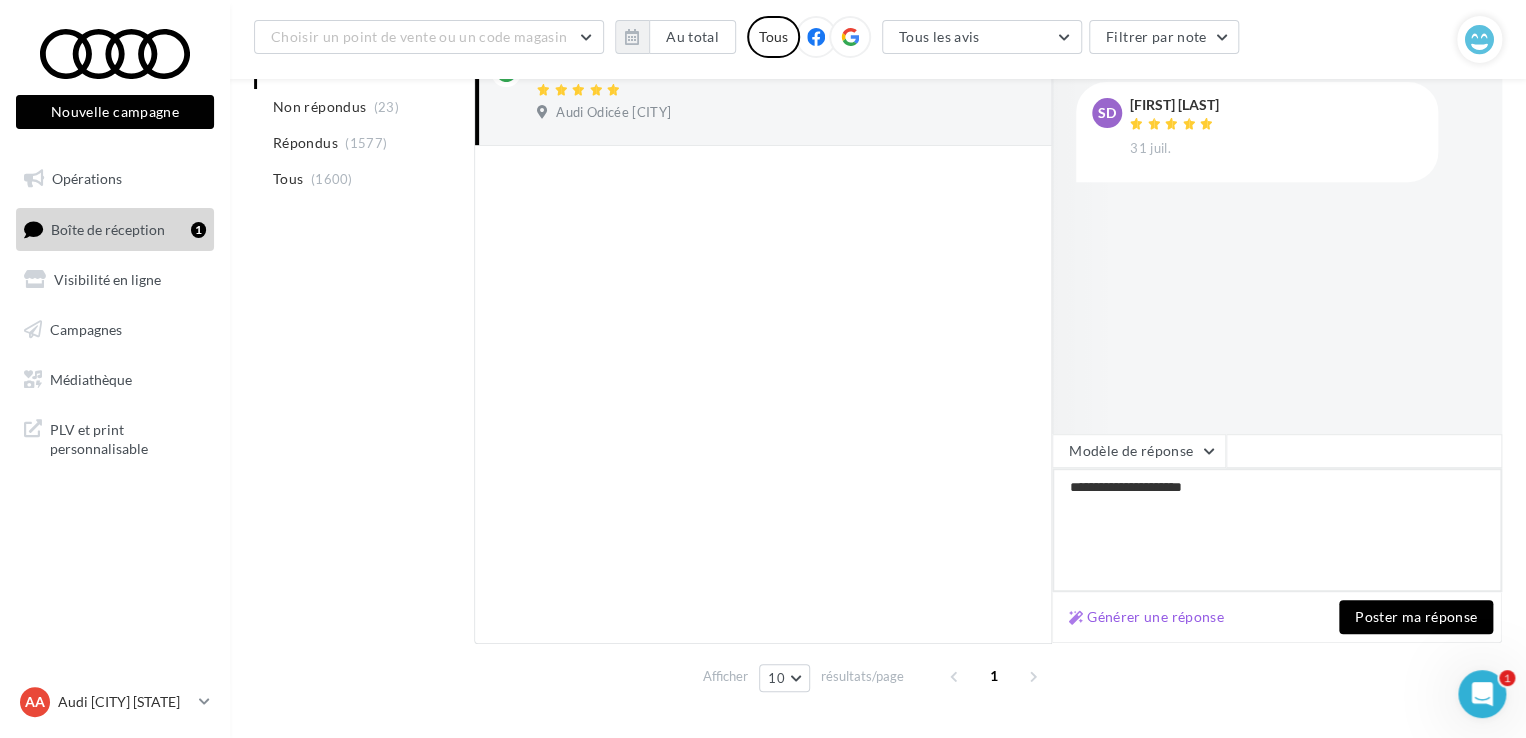 type on "**********" 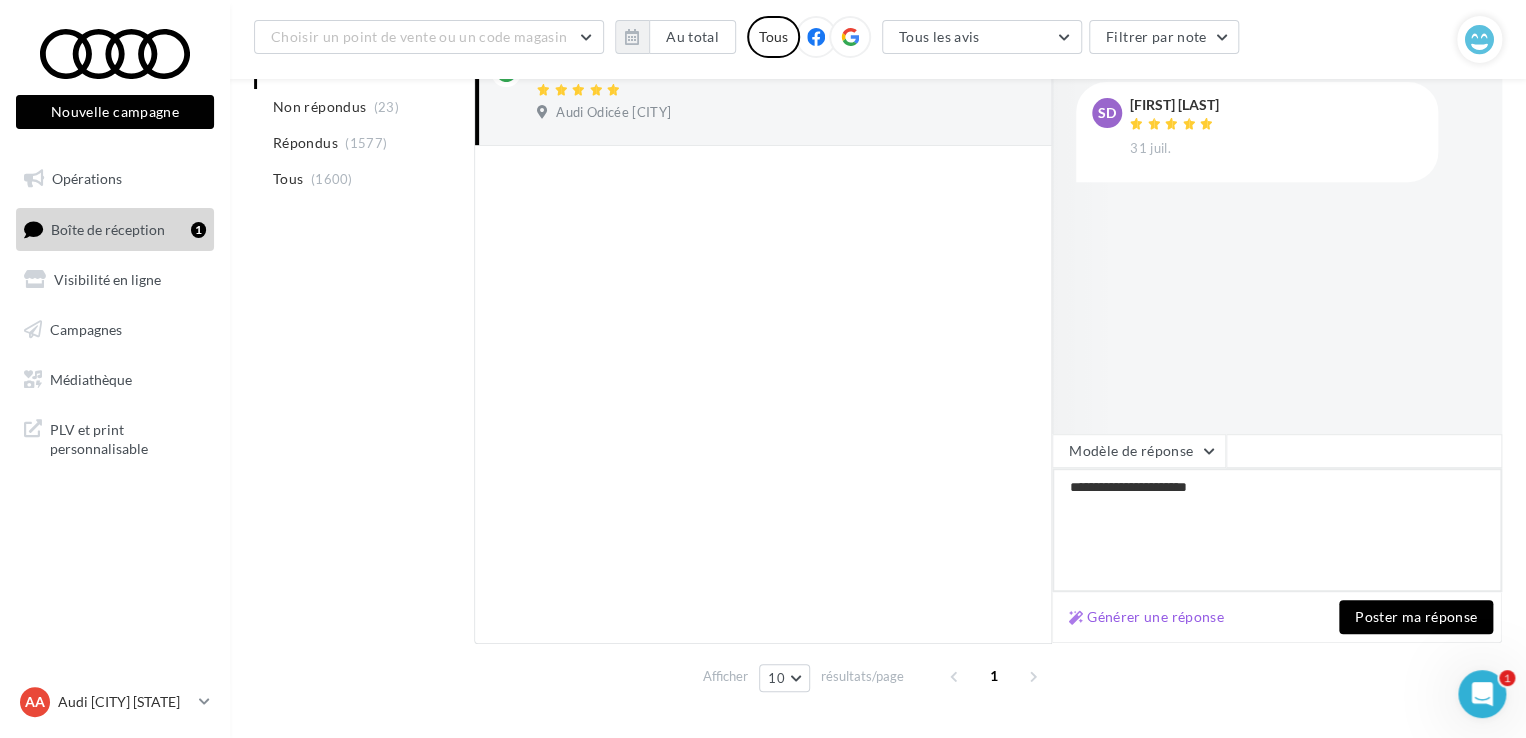 type on "**********" 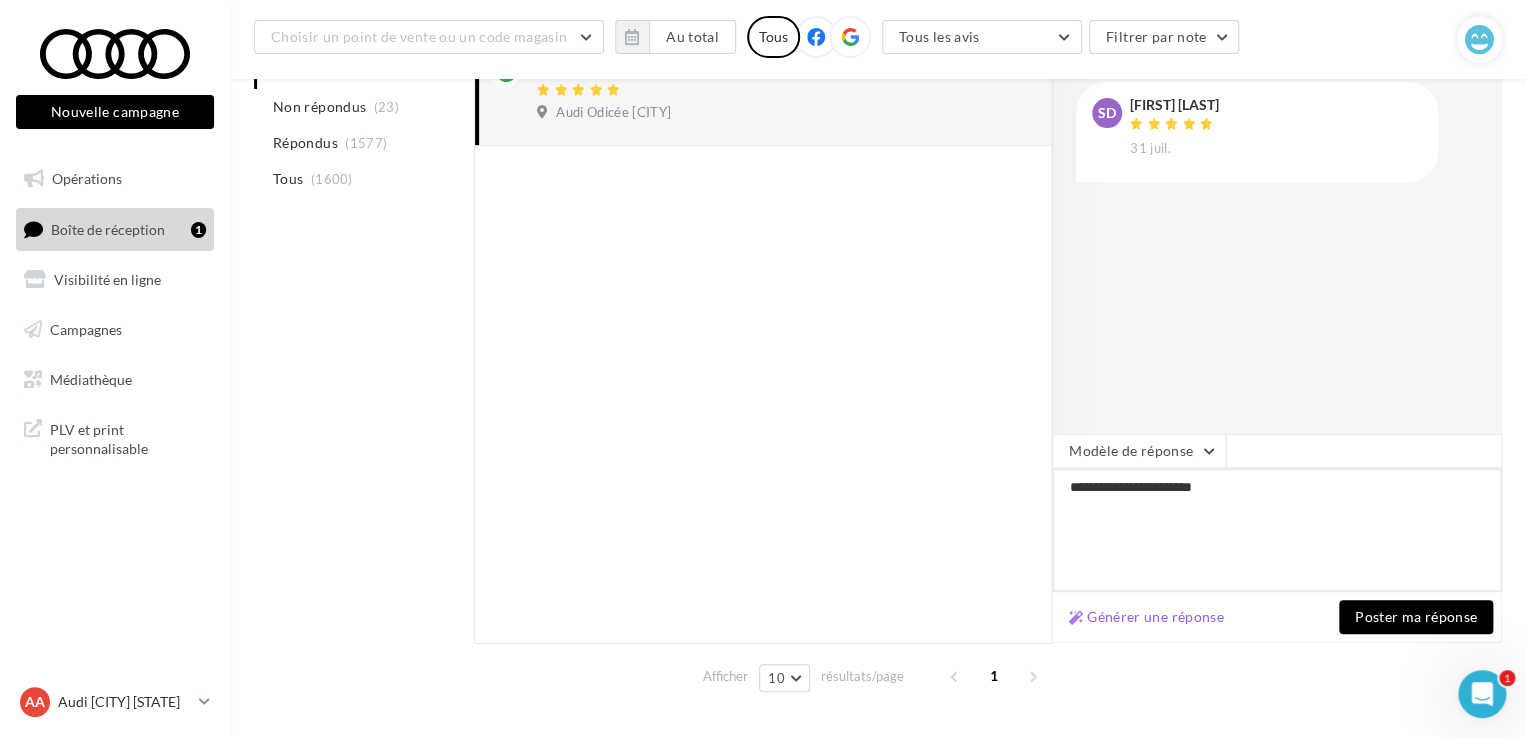 type on "**********" 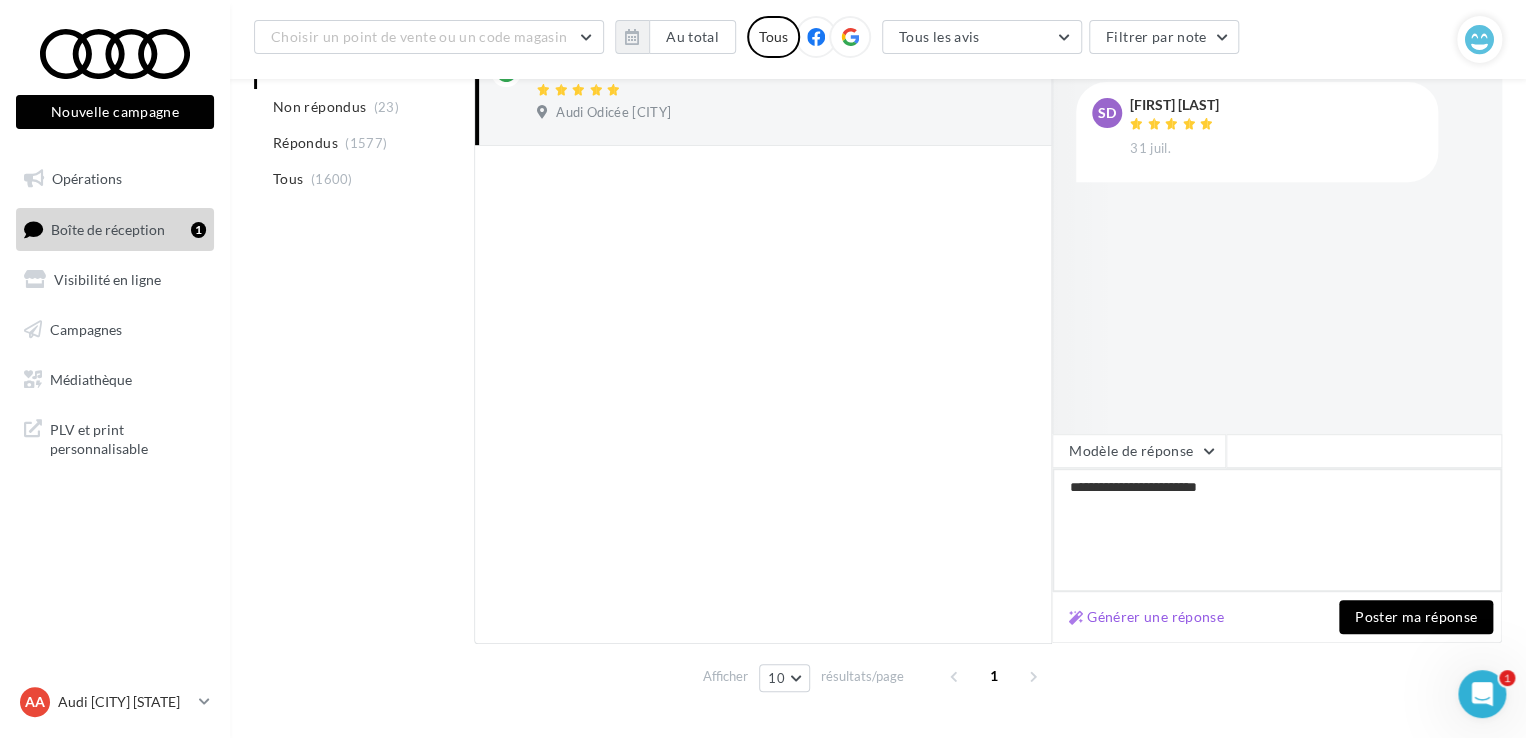 type on "**********" 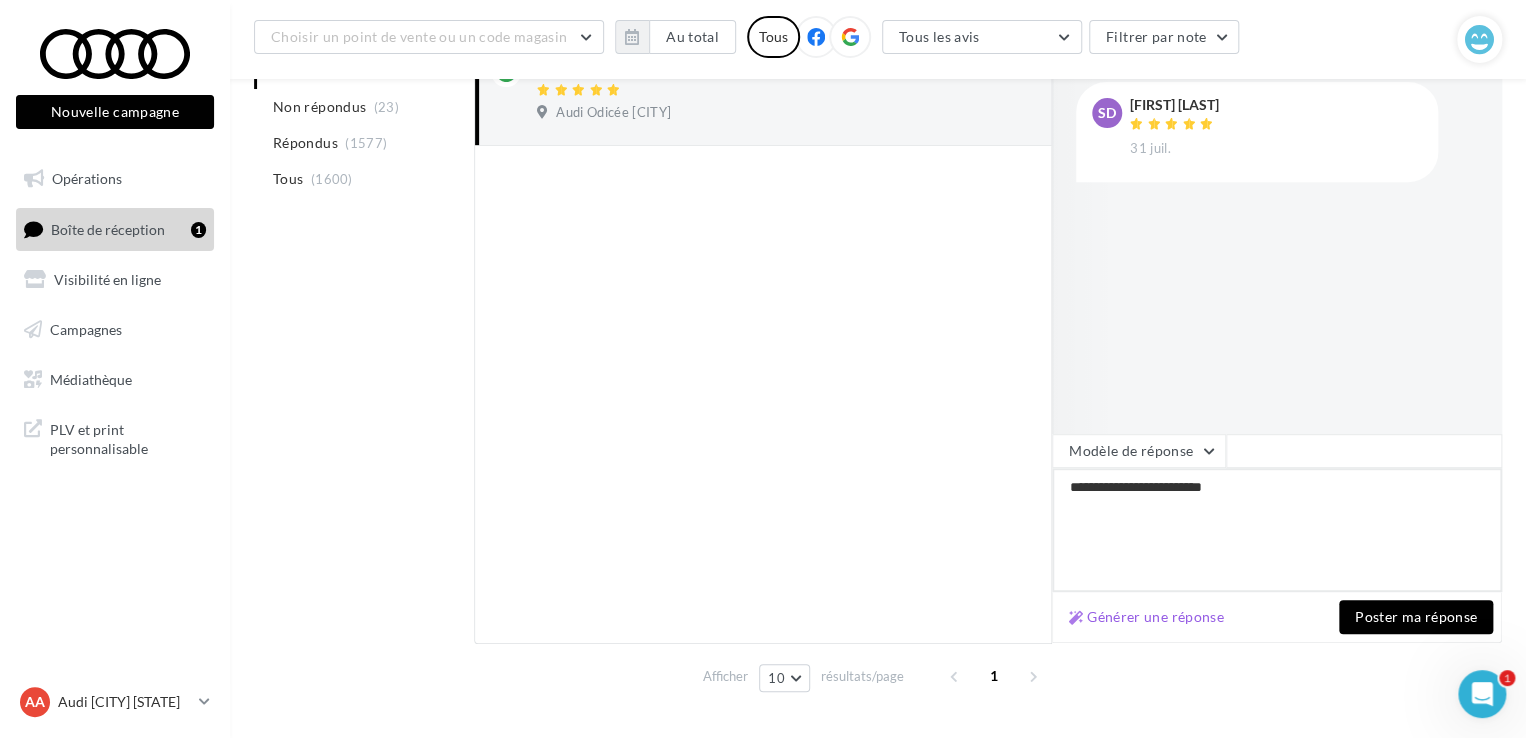 type on "**********" 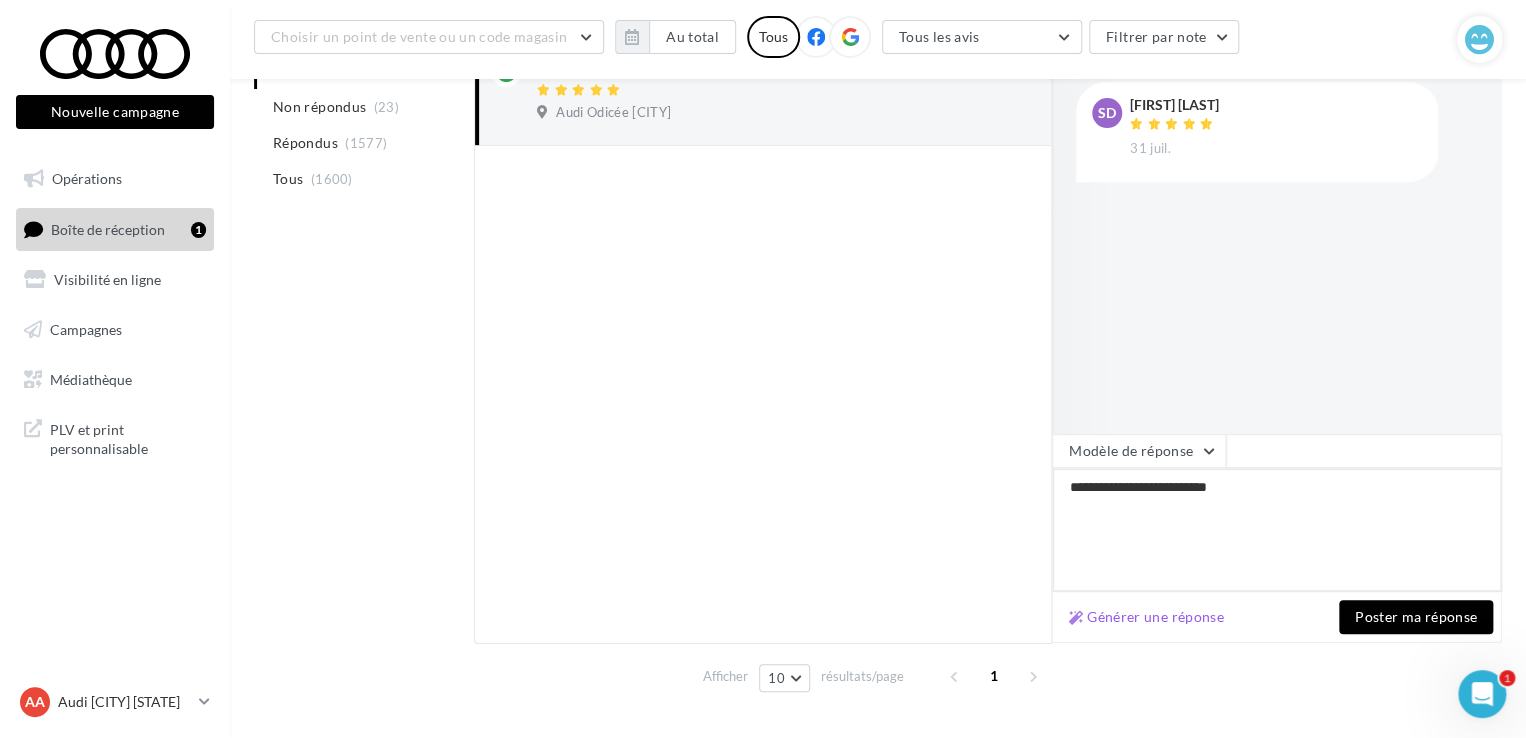 type on "**********" 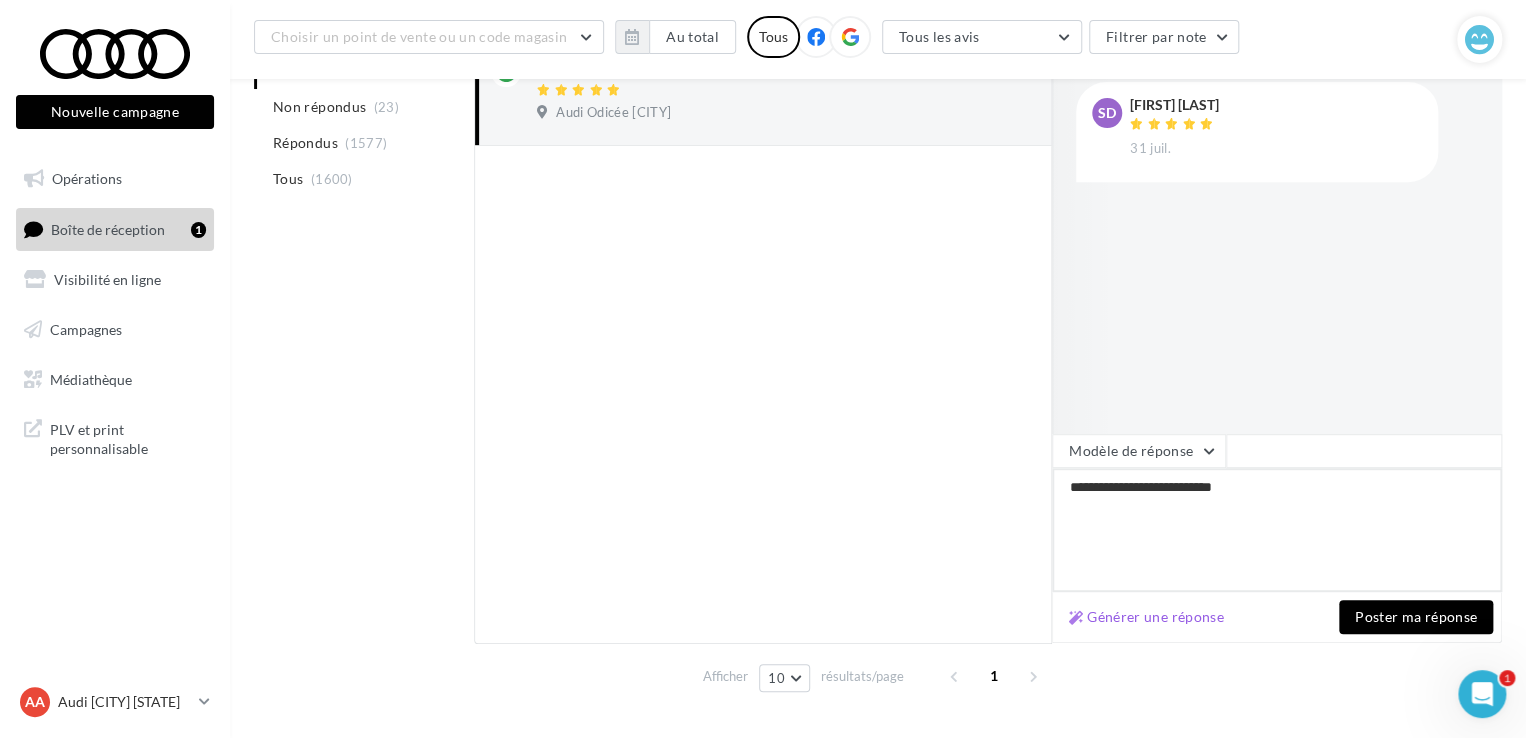 type on "**********" 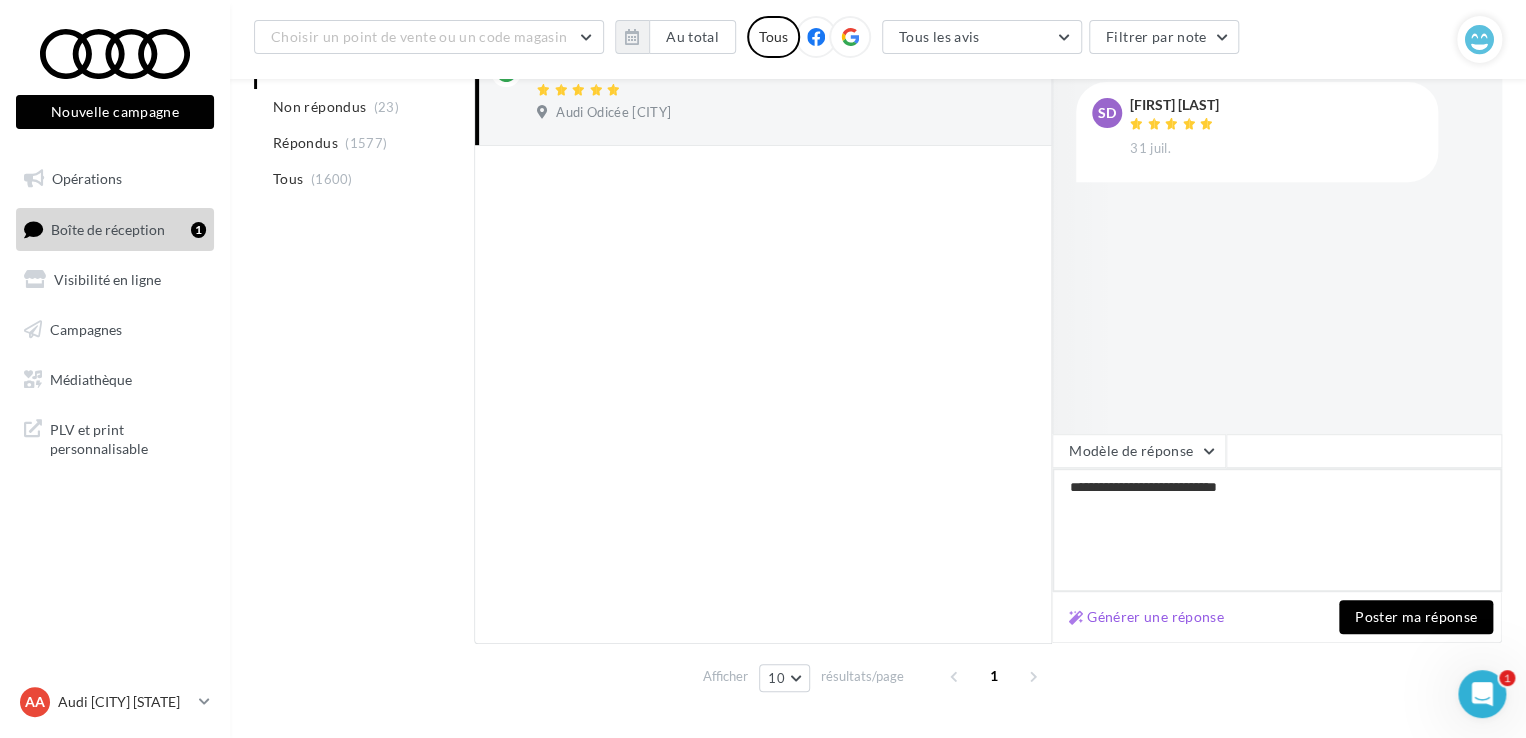type on "**********" 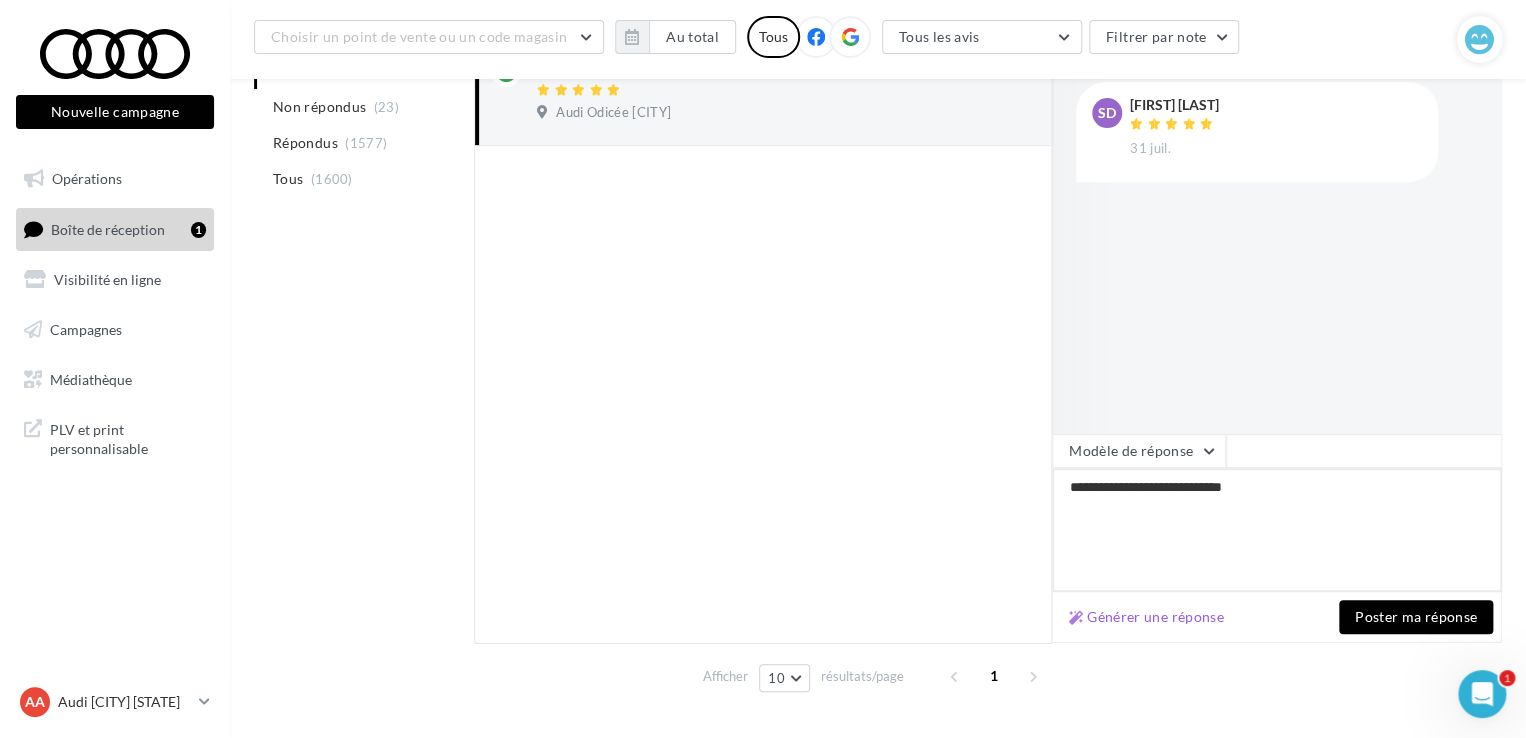 type on "**********" 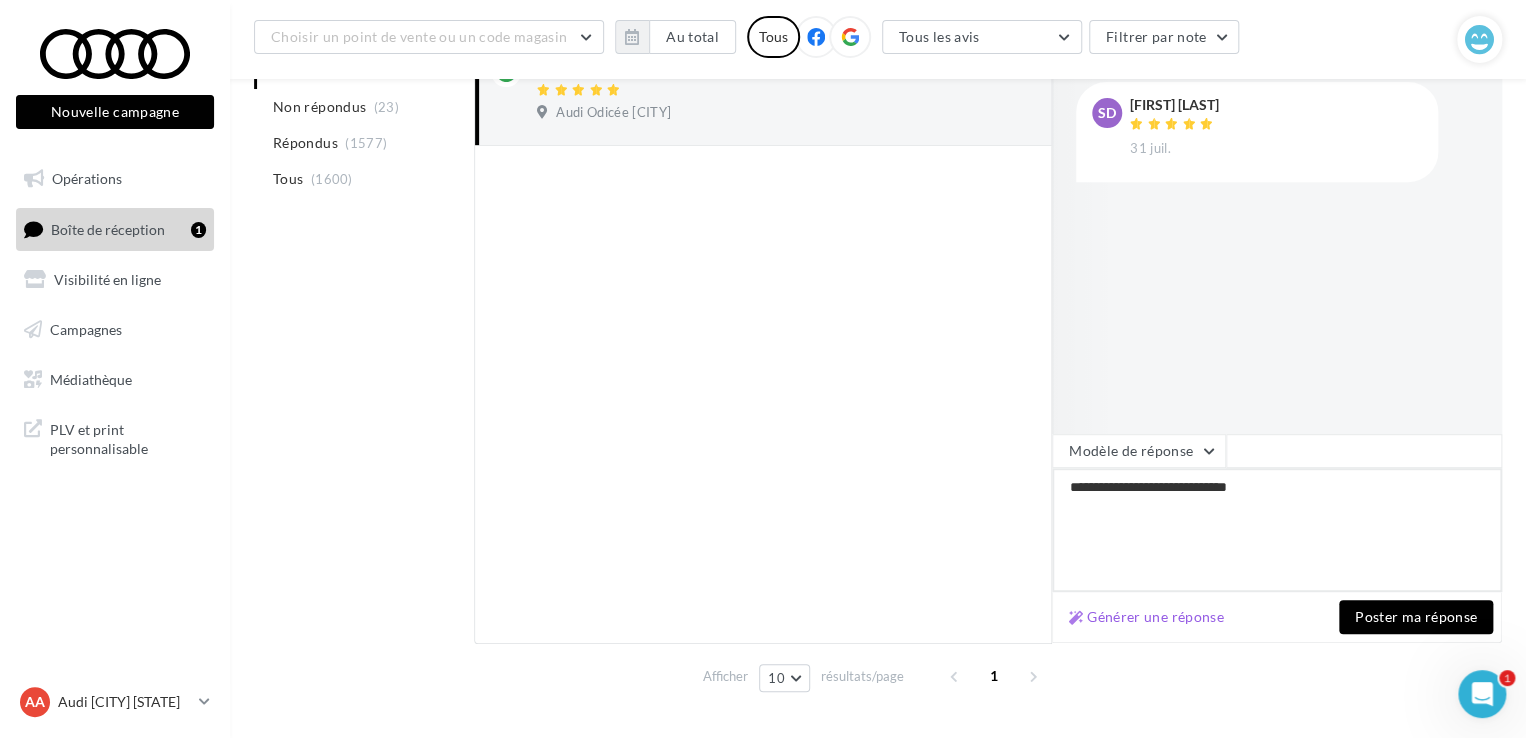 type on "**********" 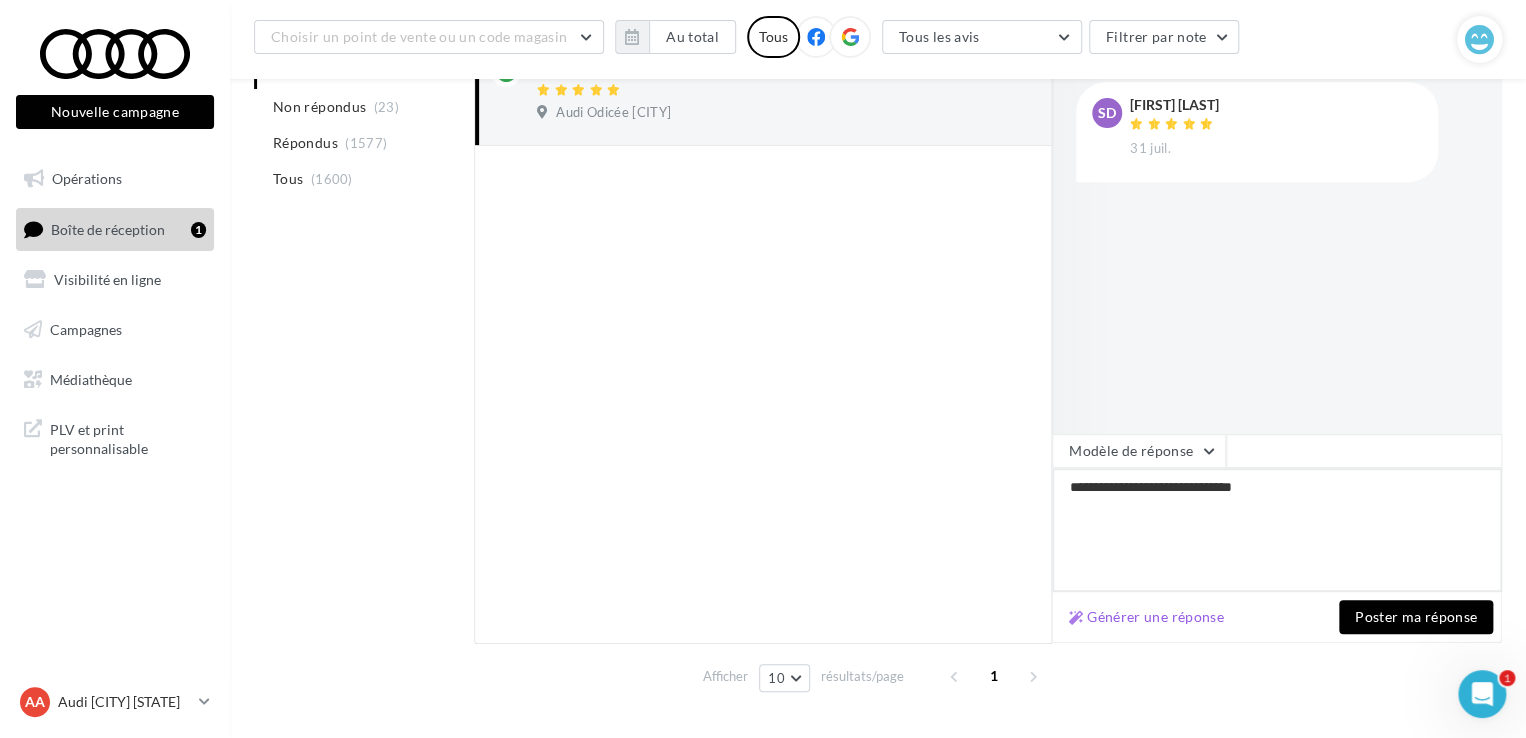 type on "**********" 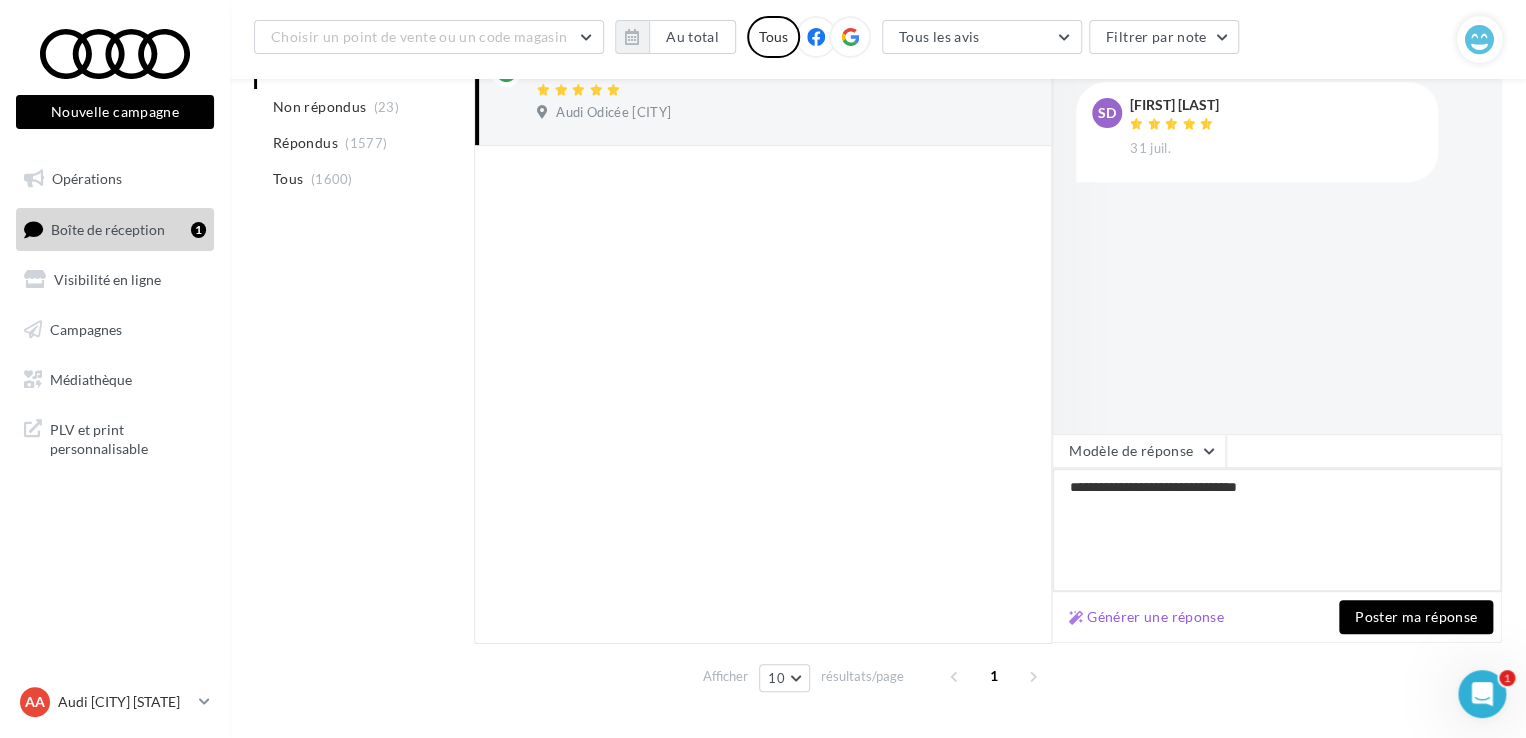 type on "**********" 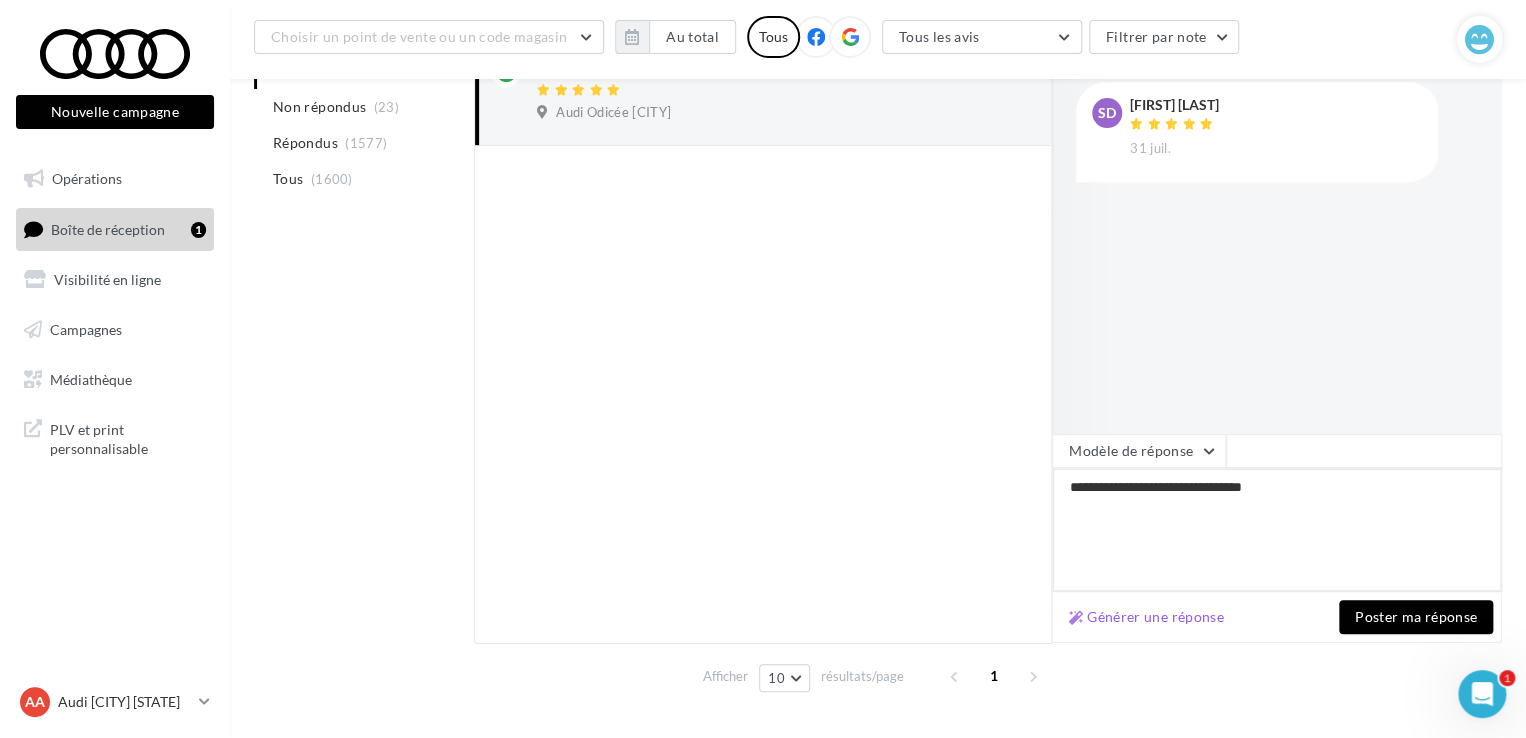 type on "**********" 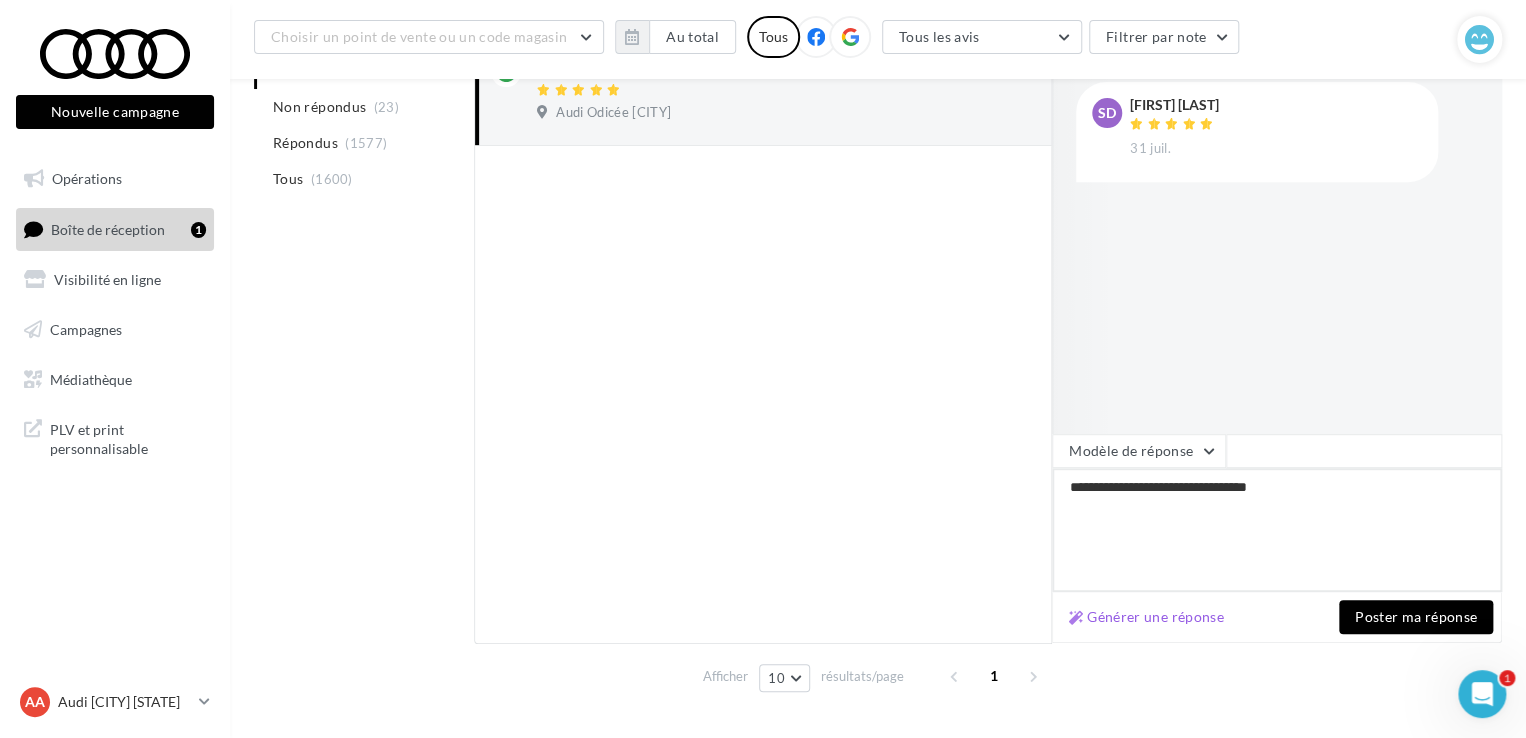 type on "**********" 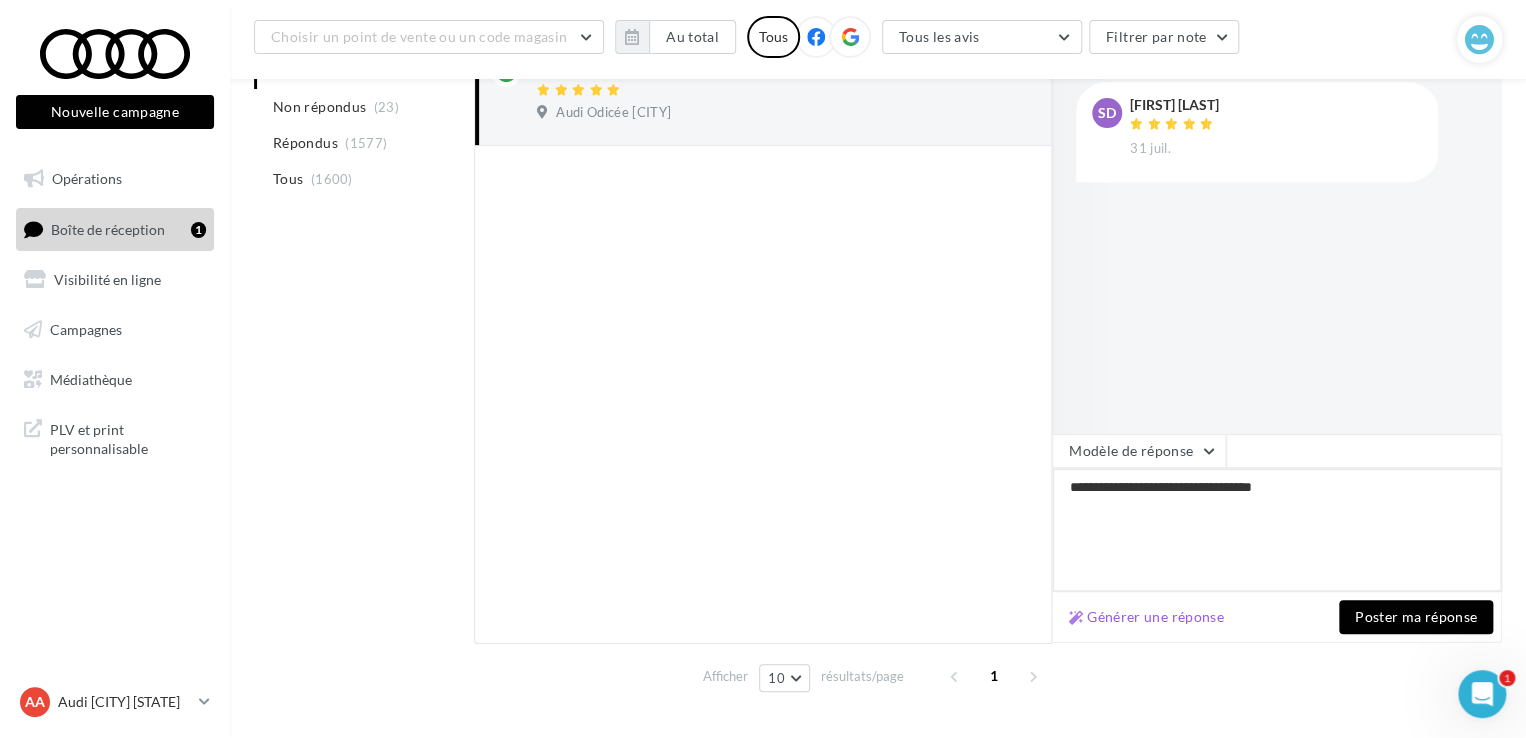 type on "**********" 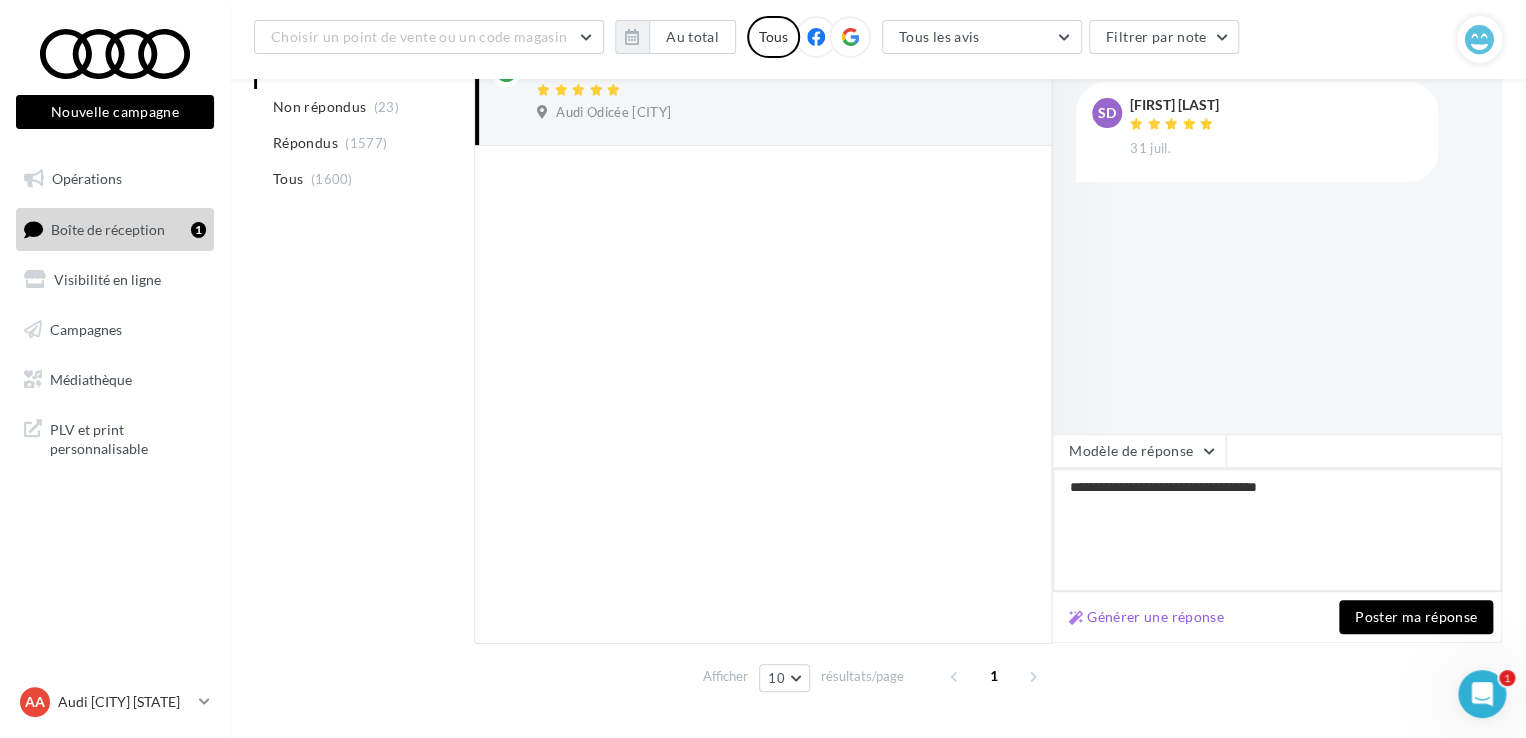 type on "**********" 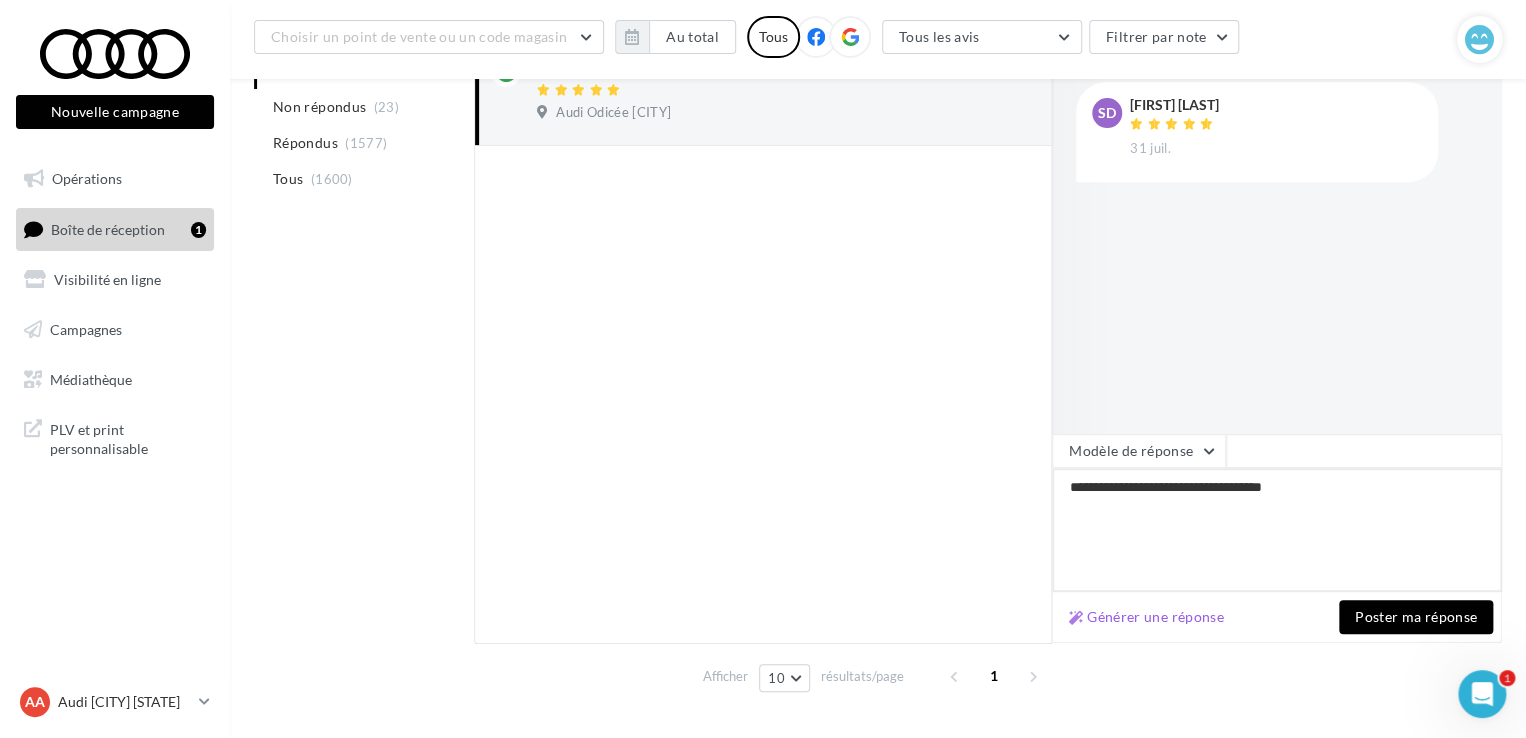 type on "**********" 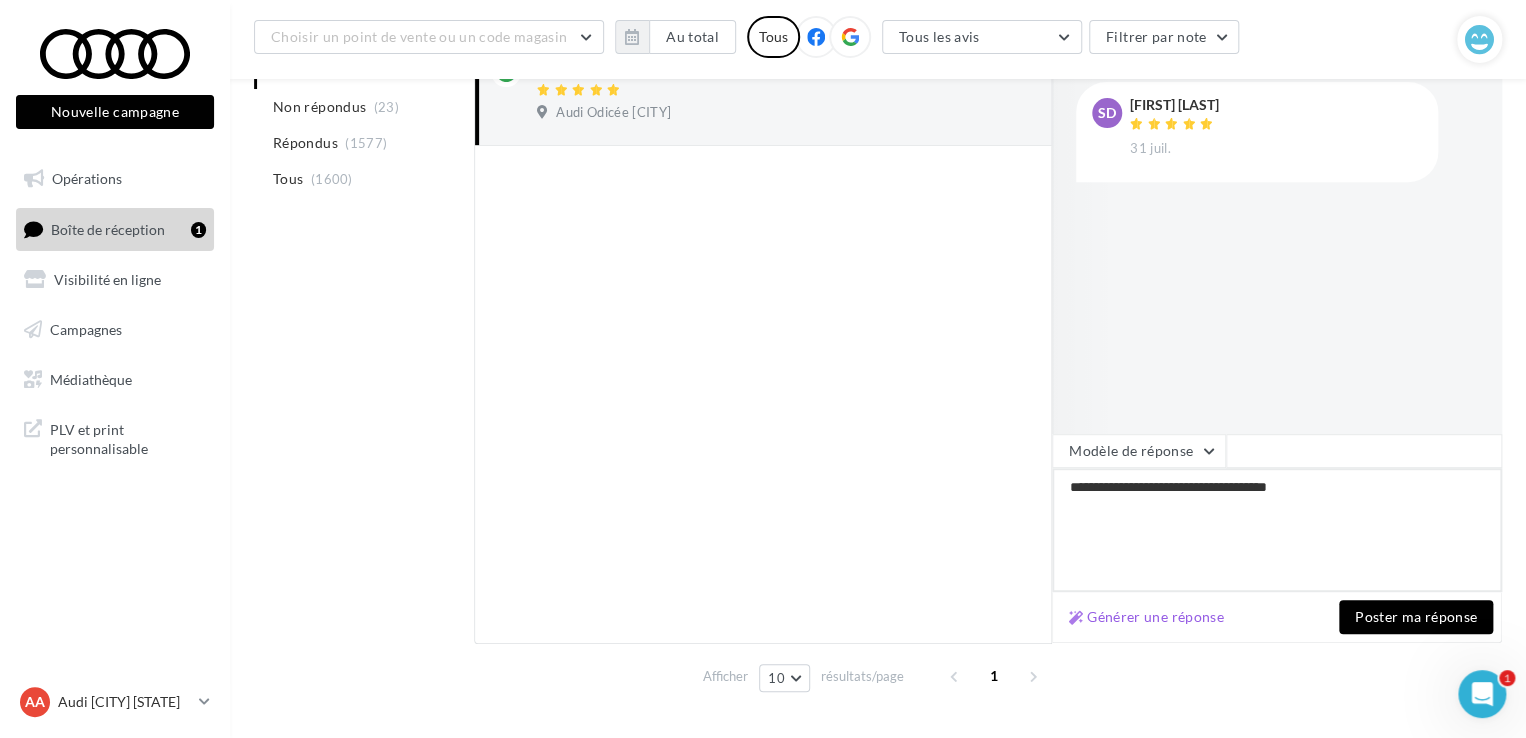 type on "**********" 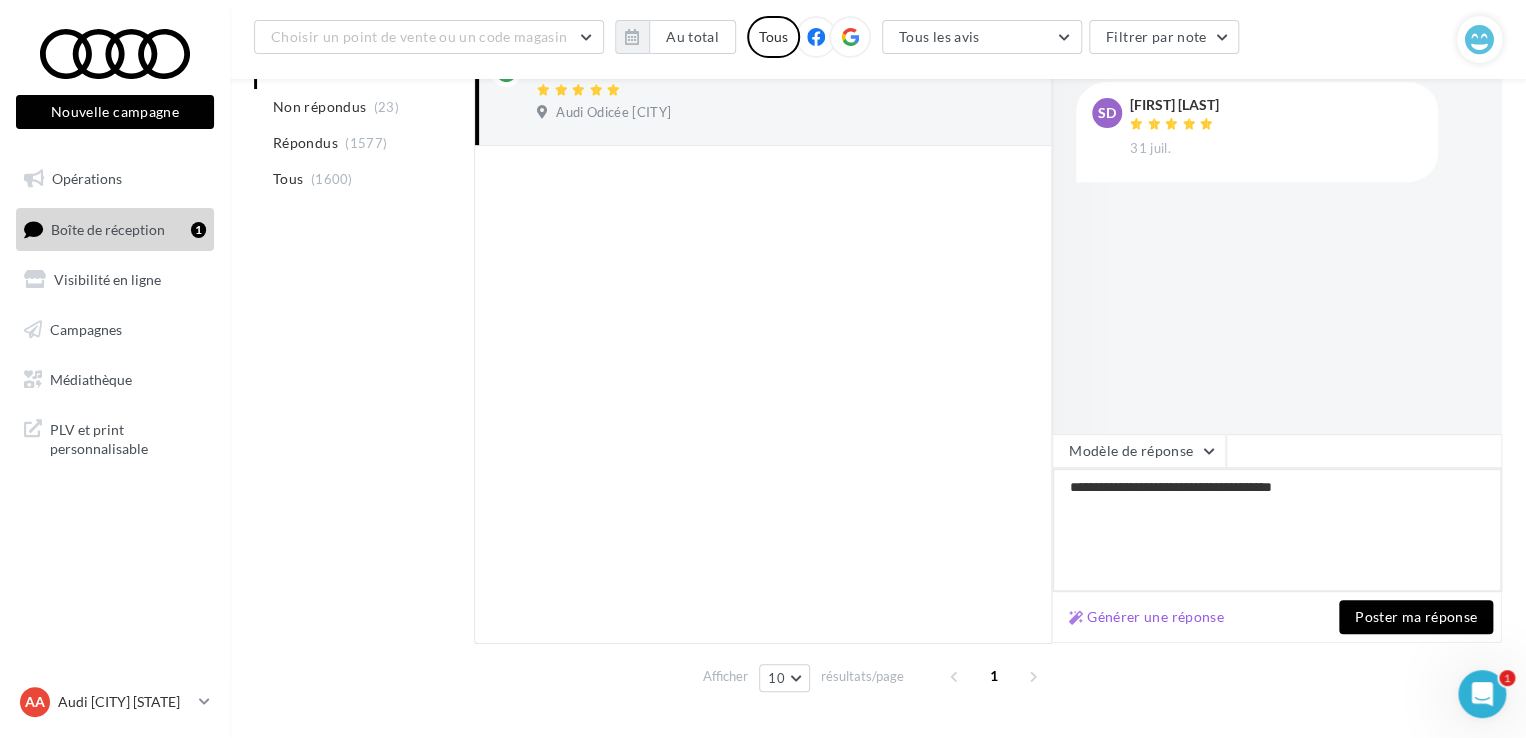 type on "**********" 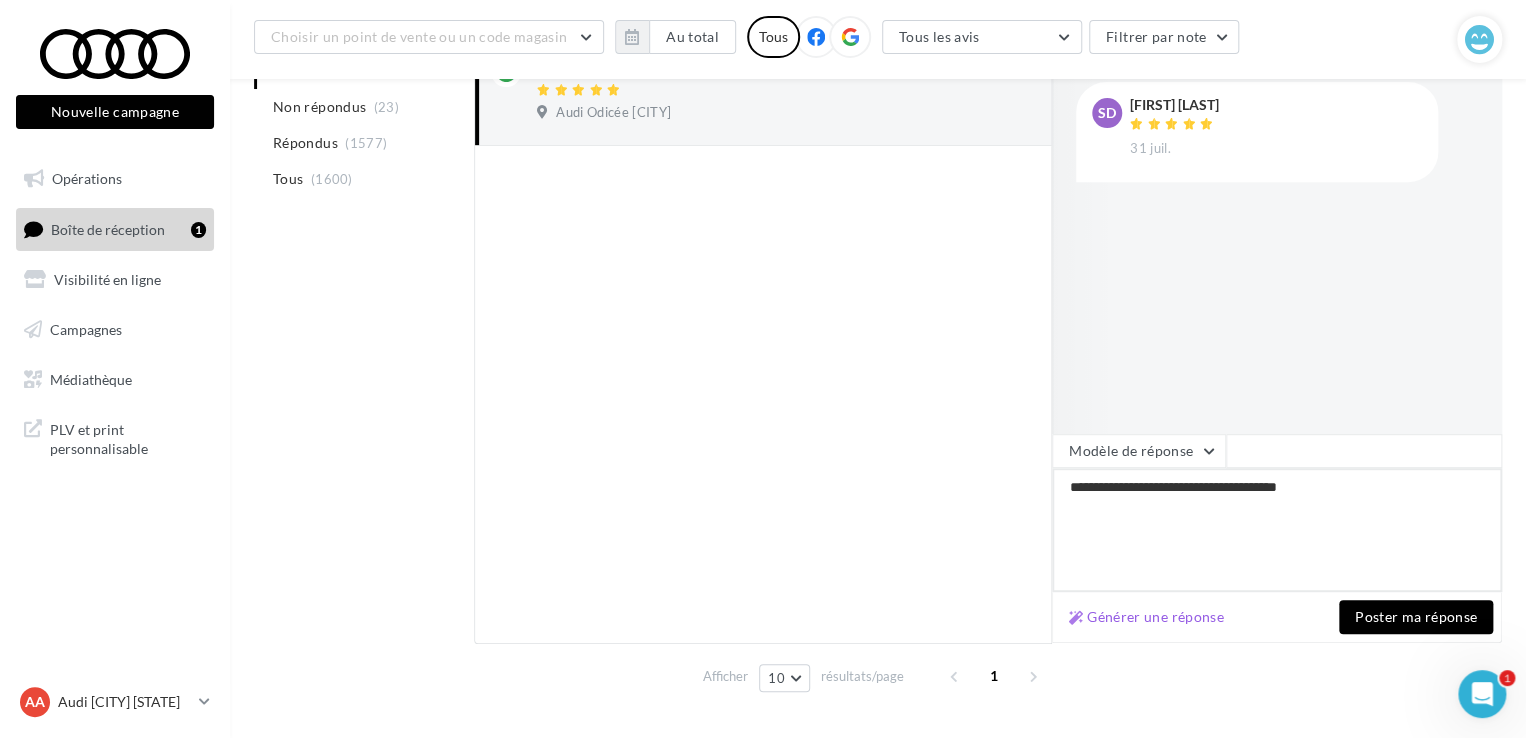 type on "**********" 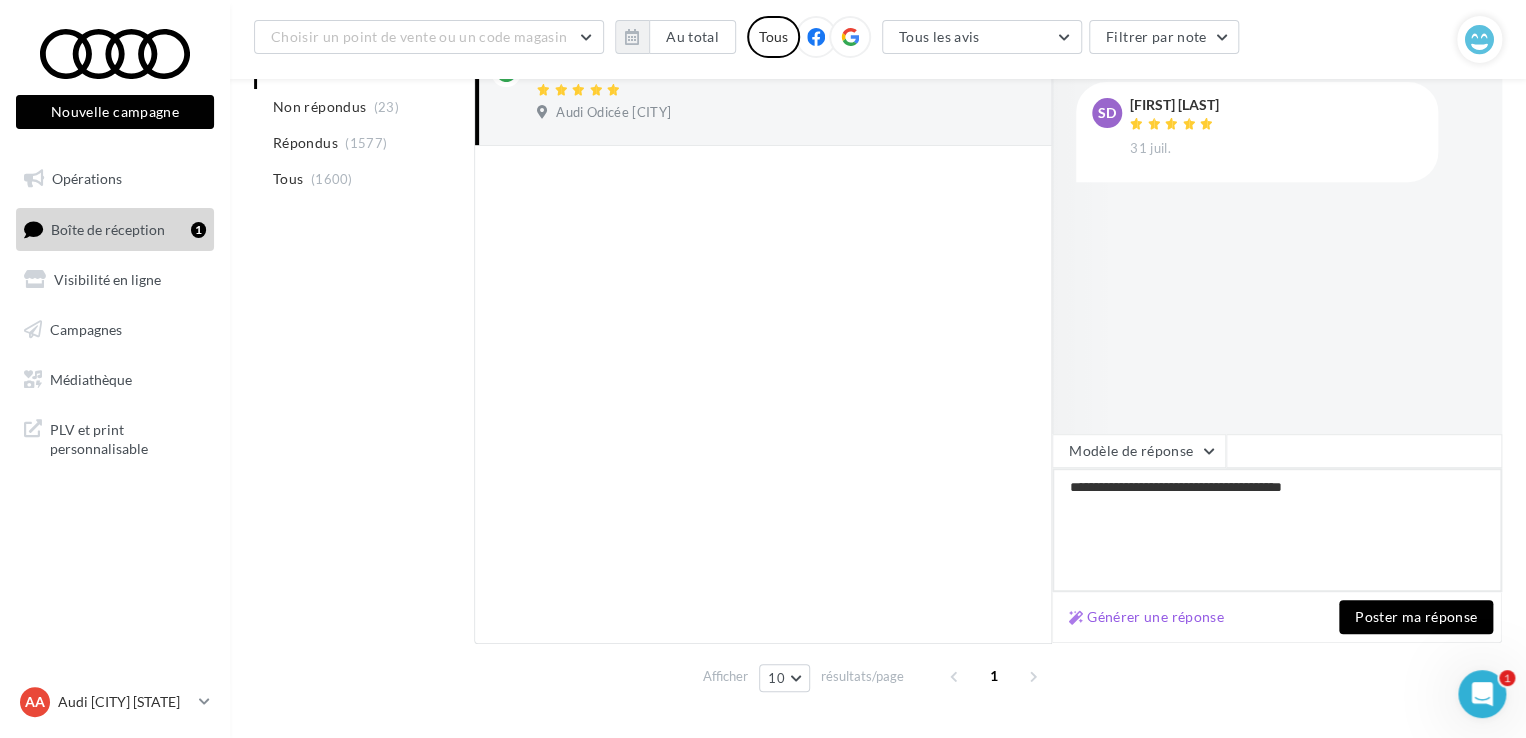 type on "**********" 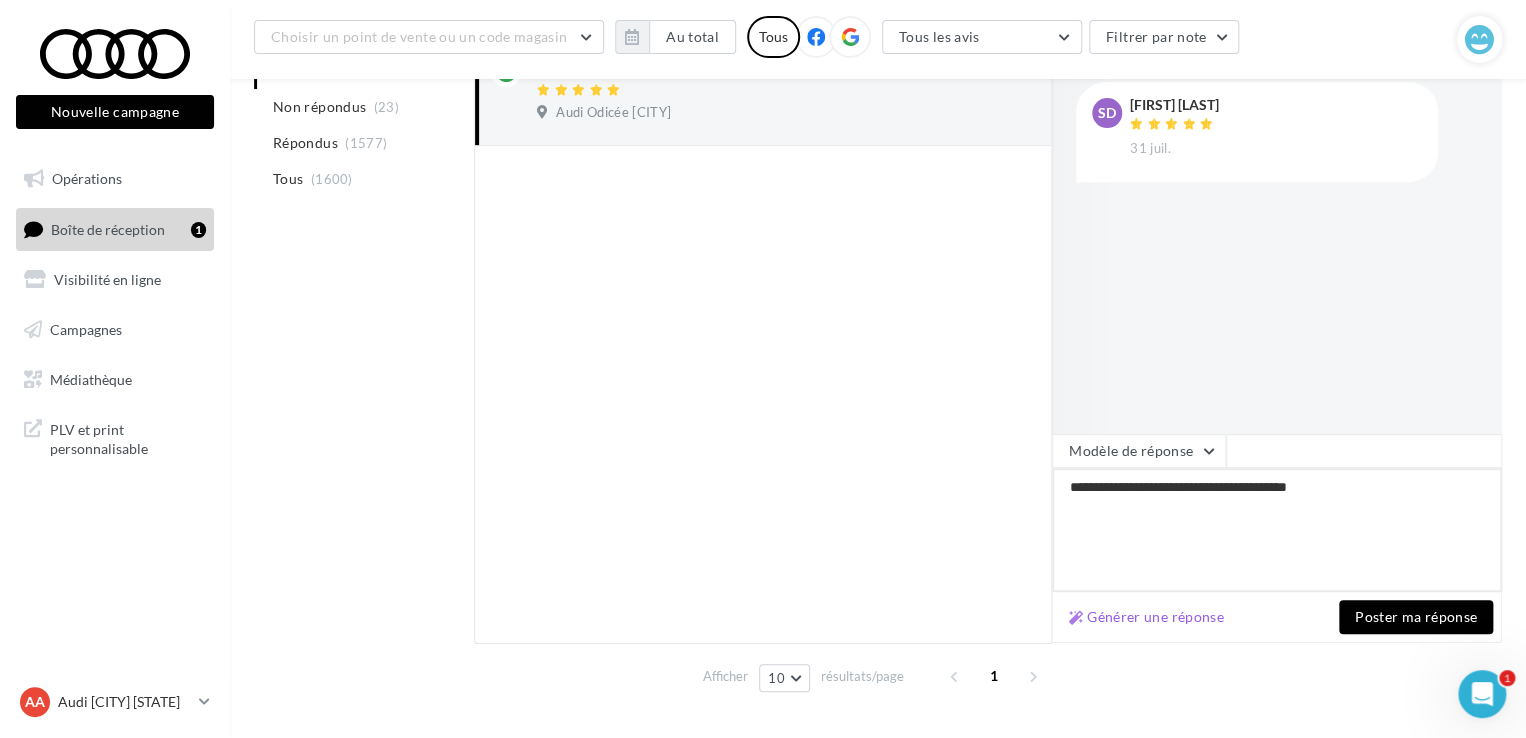 type on "**********" 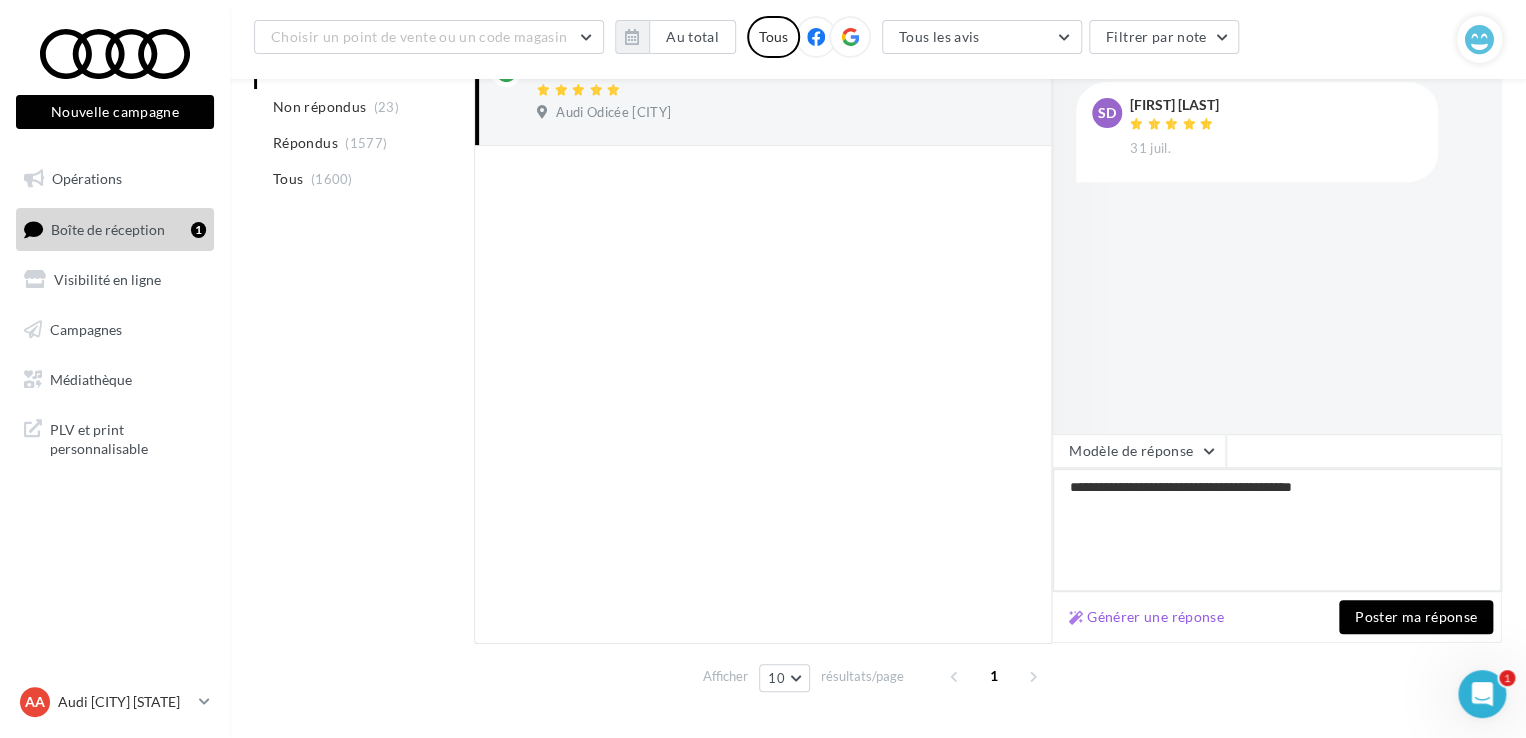 type on "**********" 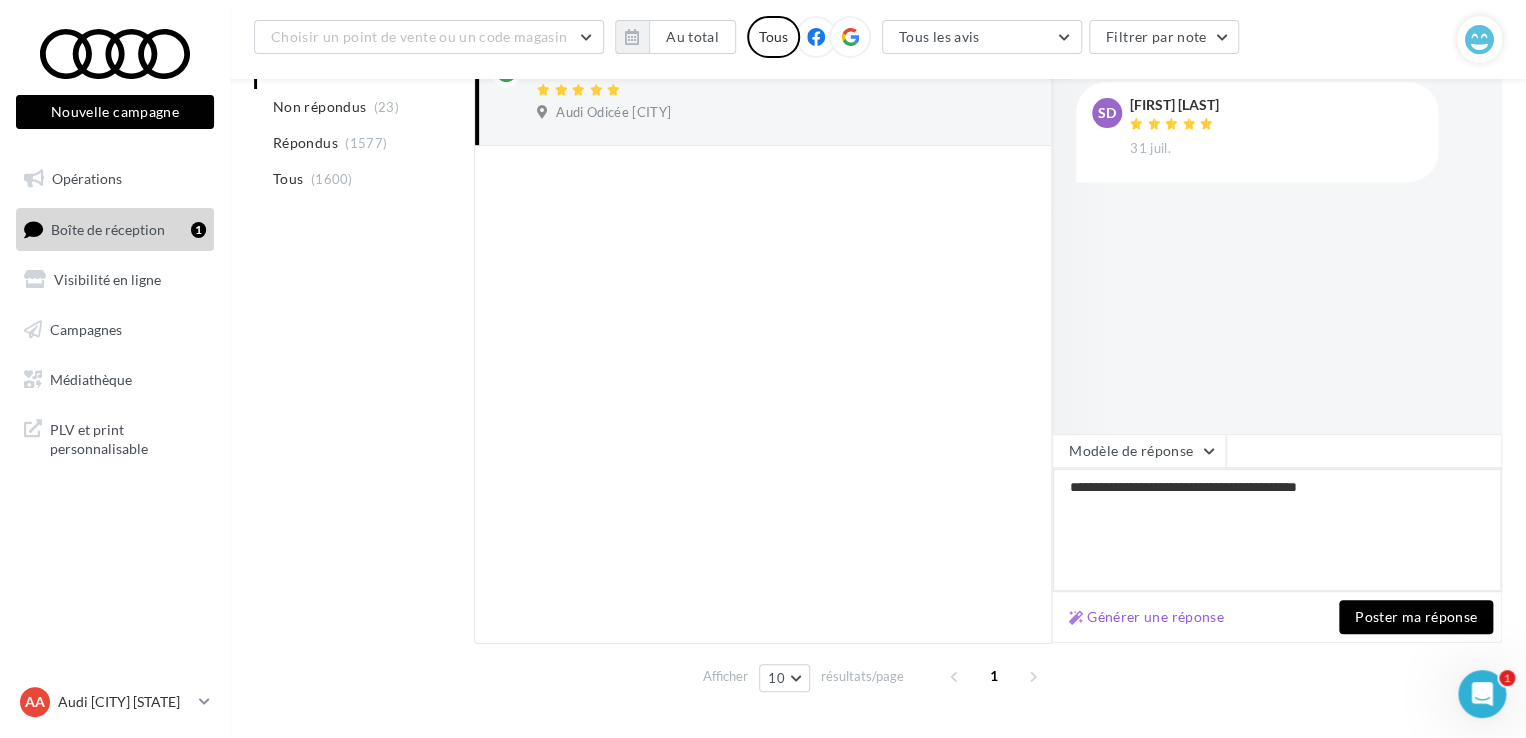 type on "**********" 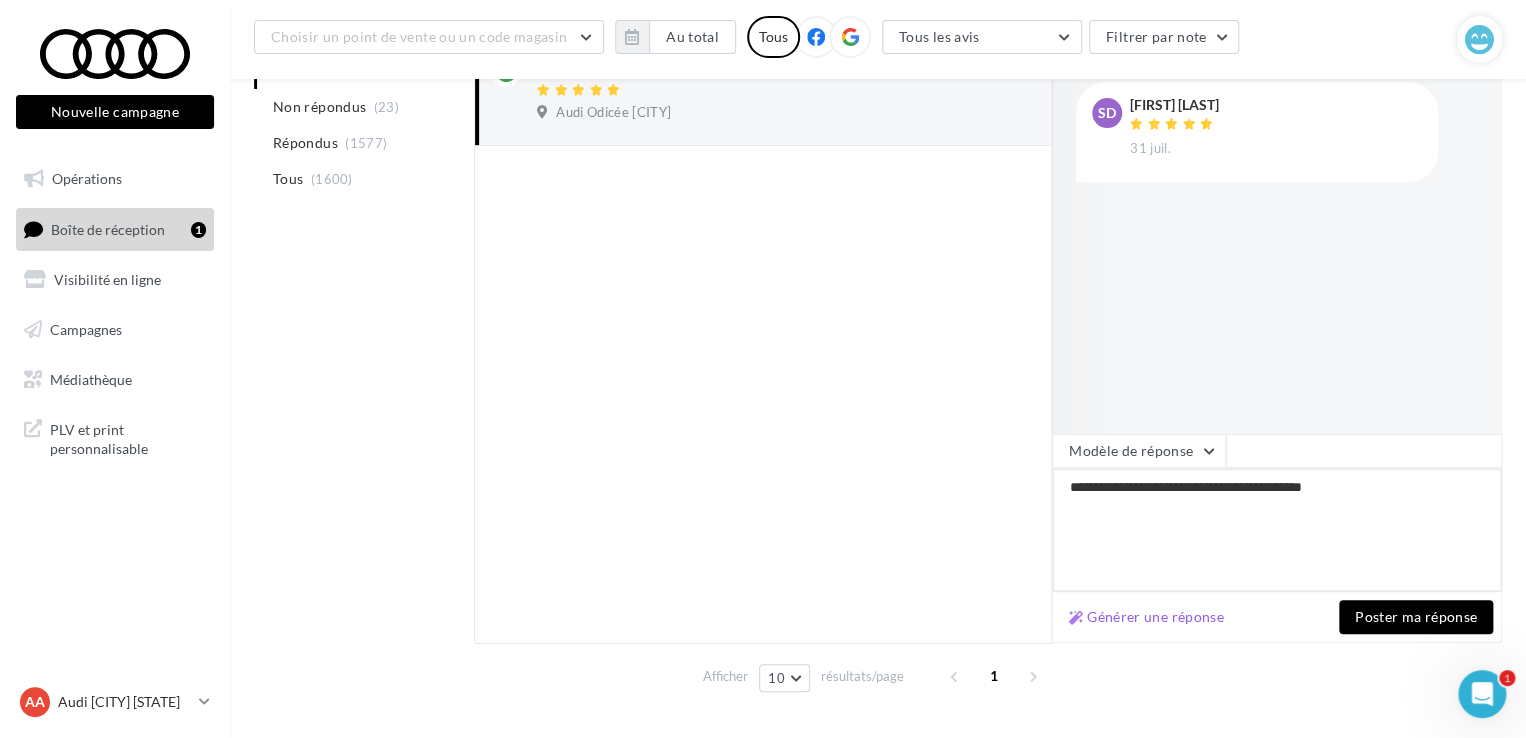 type on "**********" 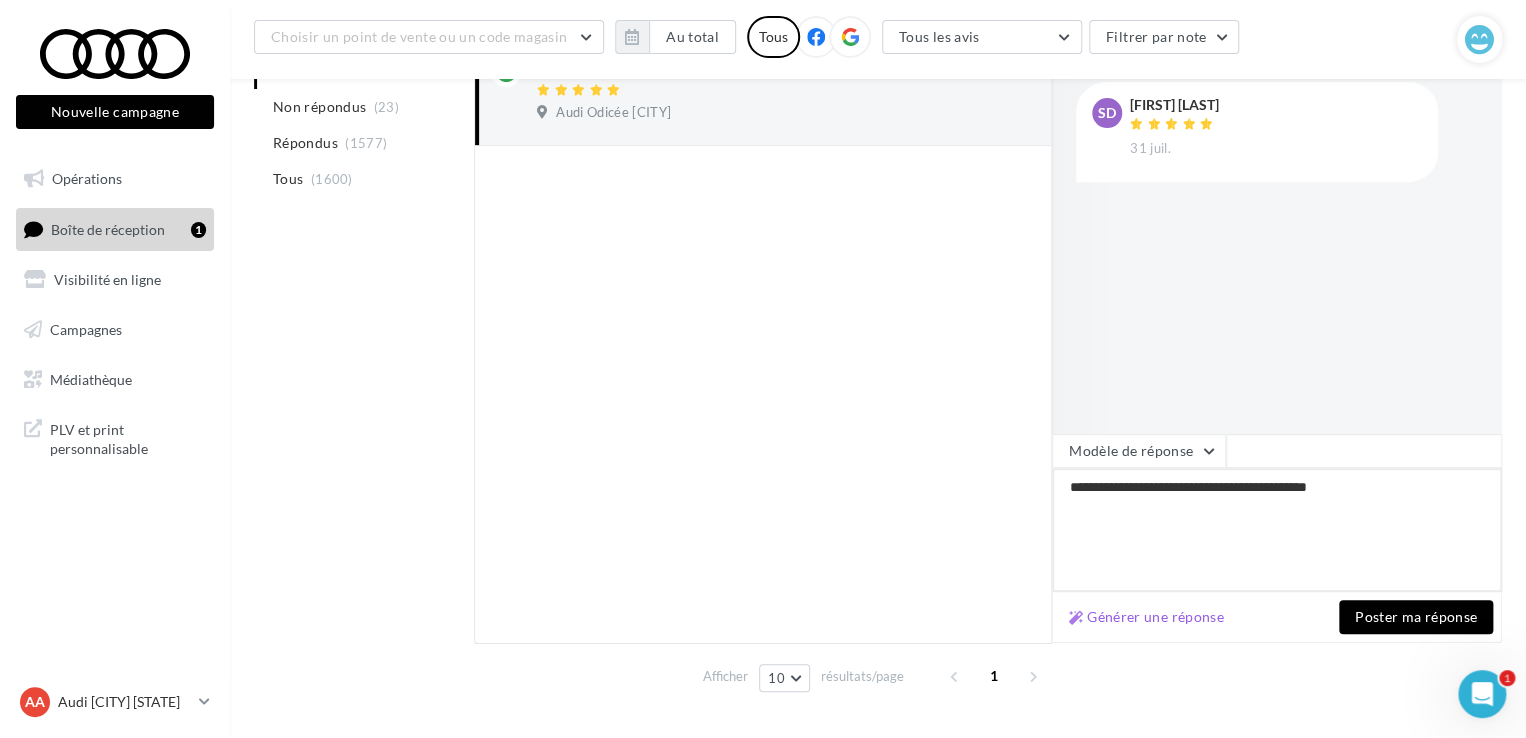 type on "**********" 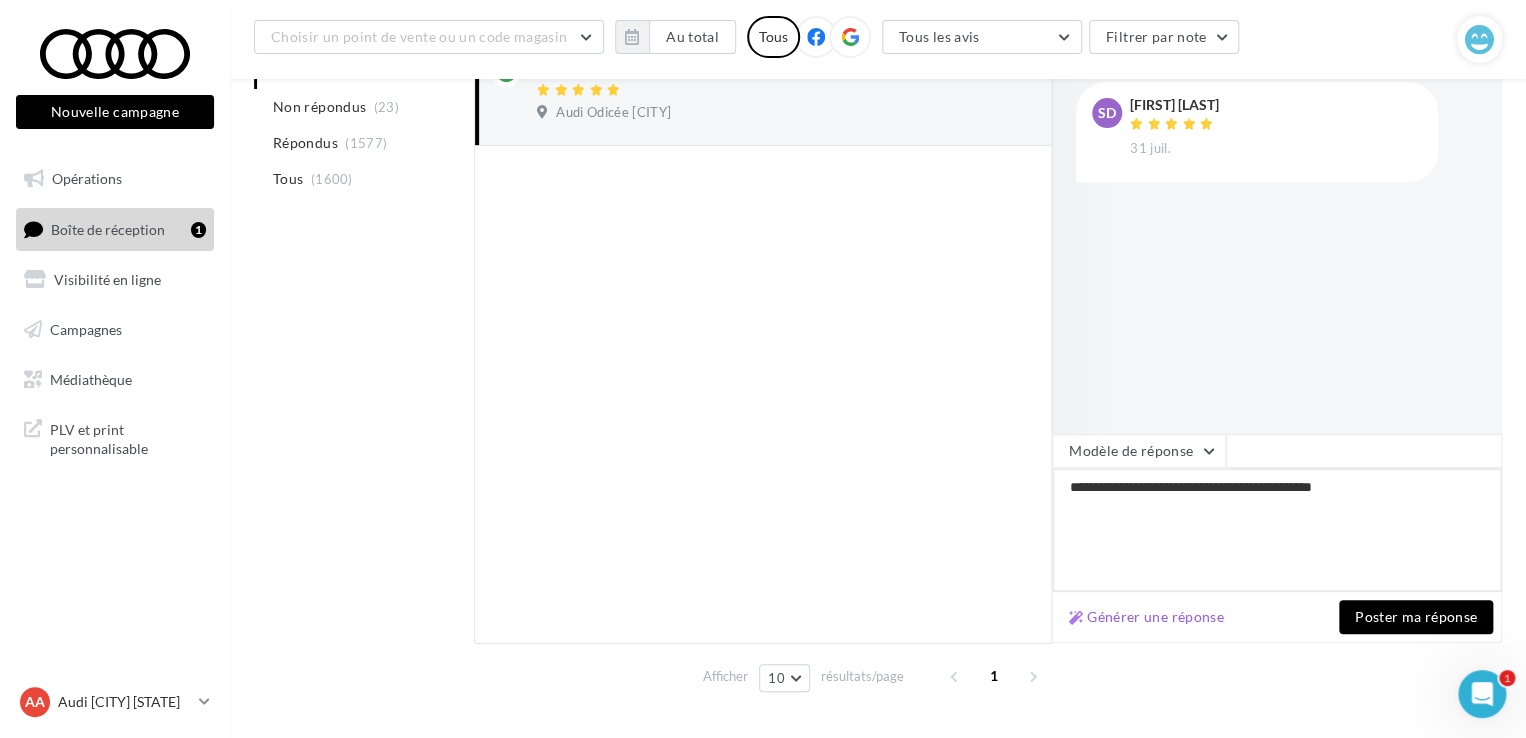 type on "**********" 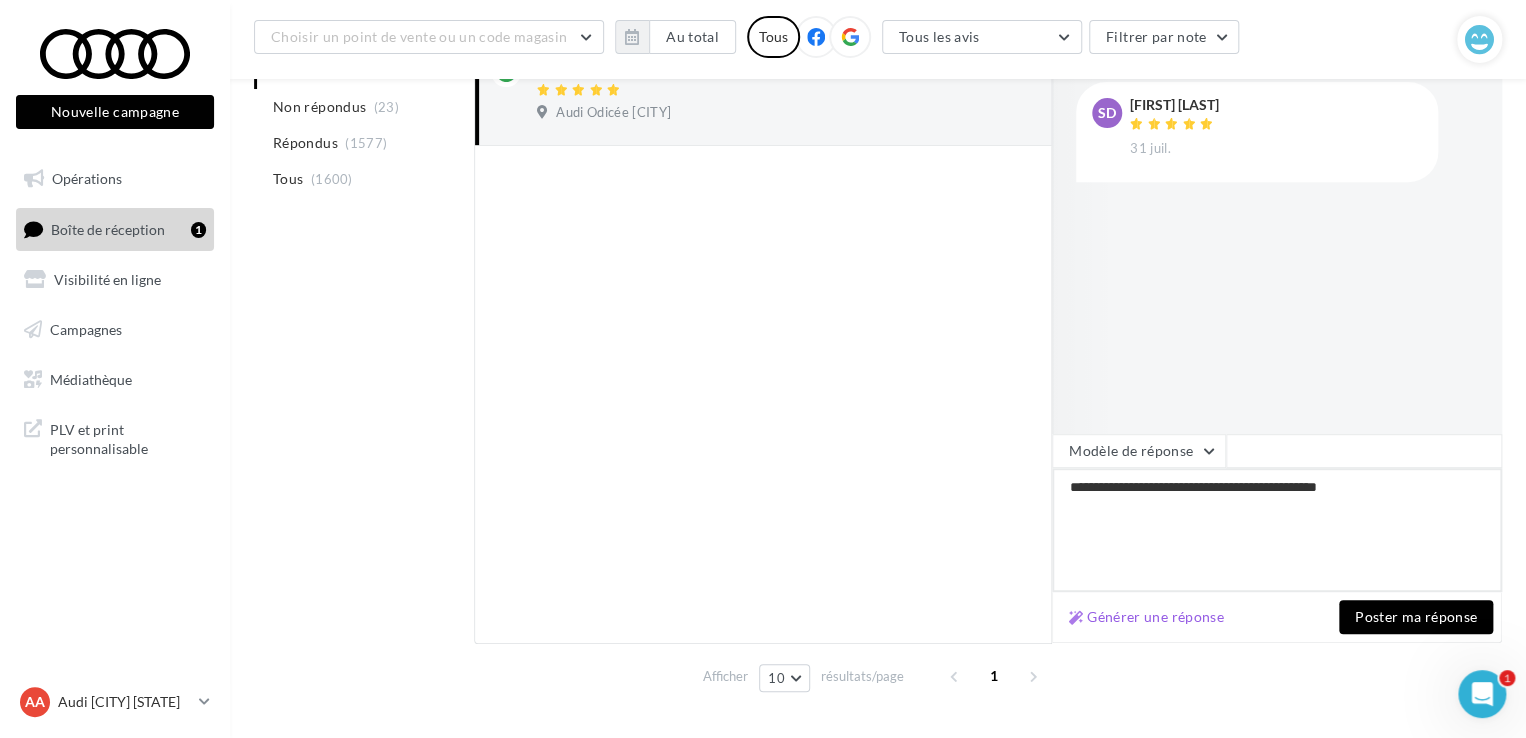 type on "**********" 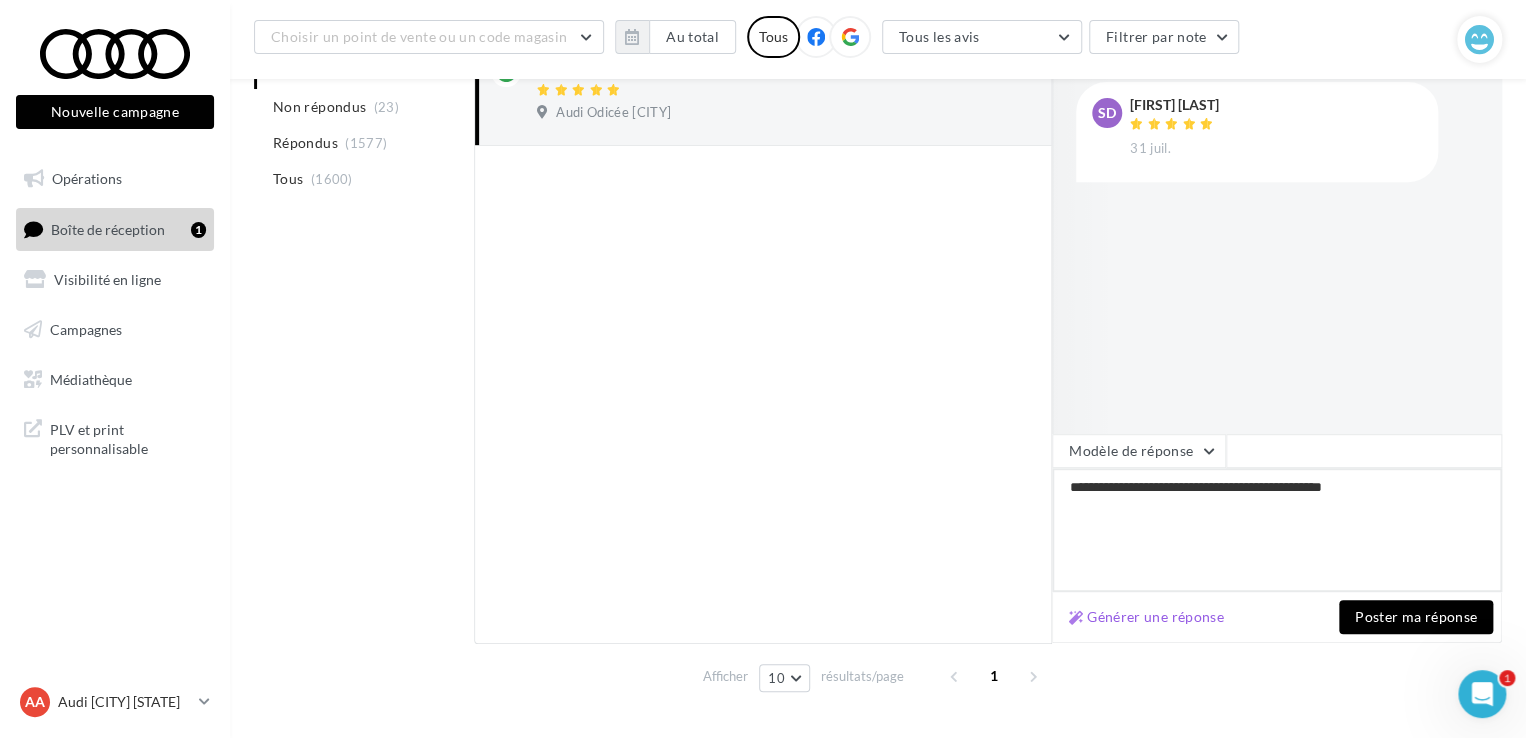 type on "**********" 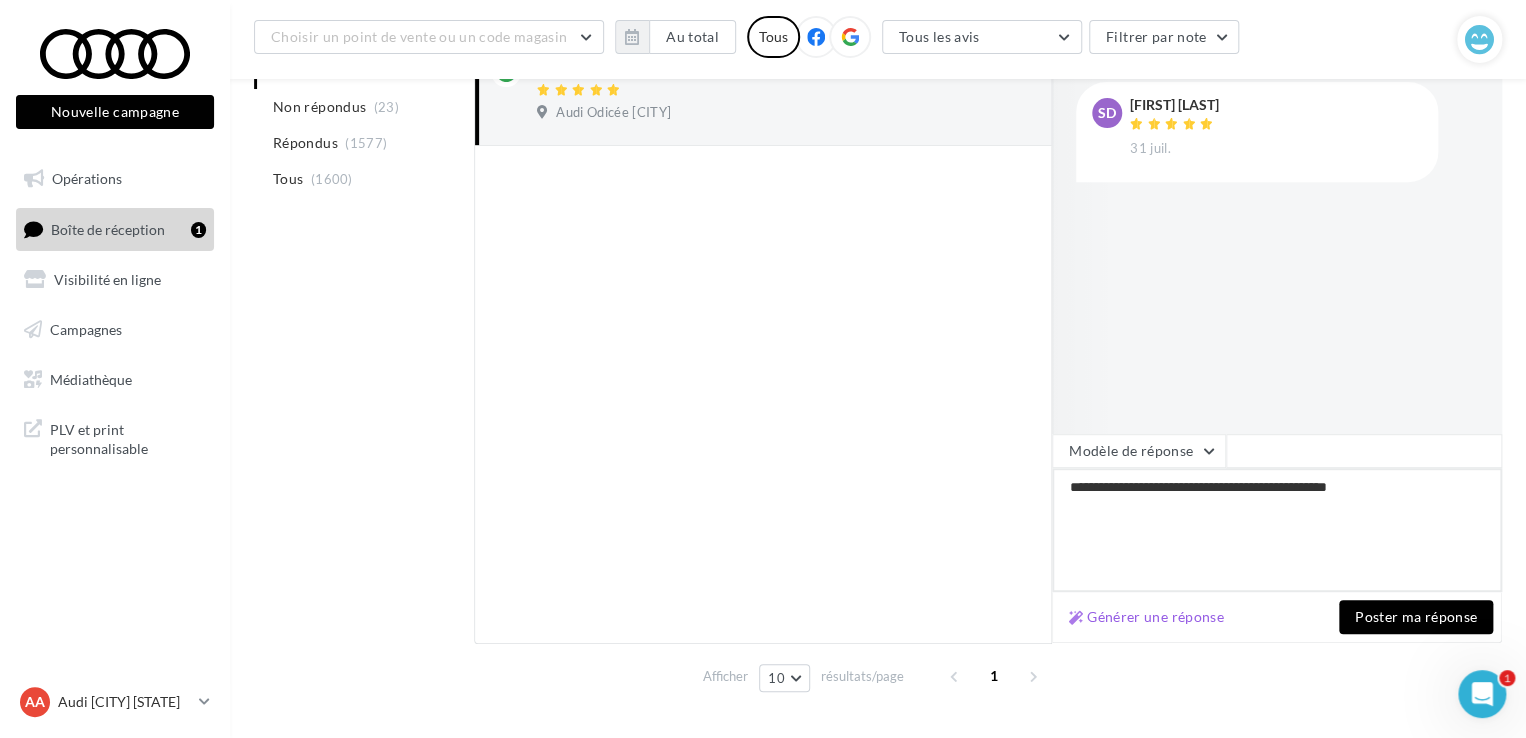 type on "**********" 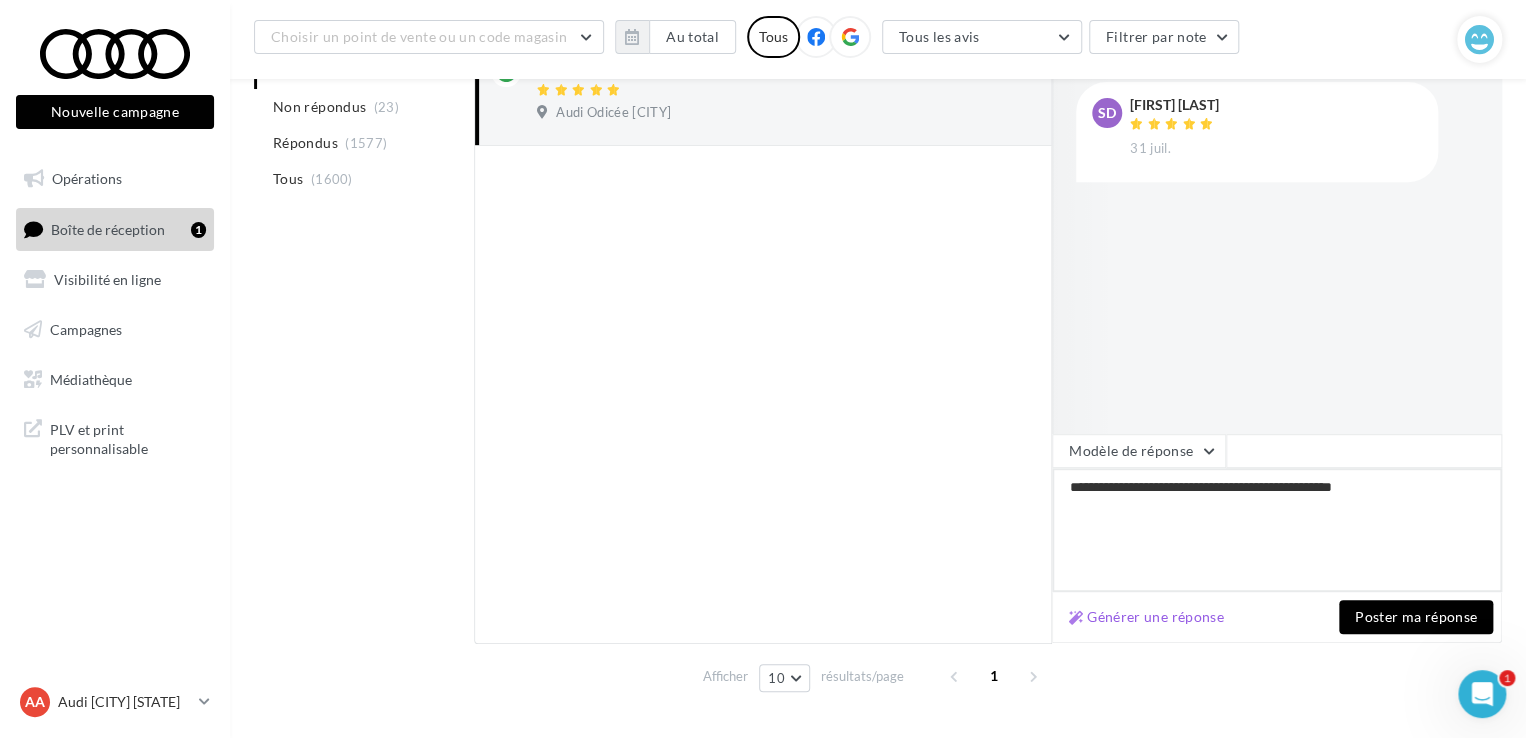 type on "**********" 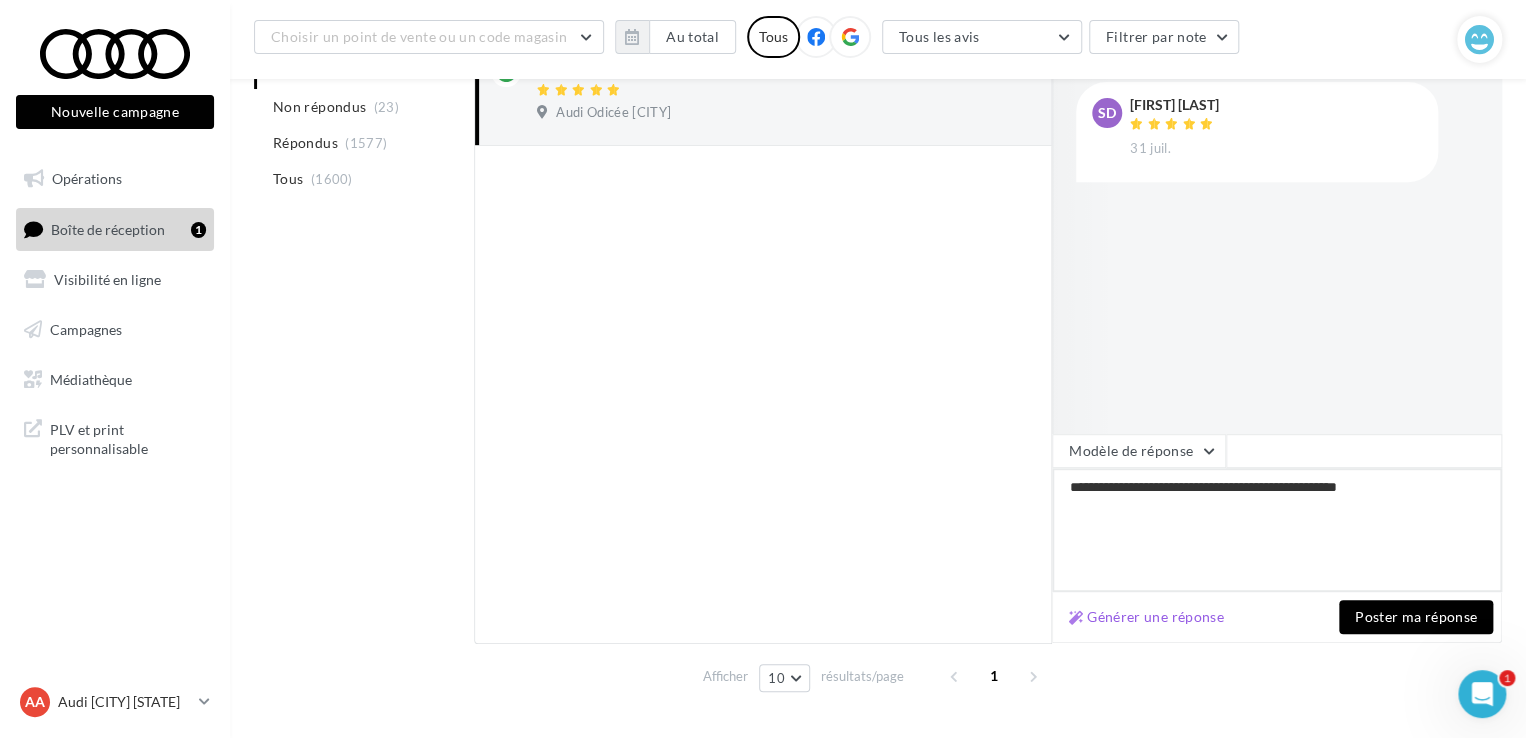 type on "**********" 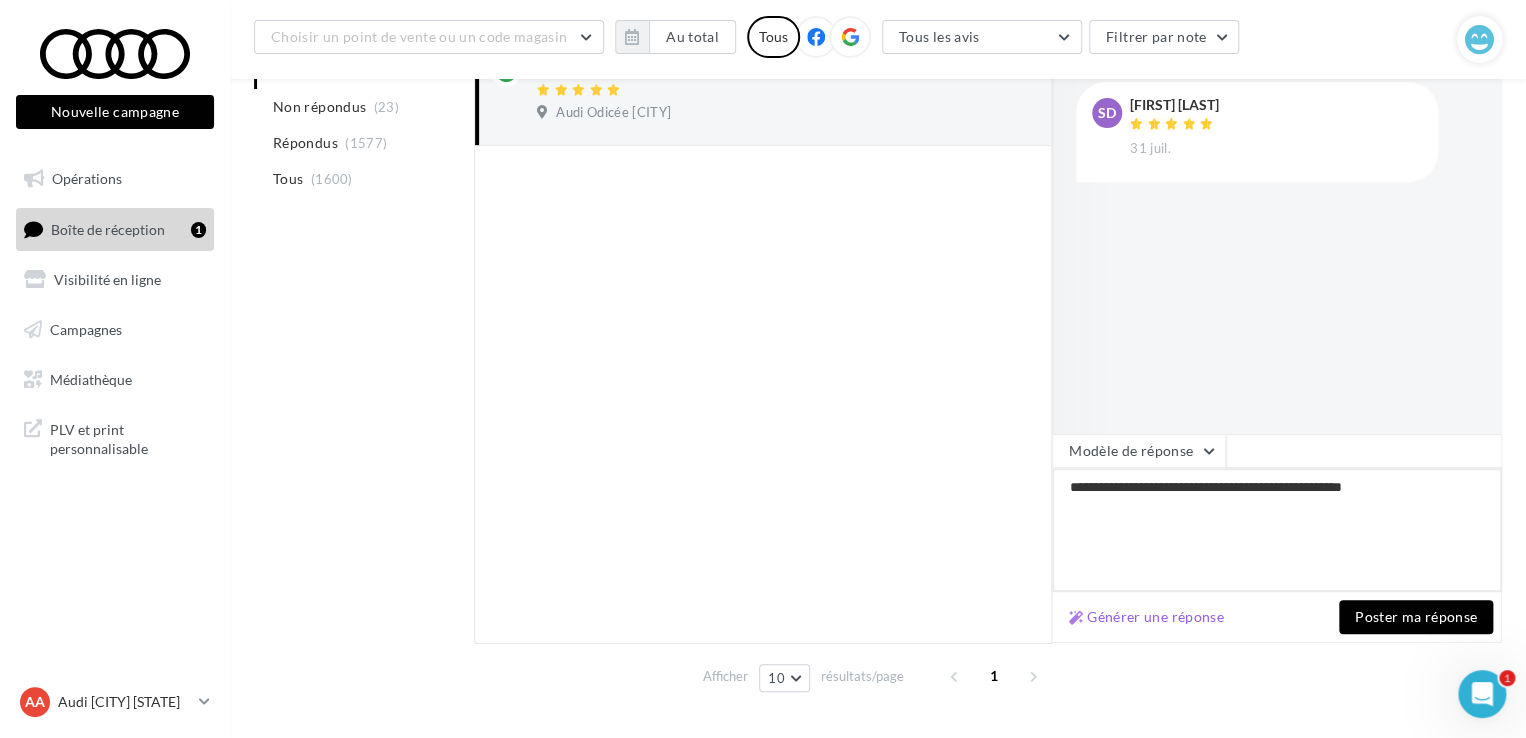 type on "**********" 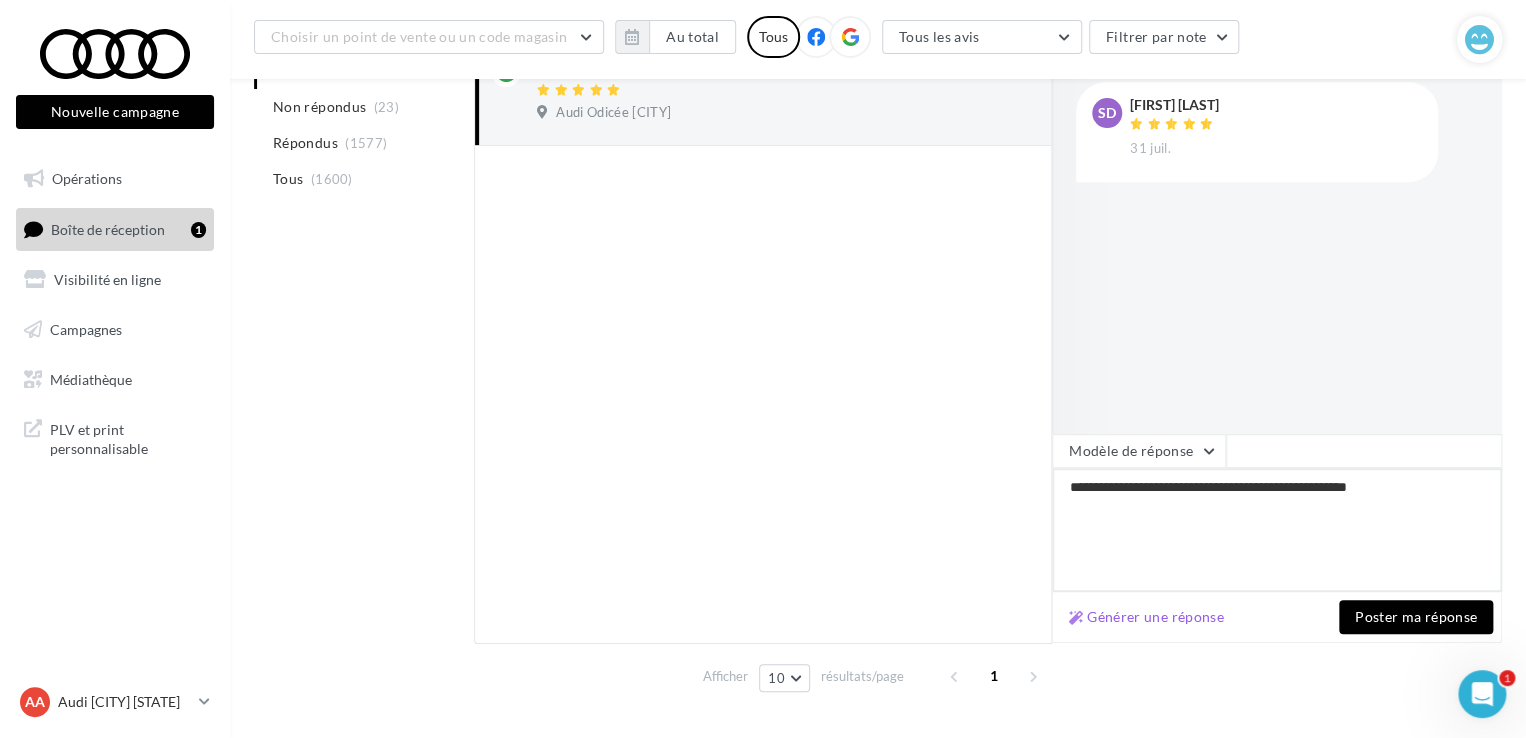 type on "**********" 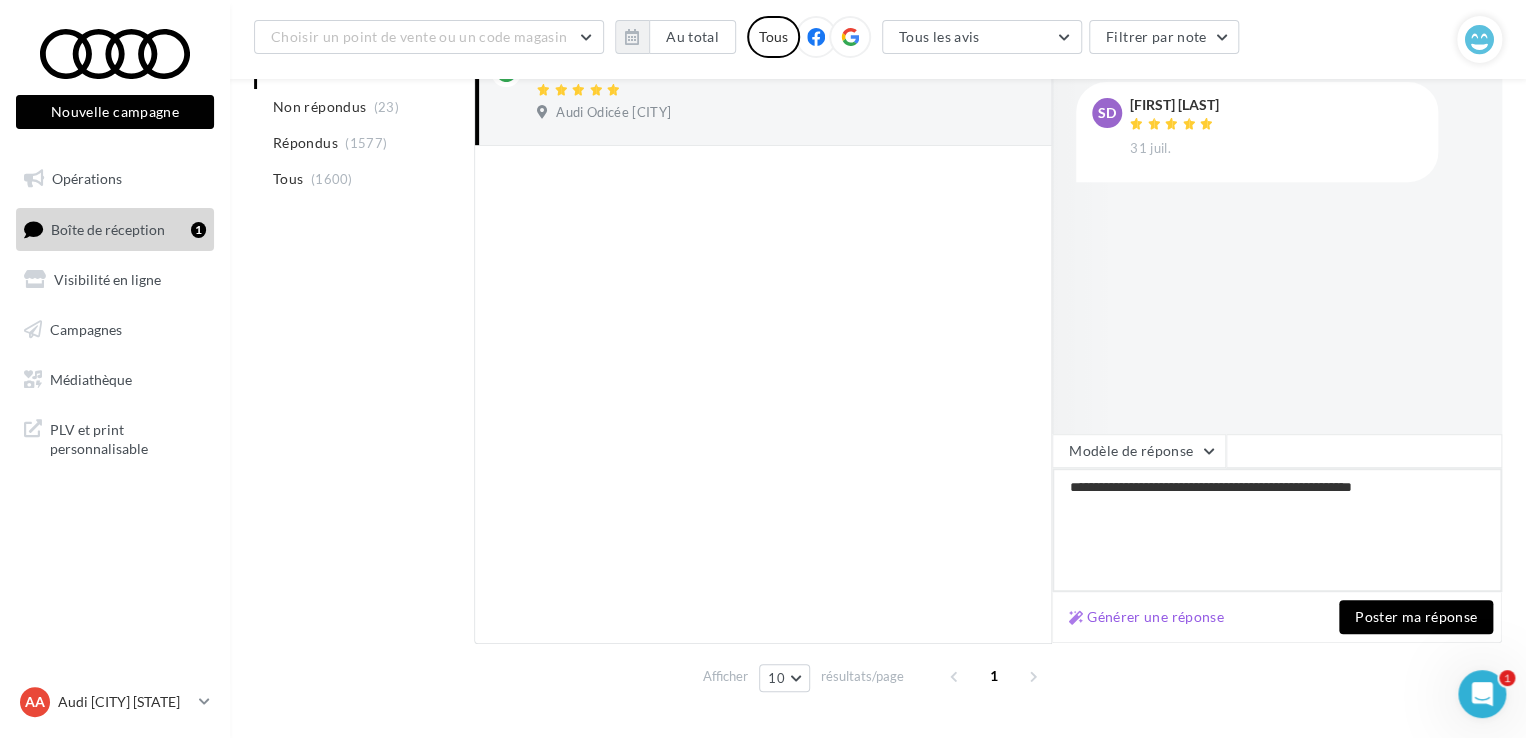 type on "**********" 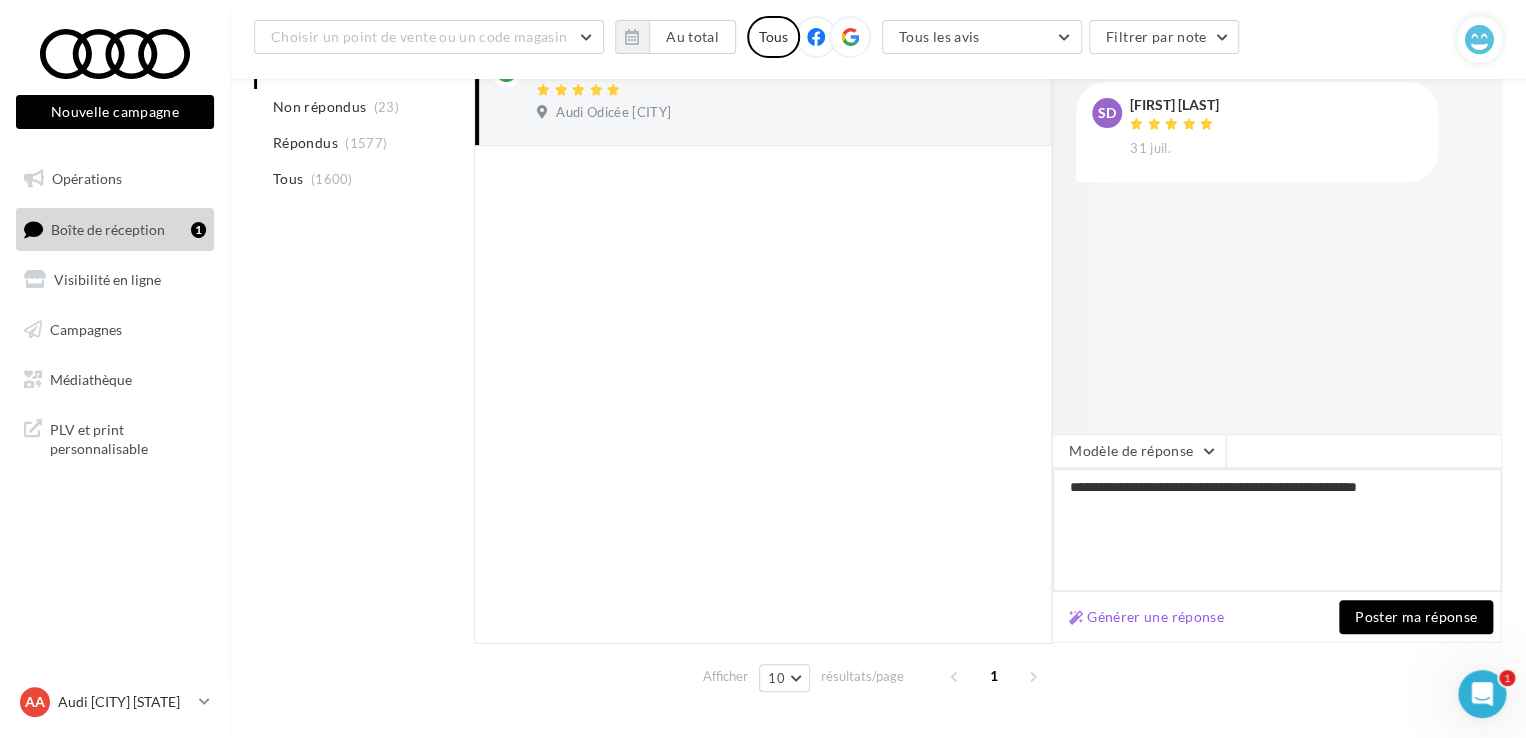 type on "**********" 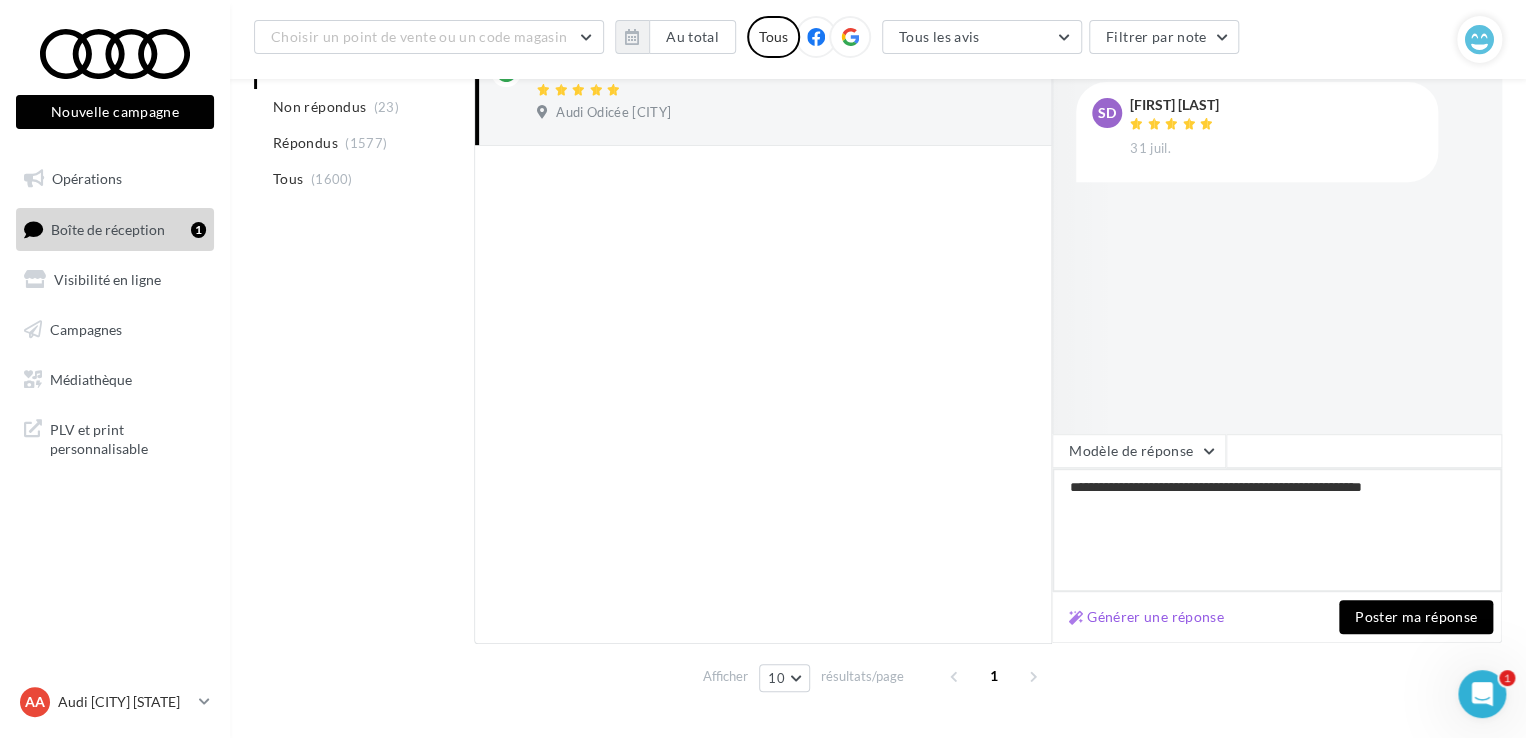 type on "**********" 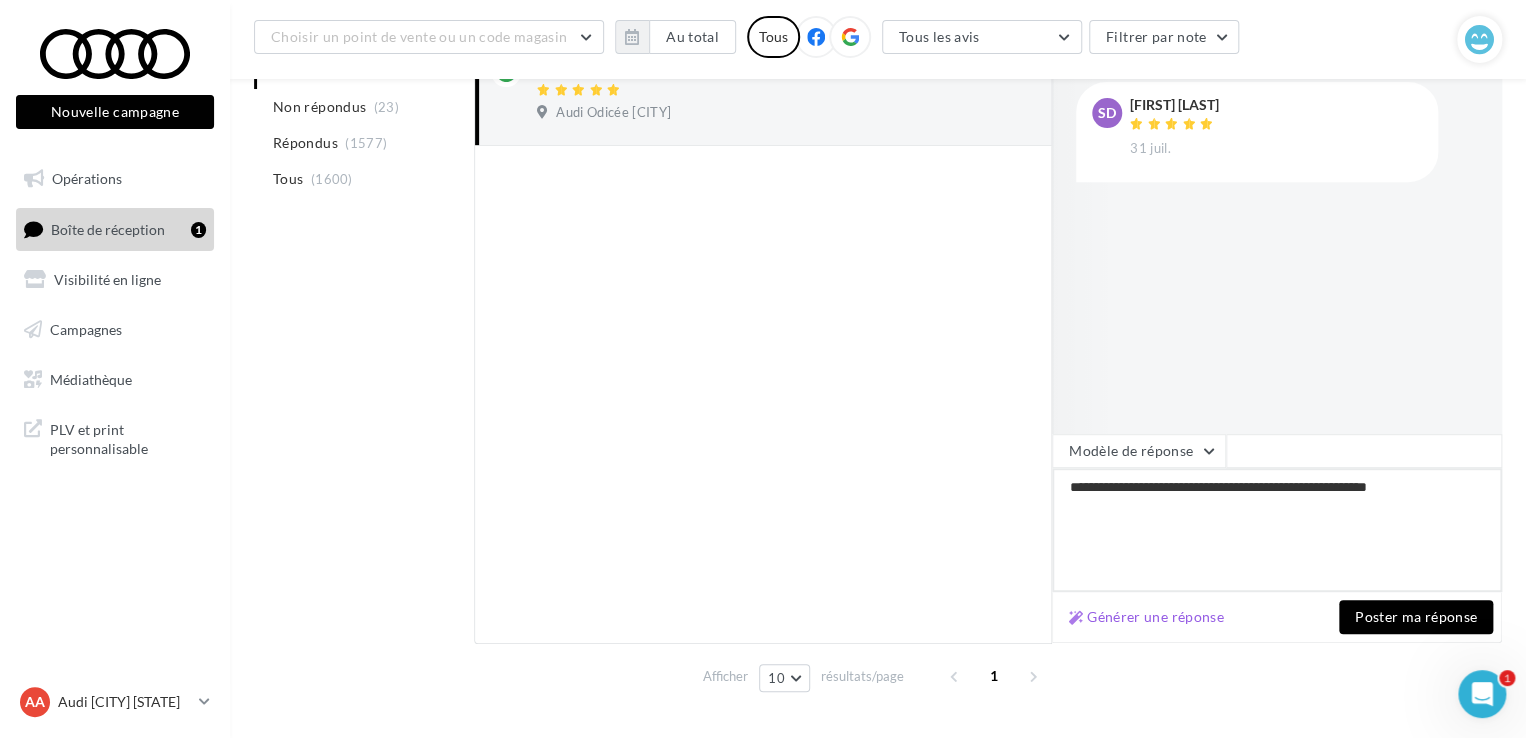 type on "**********" 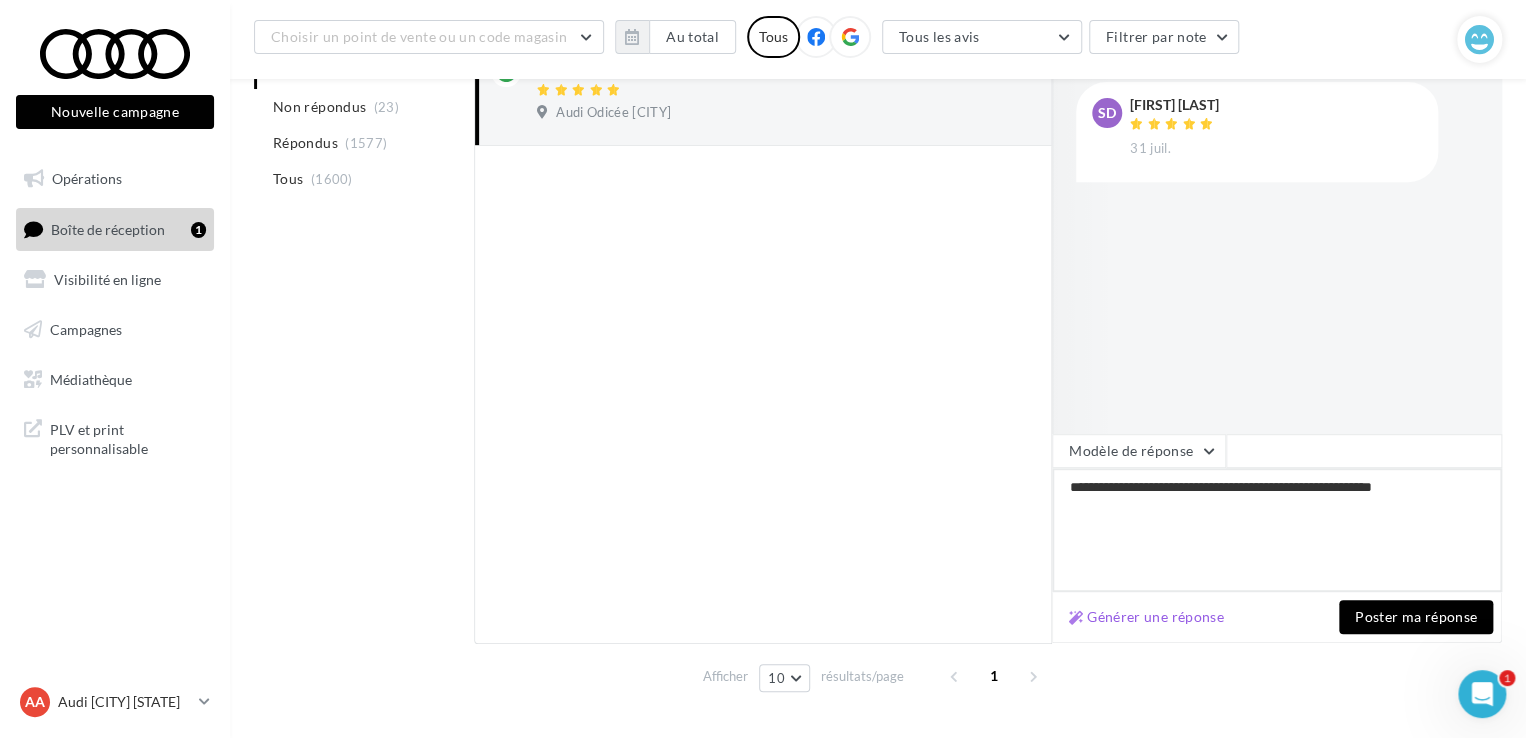 type on "**********" 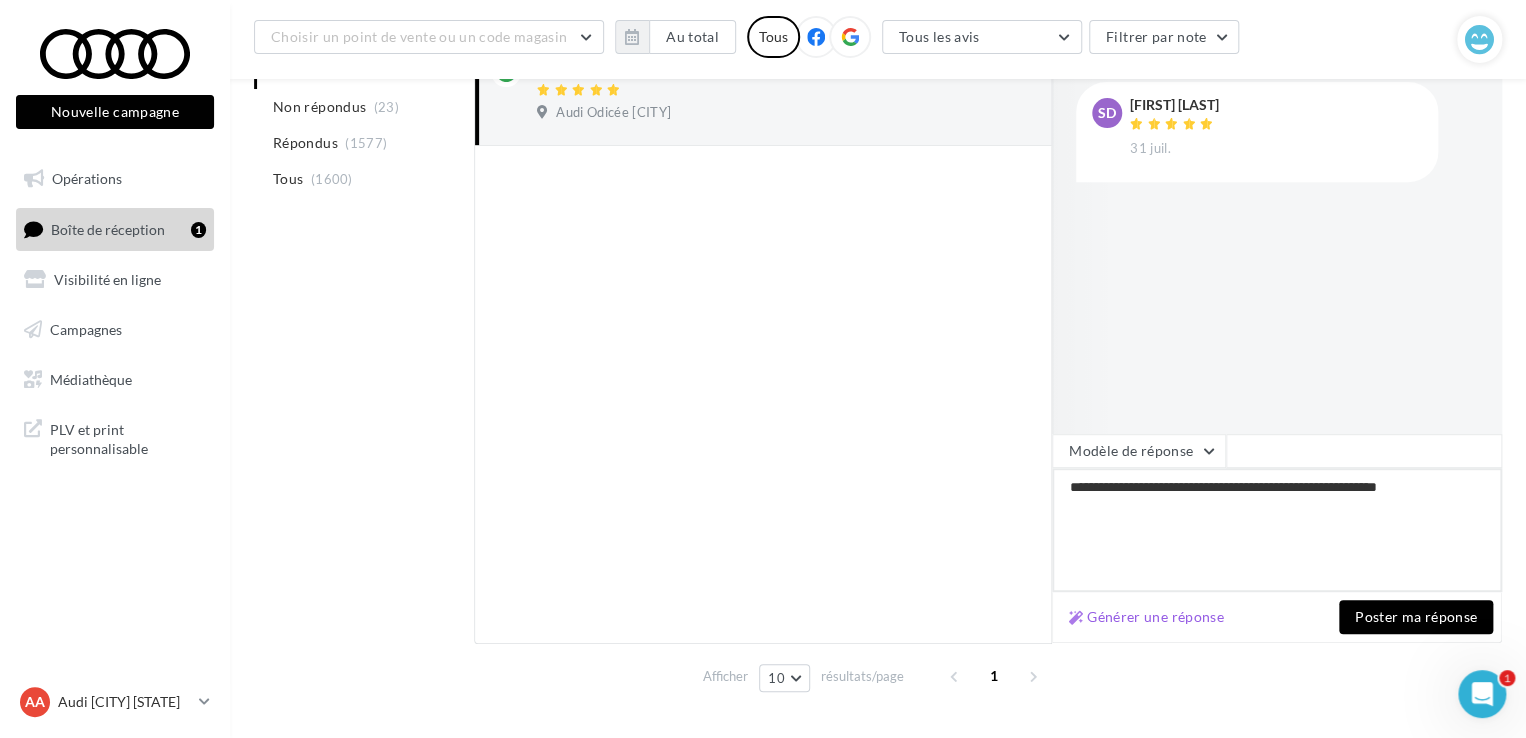 type on "**********" 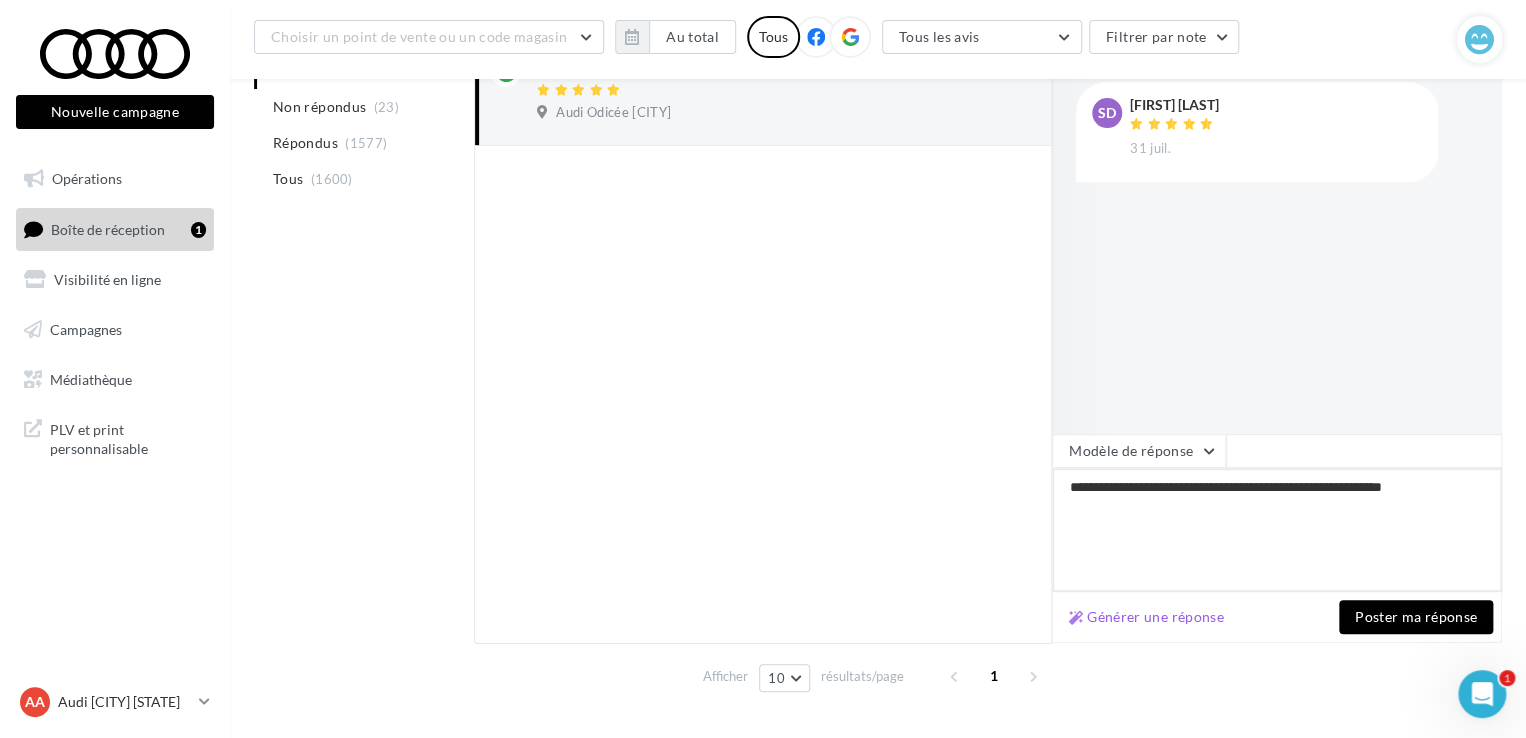 type on "**********" 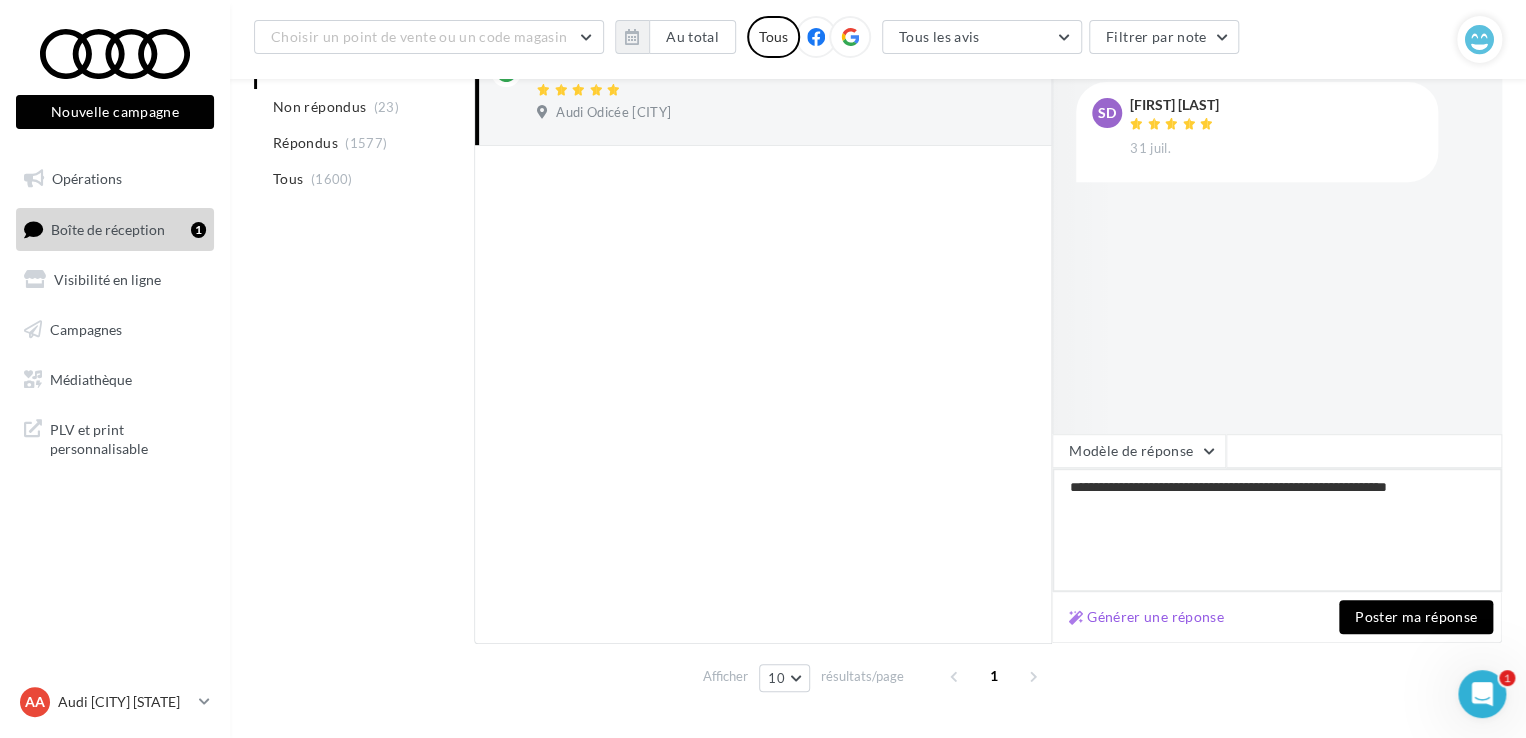 type on "**********" 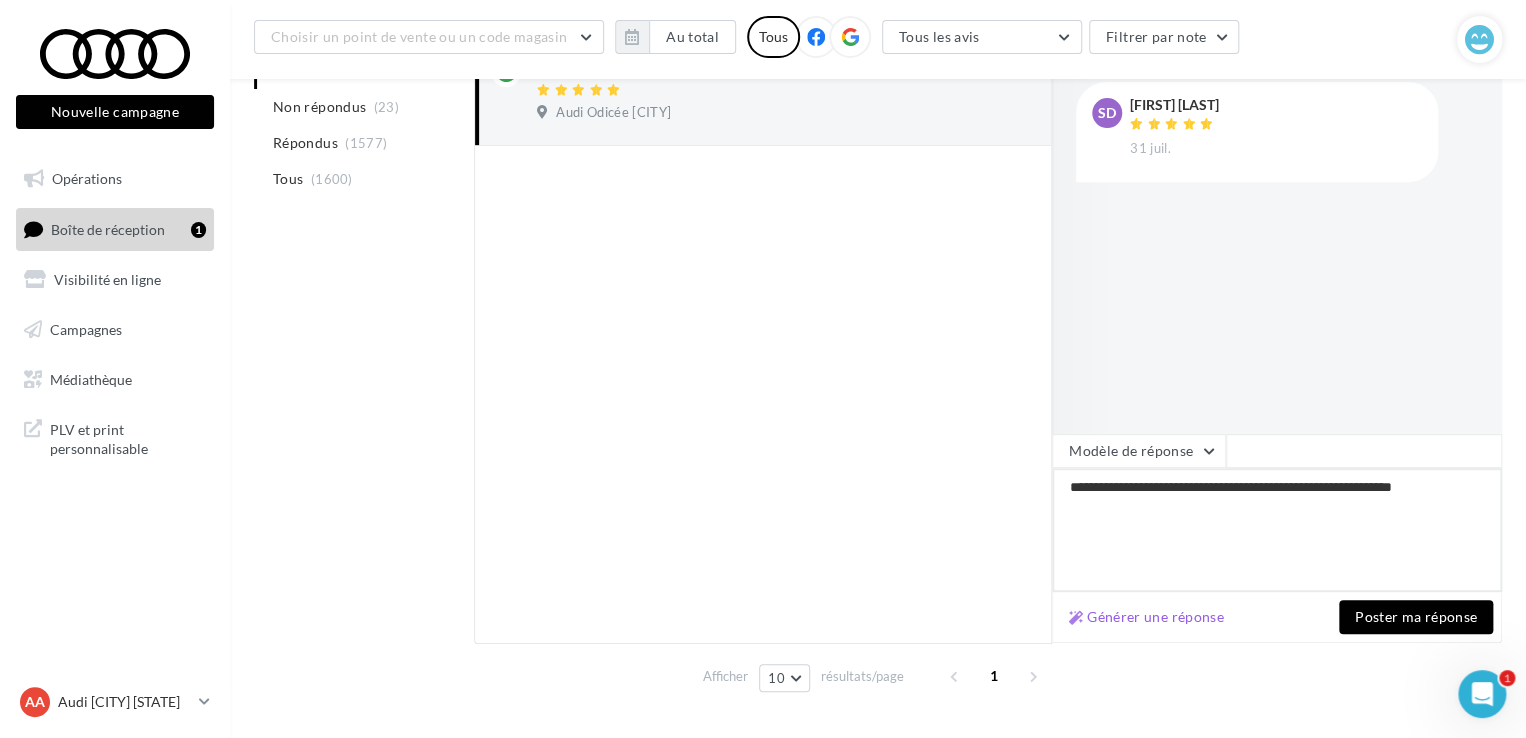 type on "**********" 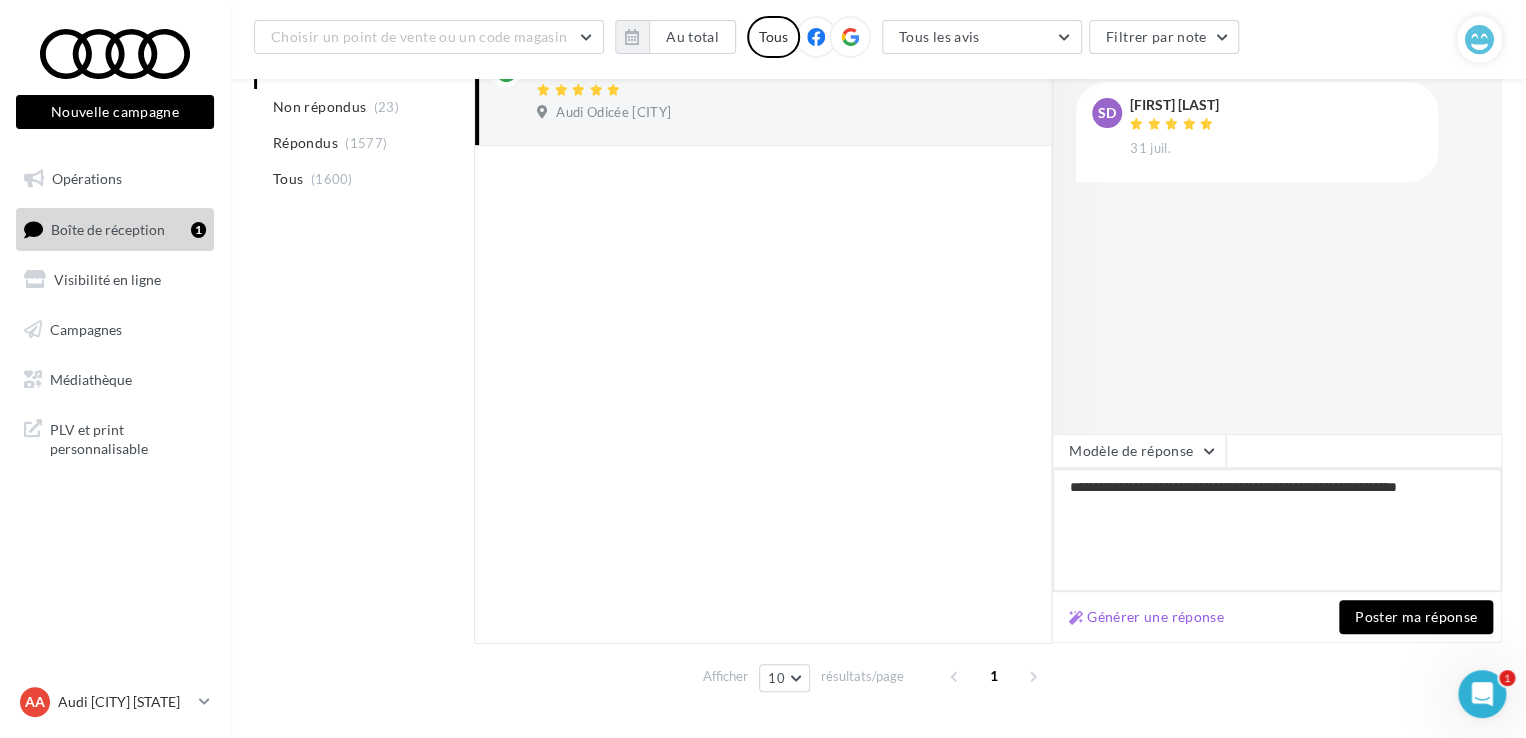 type on "**********" 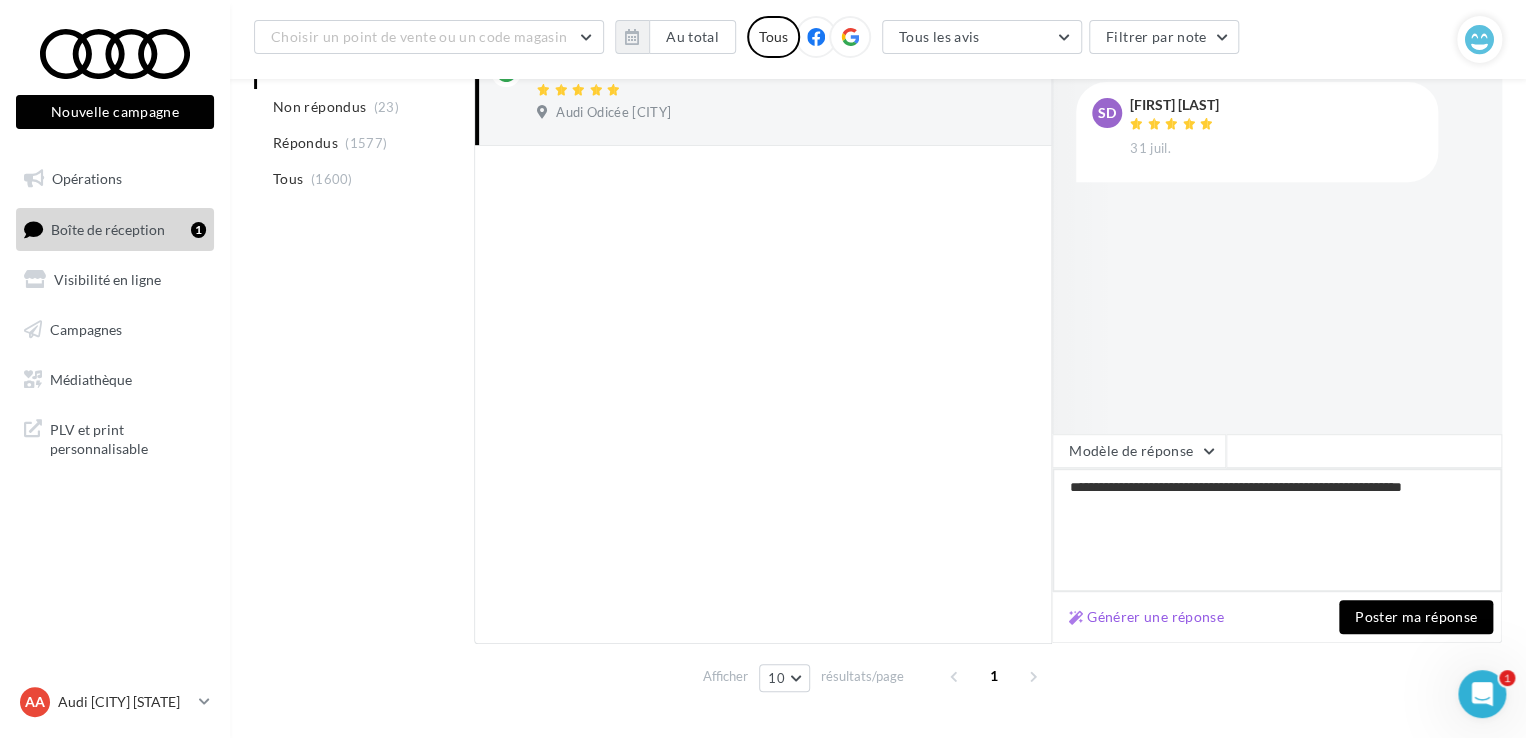 type on "**********" 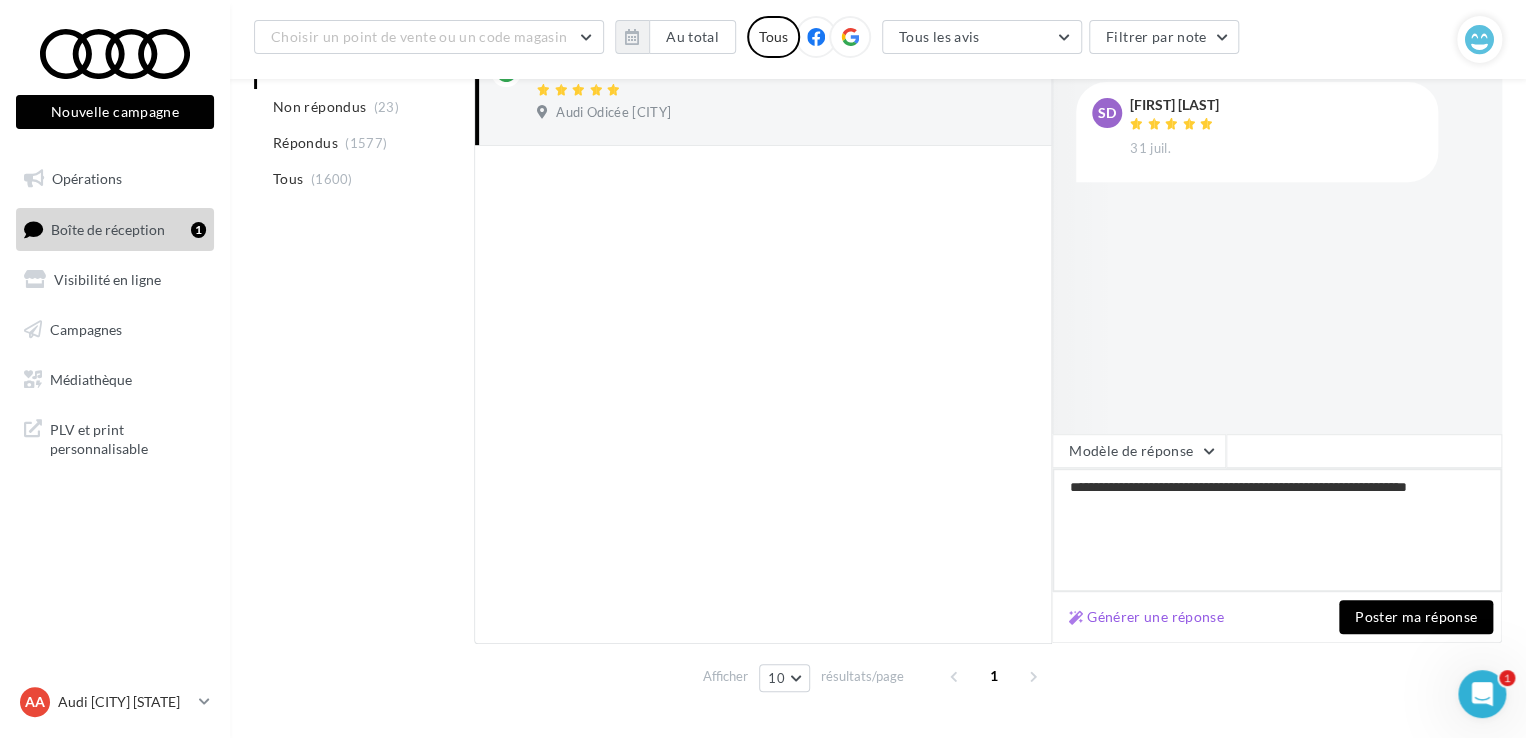 type on "**********" 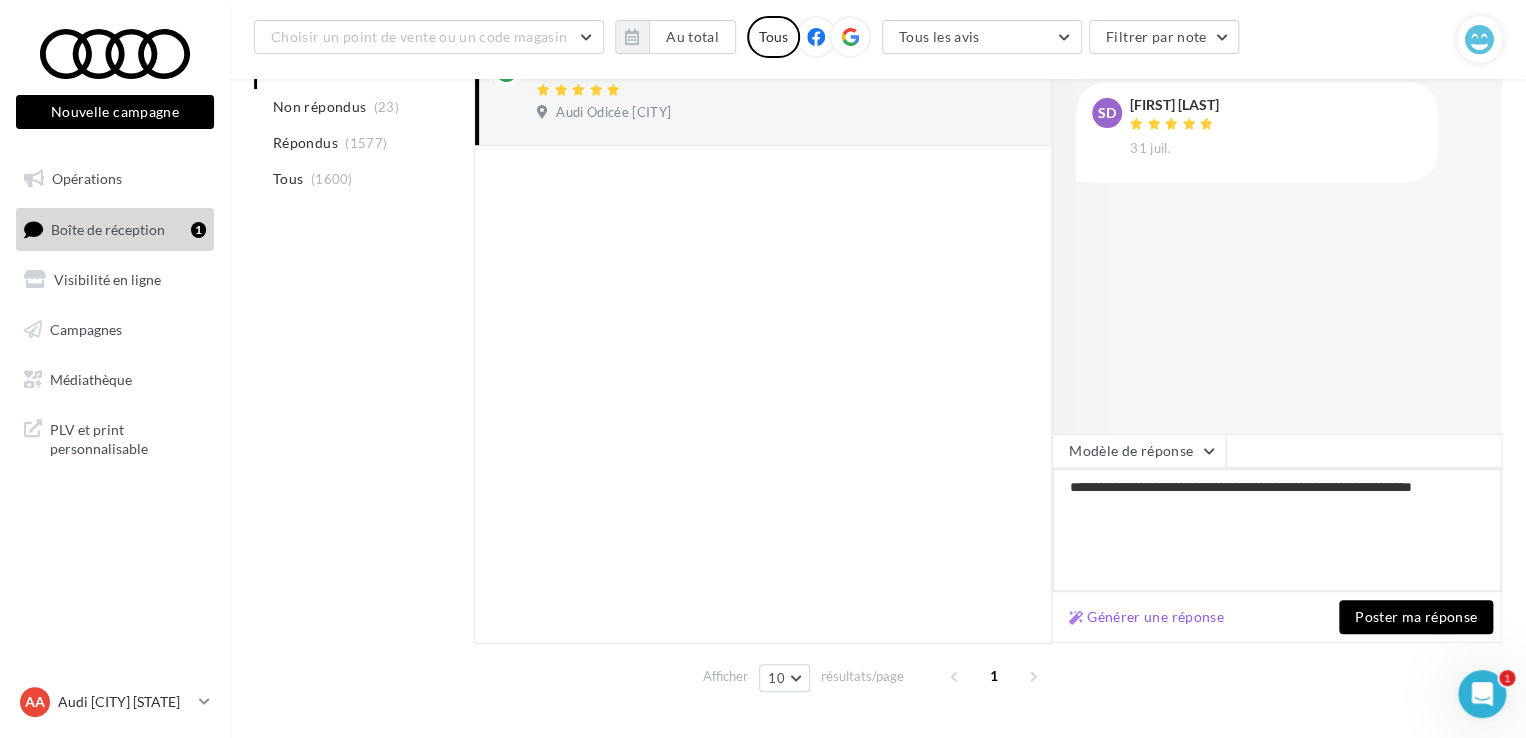 type on "**********" 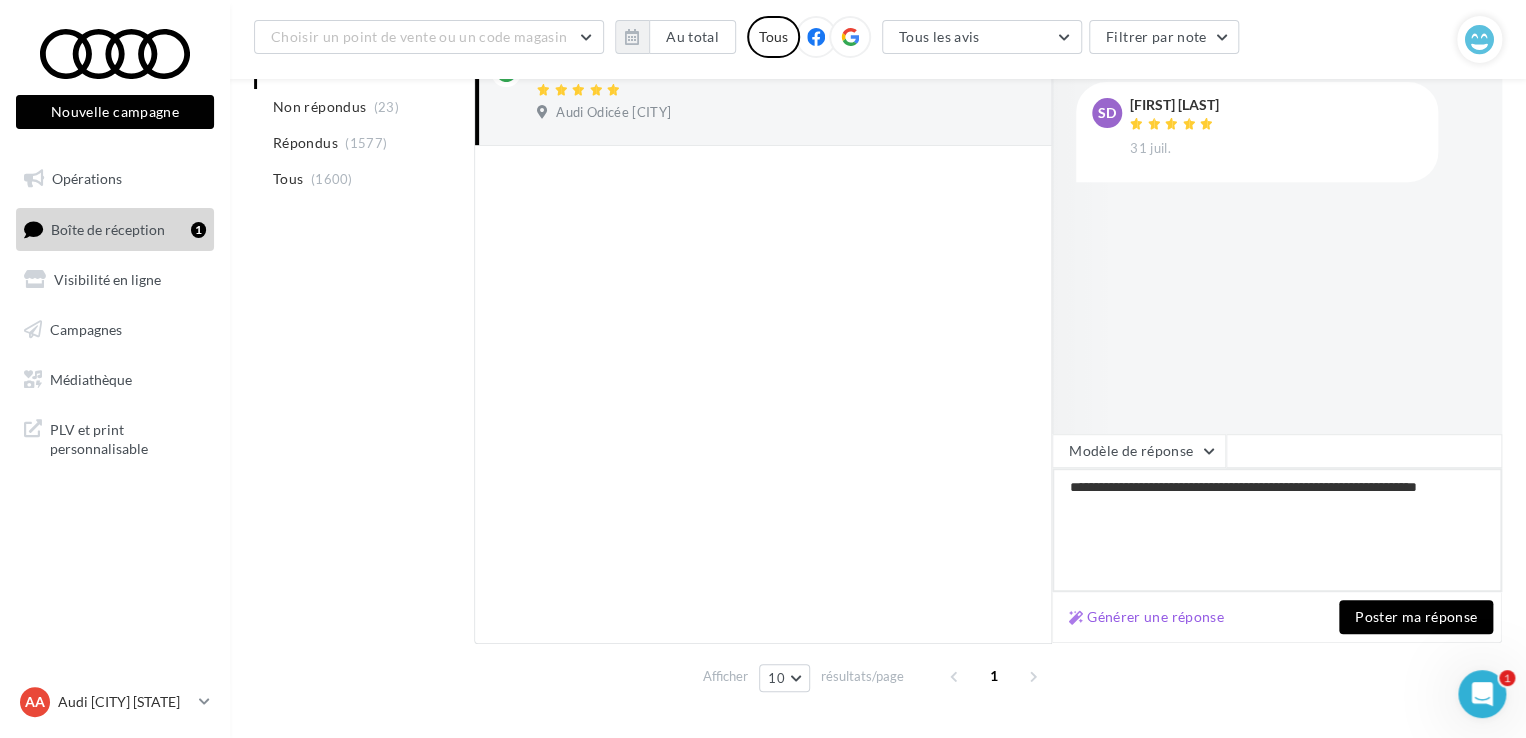 type on "**********" 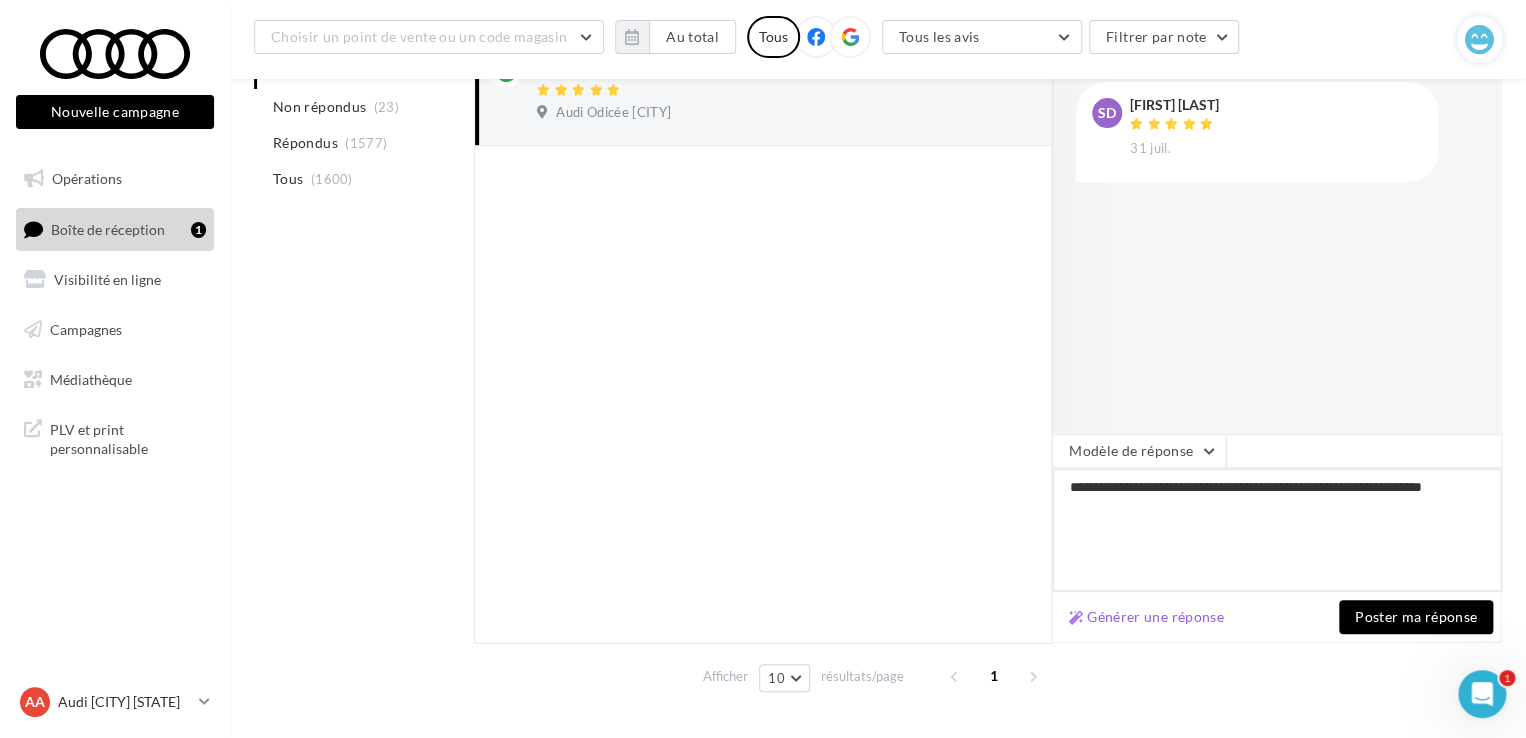 type on "**********" 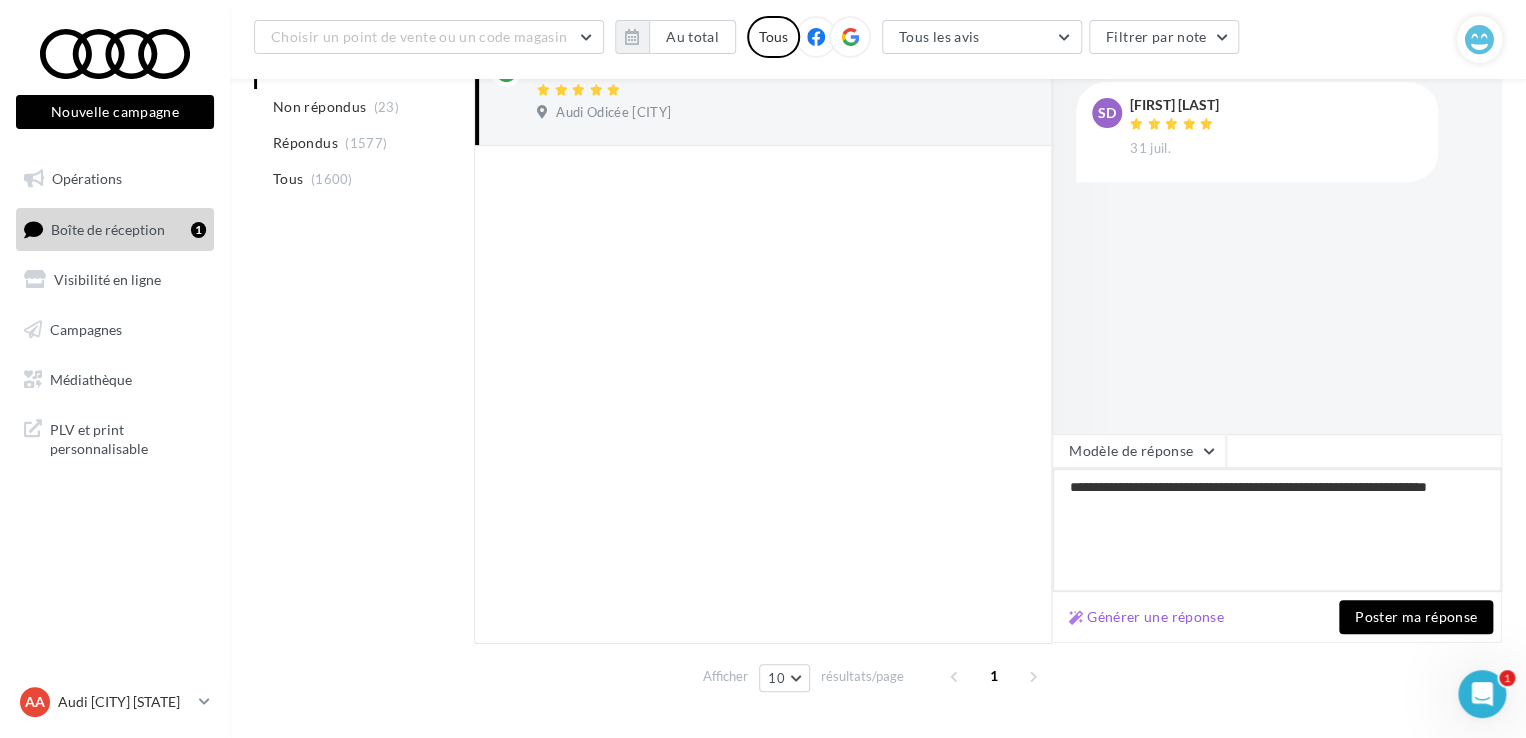 type on "**********" 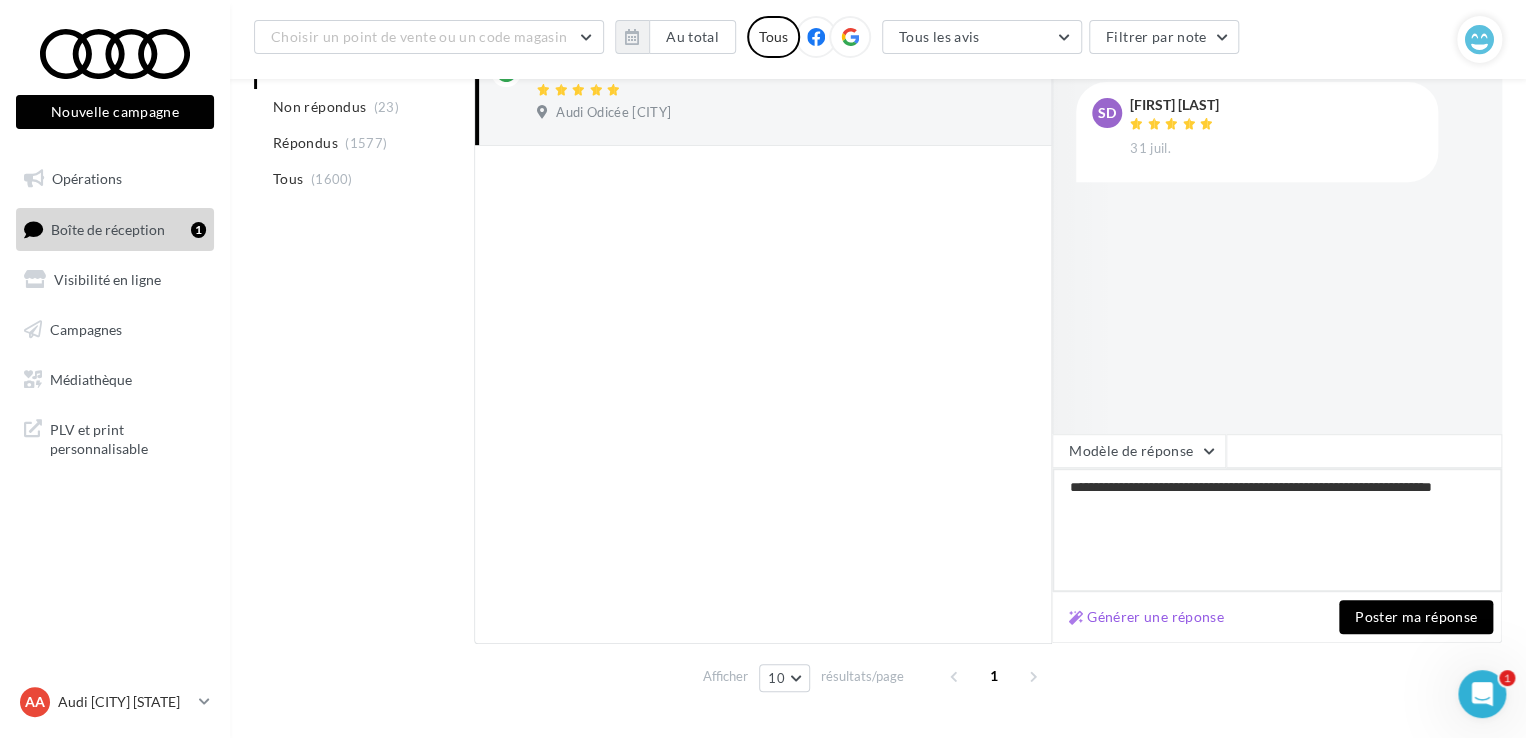 type on "**********" 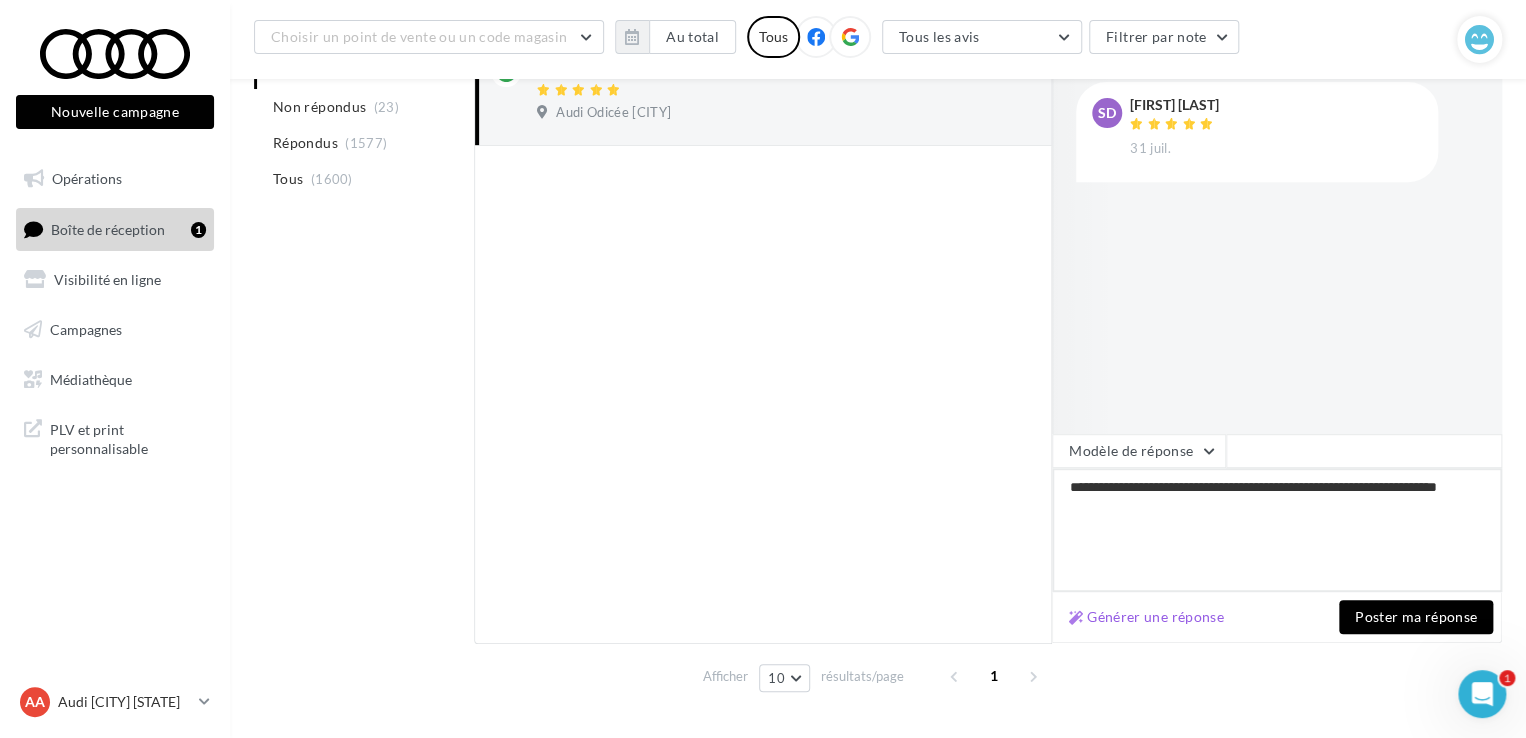 type on "**********" 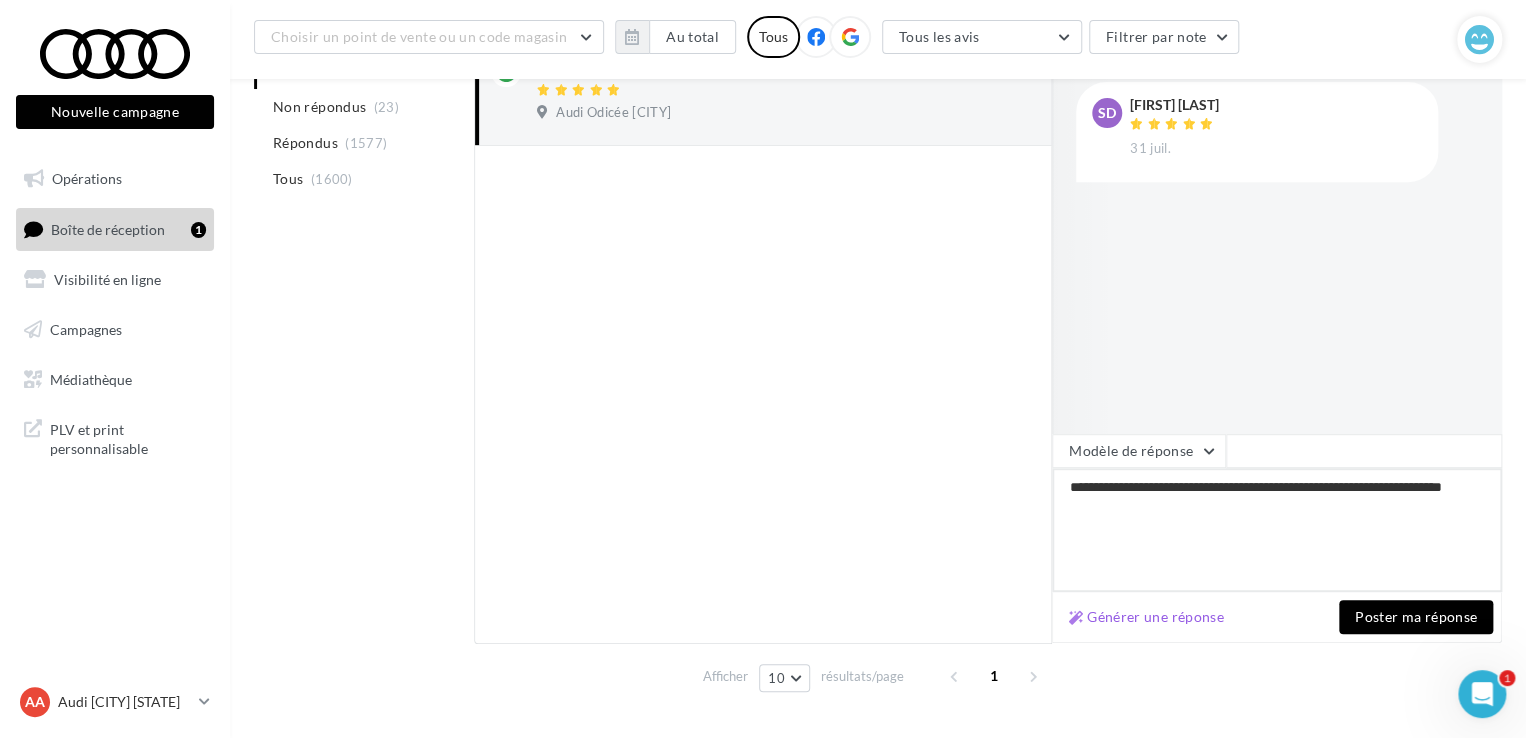 type on "**********" 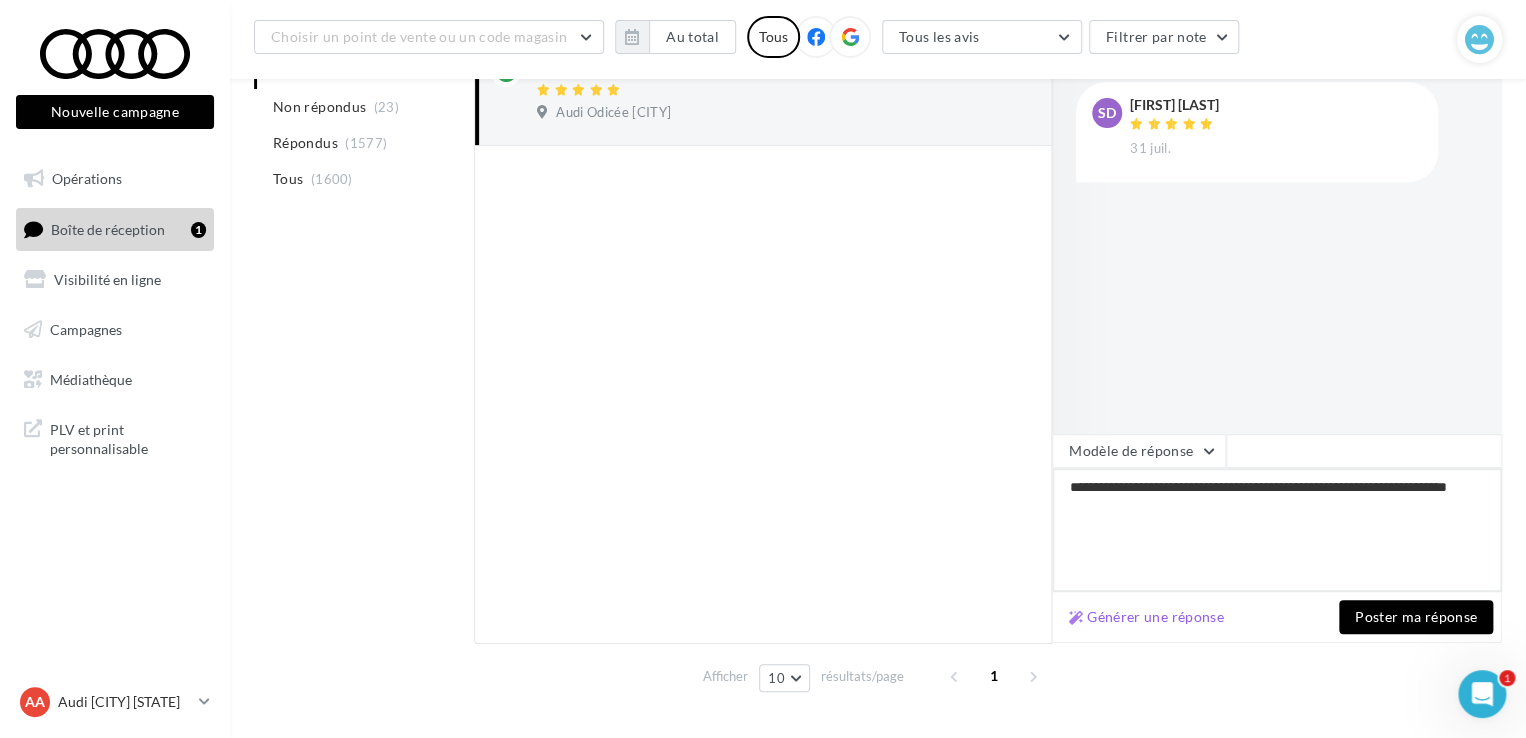 type on "**********" 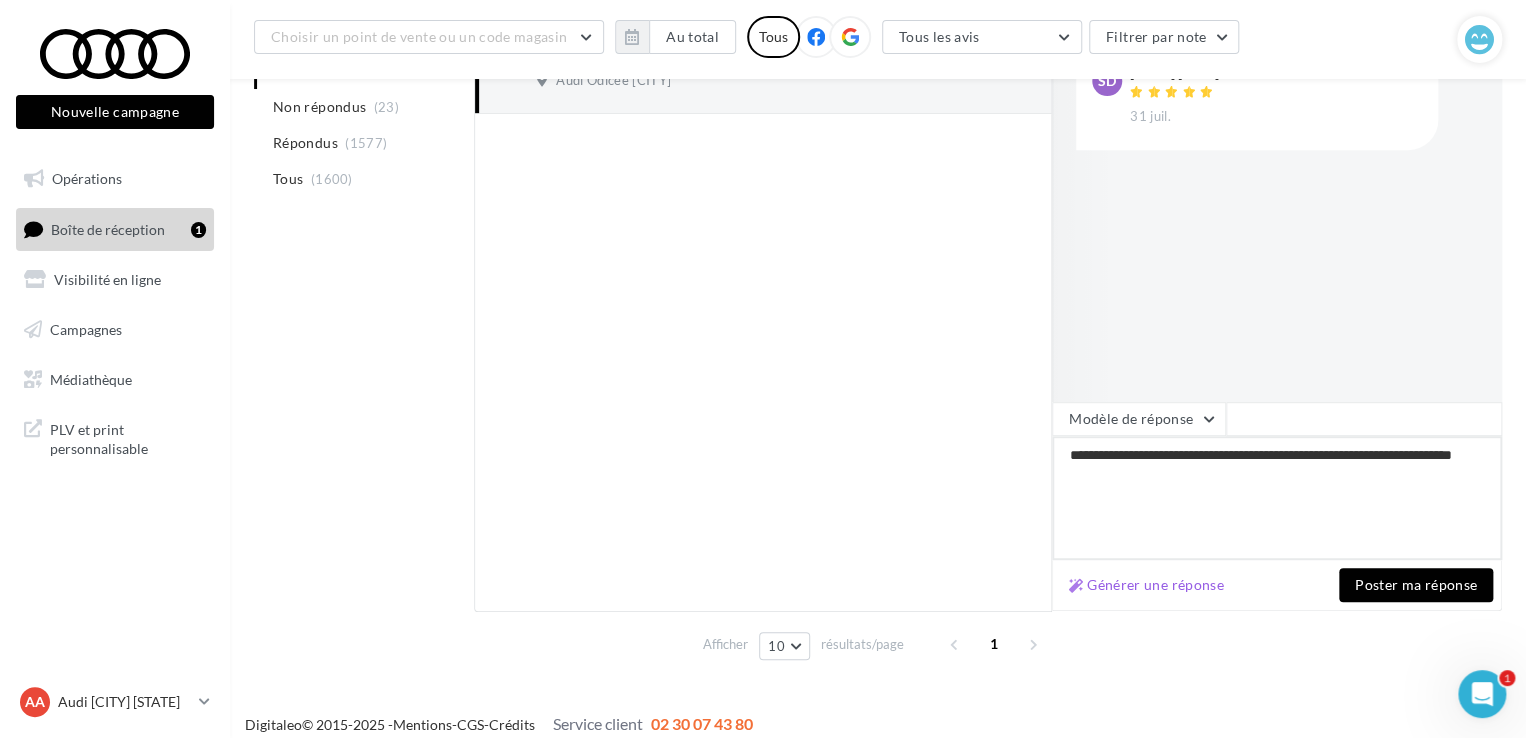 scroll, scrollTop: 348, scrollLeft: 0, axis: vertical 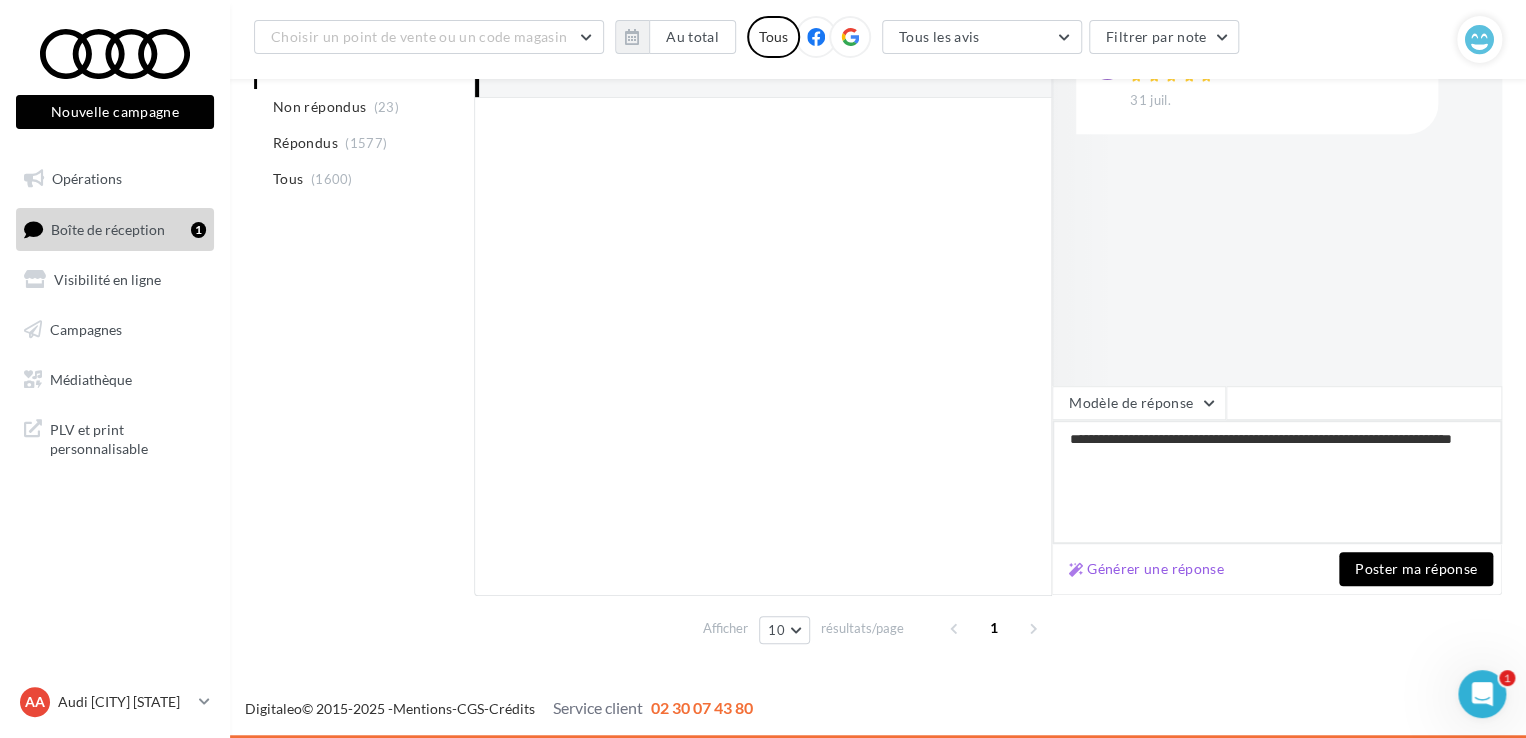 type on "**********" 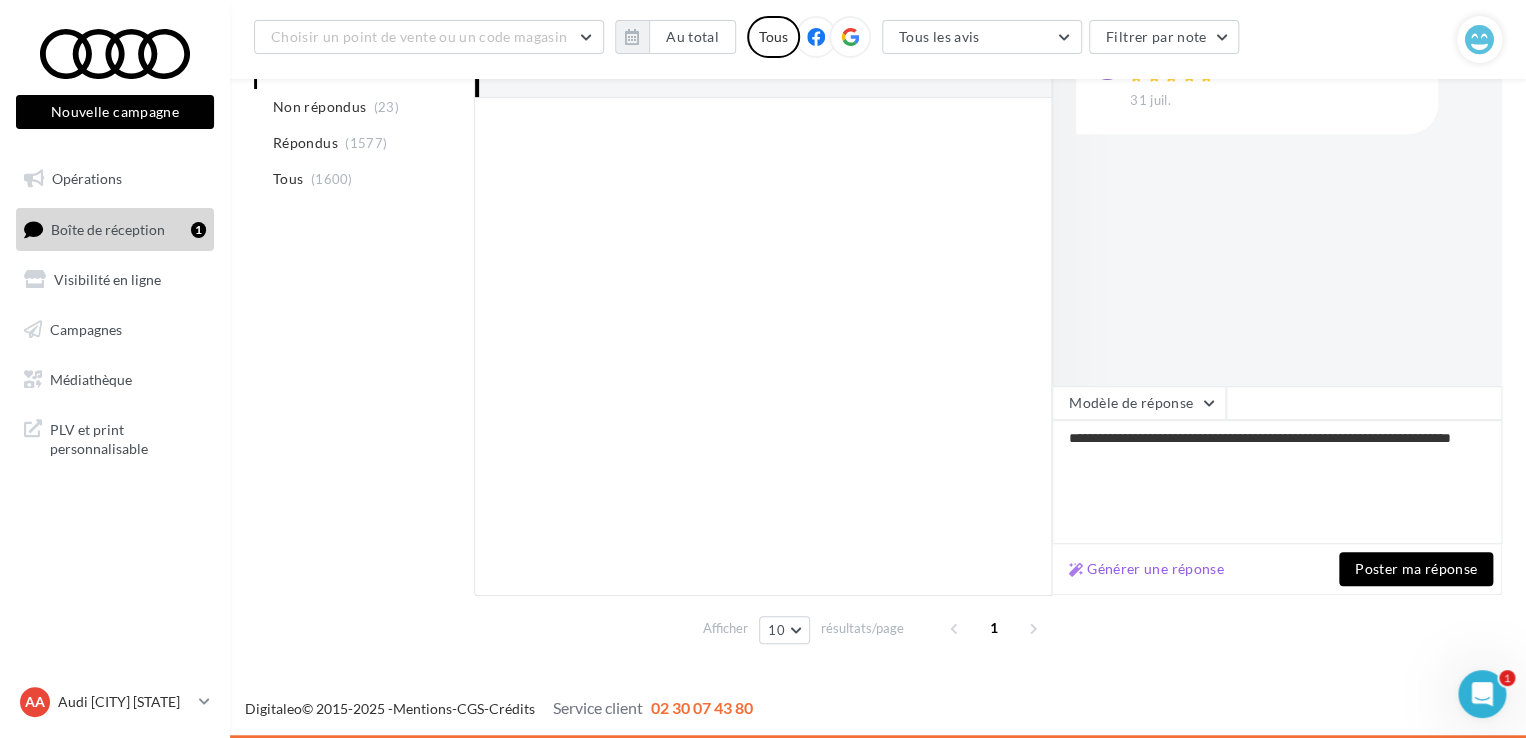 click on "Poster ma réponse" at bounding box center (1416, 569) 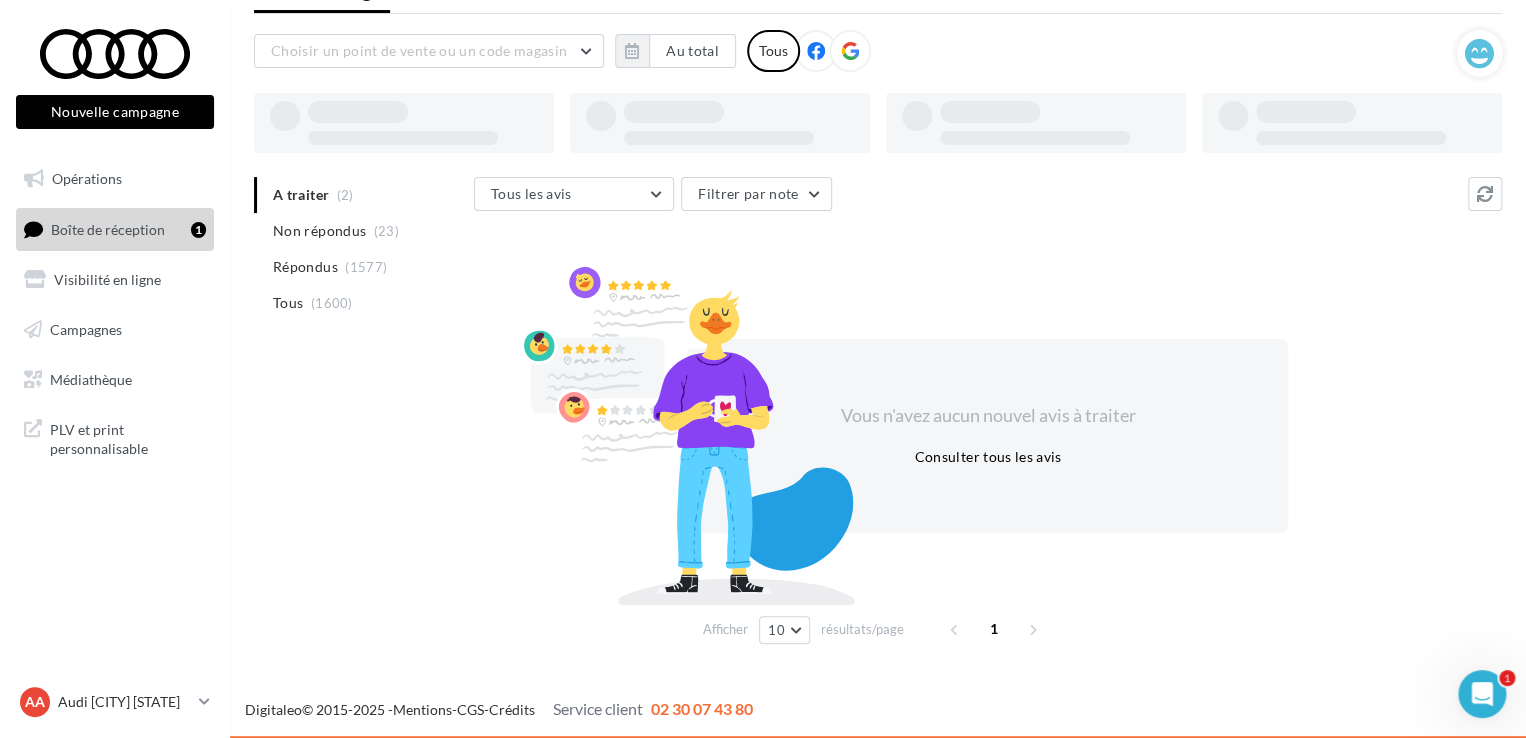 scroll, scrollTop: 97, scrollLeft: 0, axis: vertical 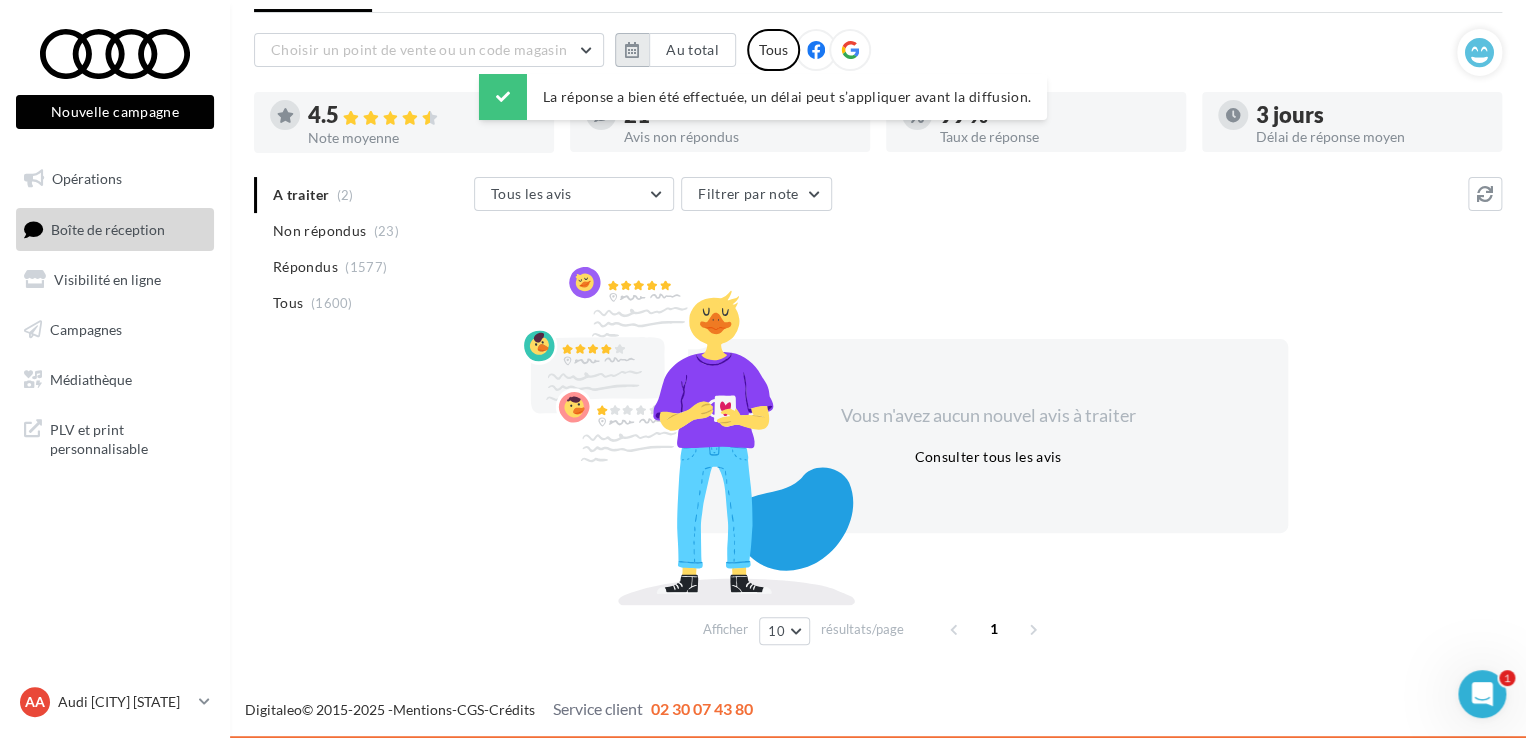 click at bounding box center [632, 50] 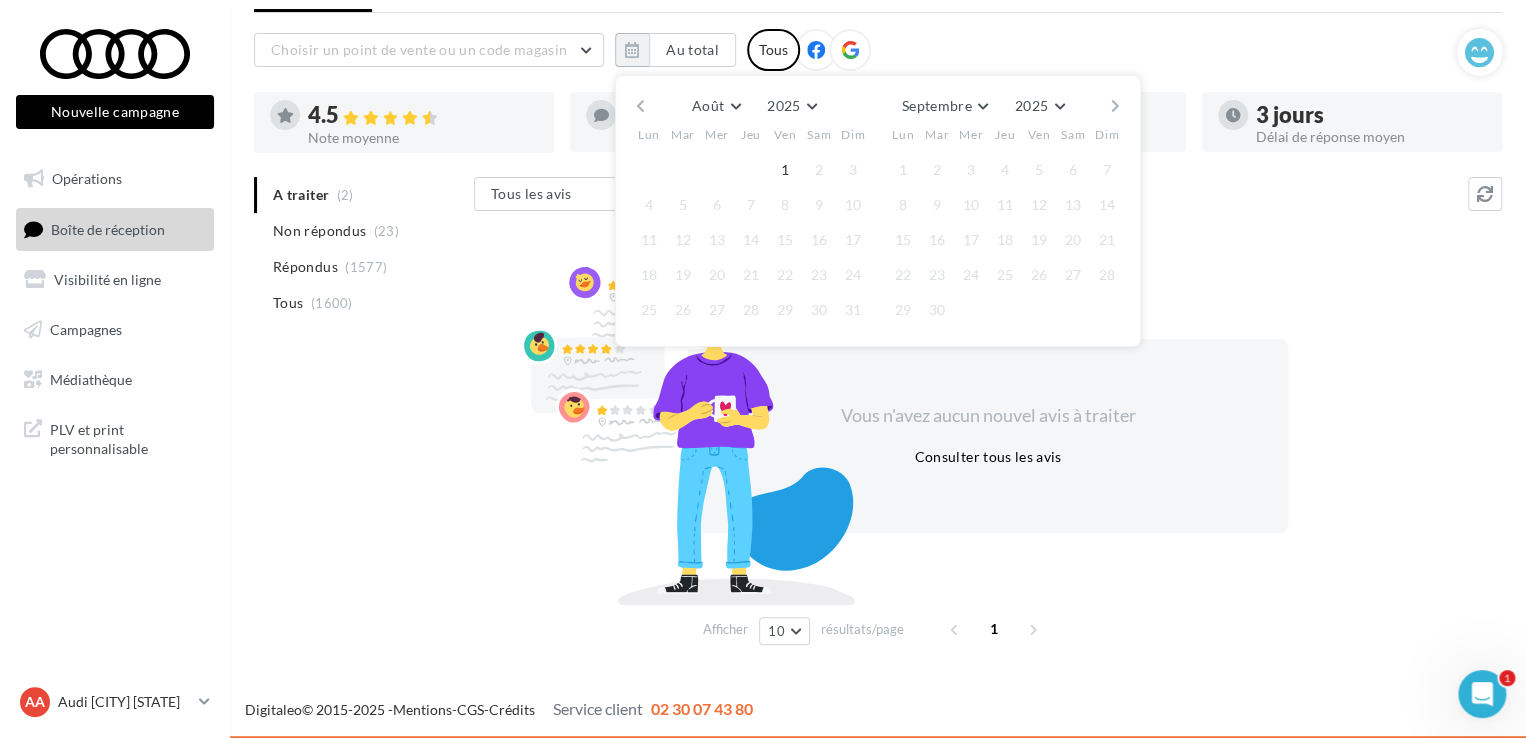 click at bounding box center [640, 106] 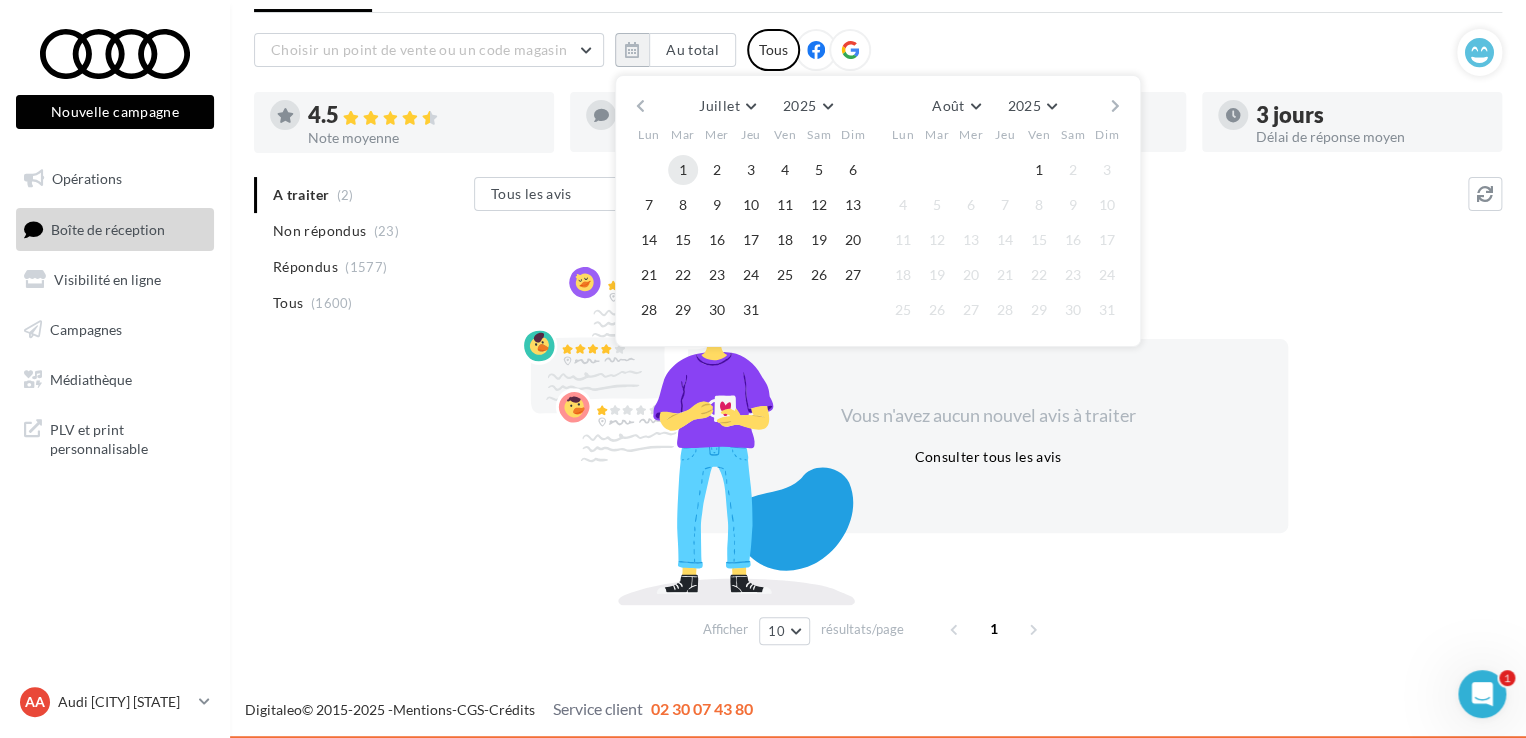 click on "1" at bounding box center [683, 170] 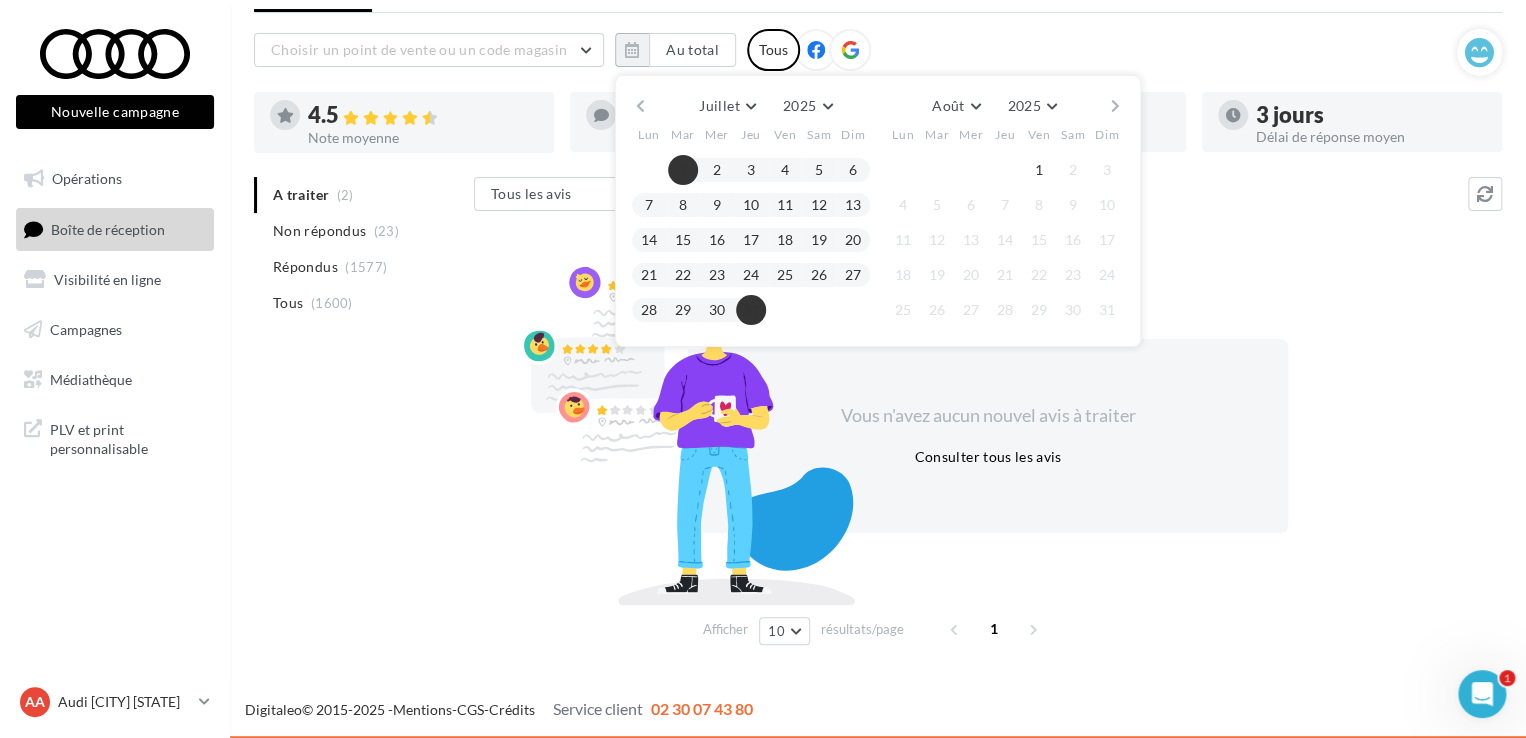 click on "31" at bounding box center [751, 310] 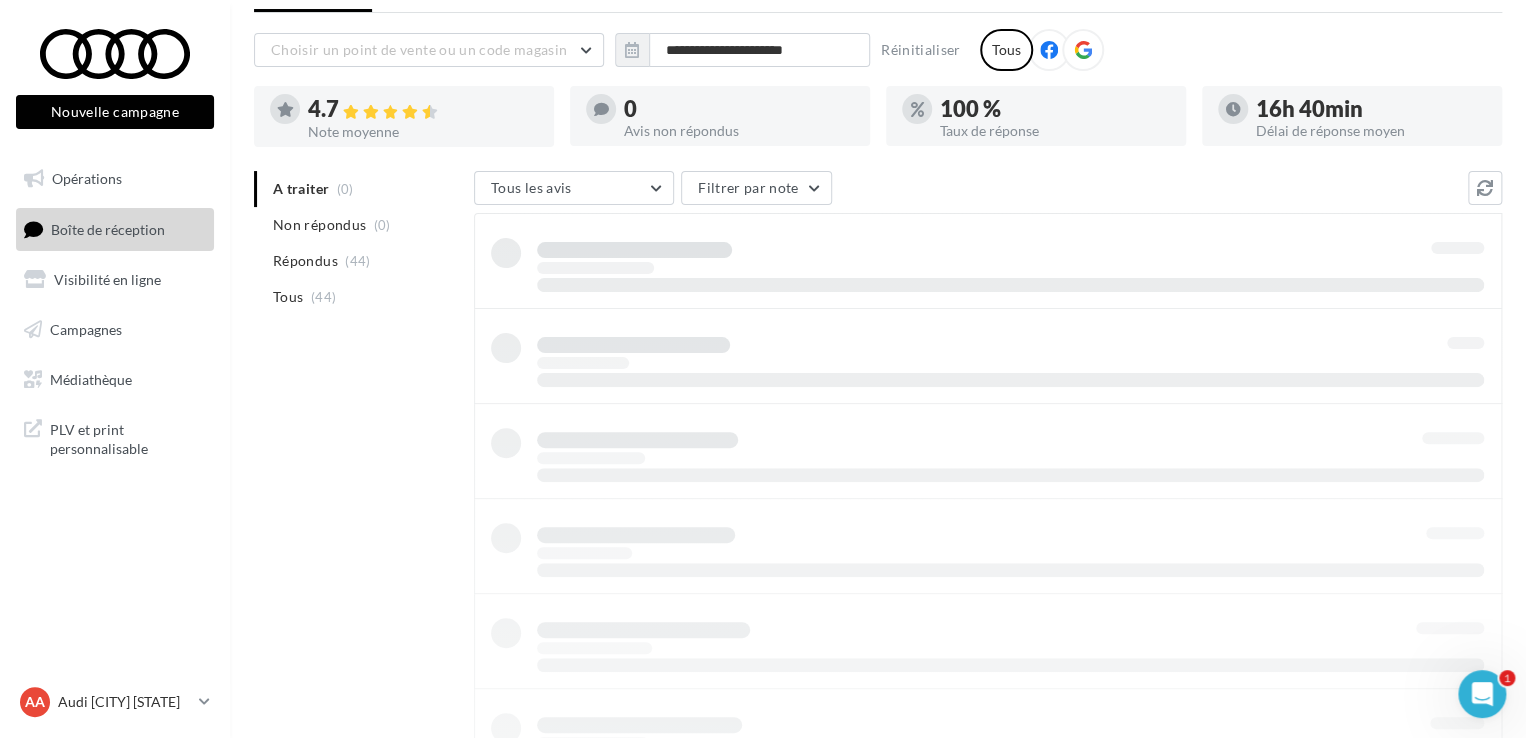 scroll, scrollTop: 76, scrollLeft: 0, axis: vertical 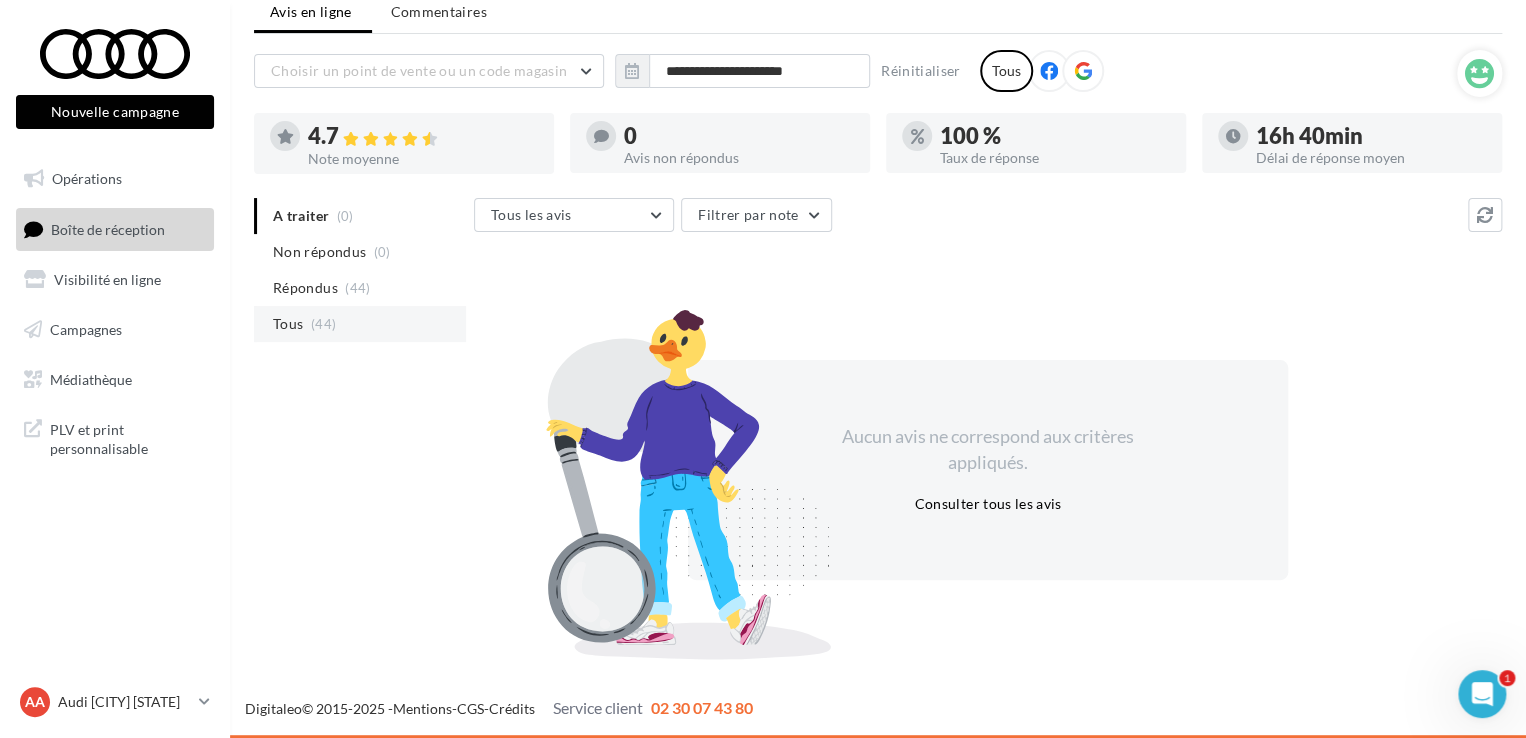 click on "(44)" at bounding box center [323, 324] 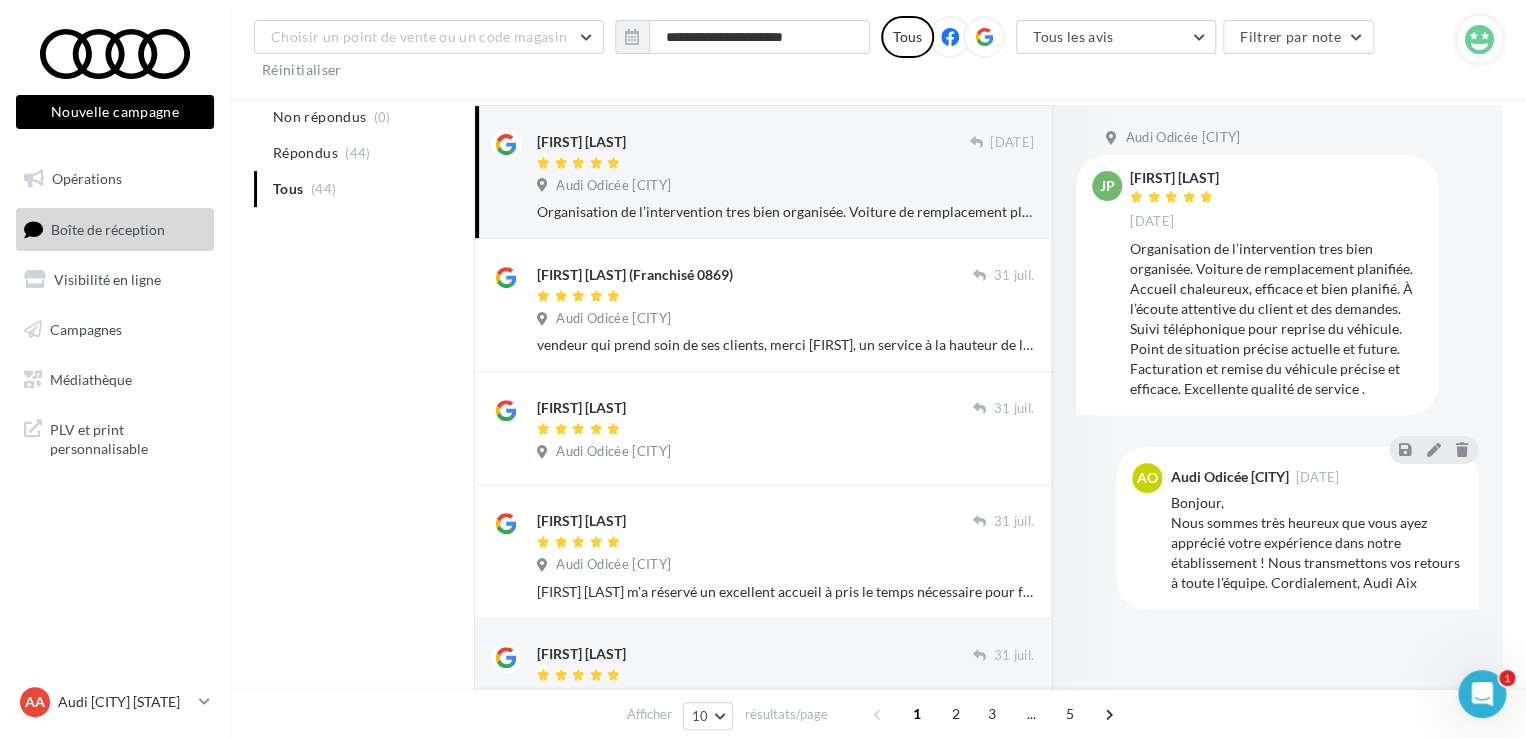 scroll, scrollTop: 197, scrollLeft: 0, axis: vertical 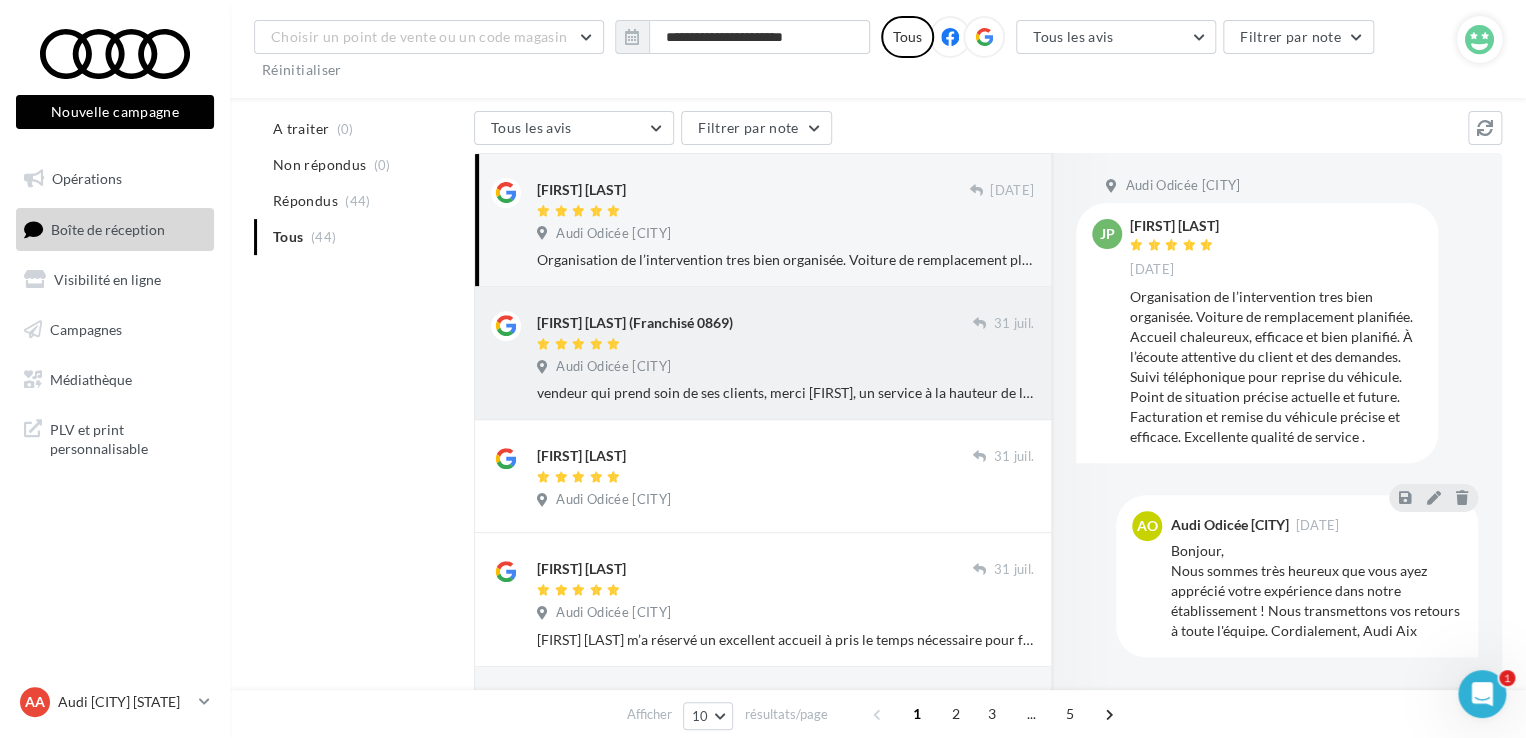 click on "[FIRST] [LAST] (Franchisé 0869)" at bounding box center [755, 321] 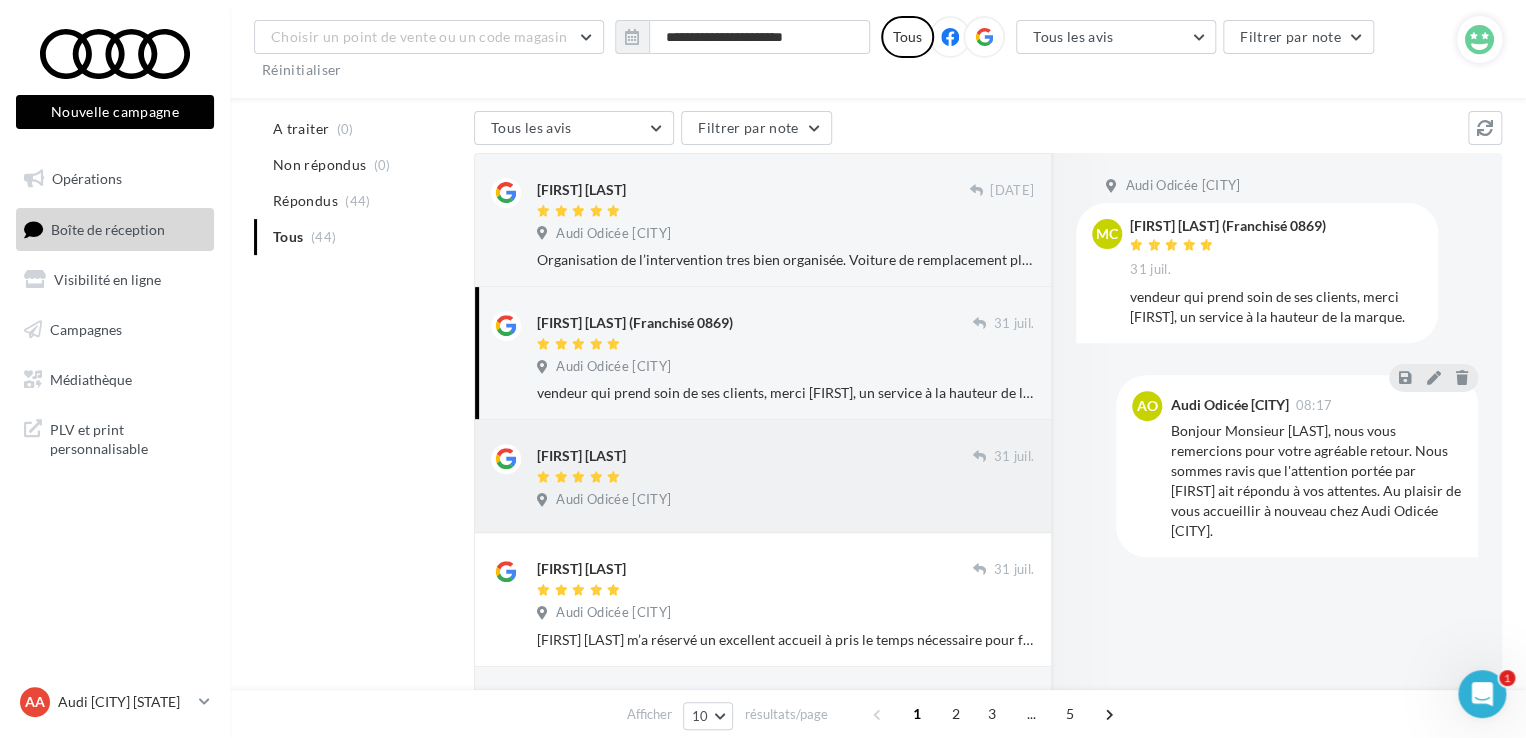 click at bounding box center (755, 478) 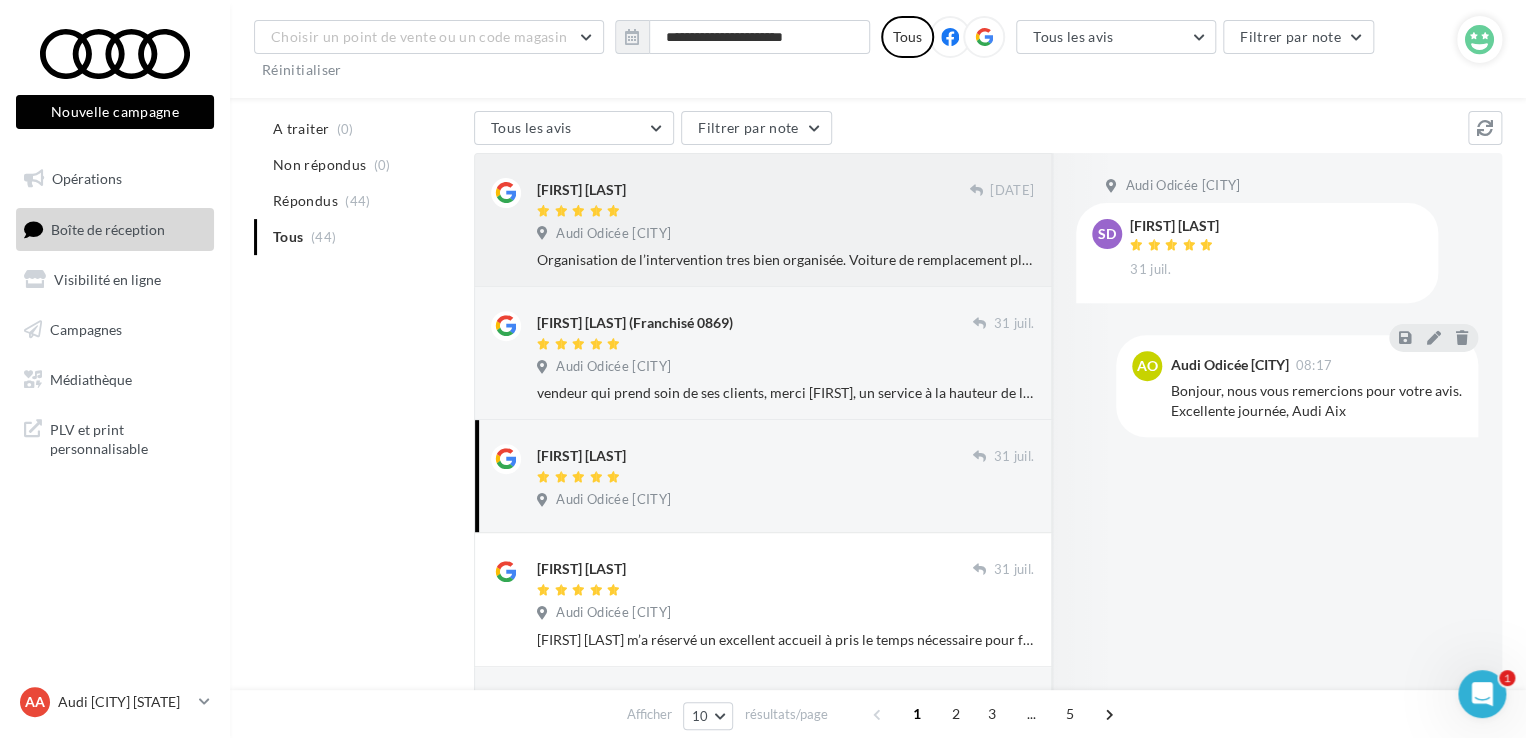 click on "Audi Odicée [CITY]" at bounding box center (608, 234) 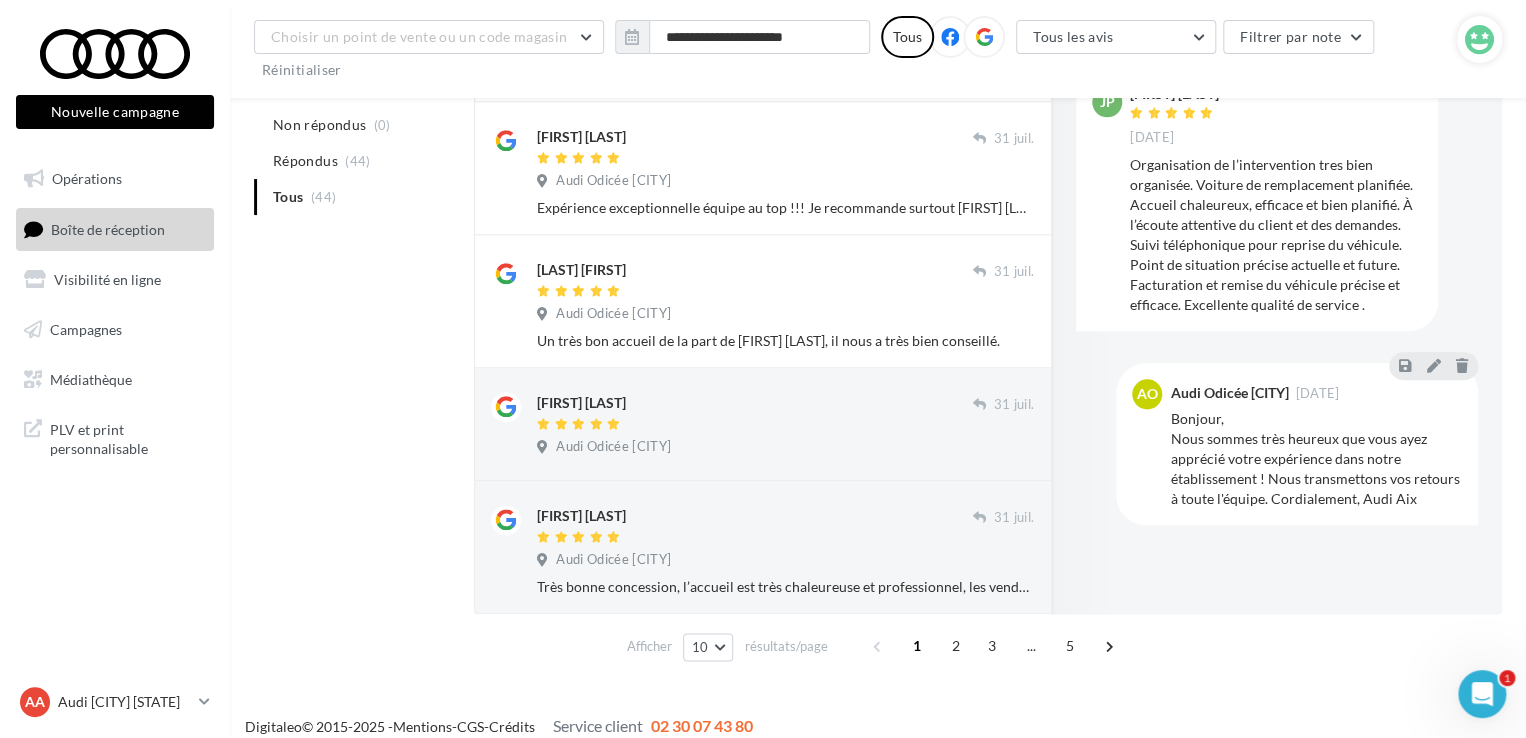 scroll, scrollTop: 1046, scrollLeft: 0, axis: vertical 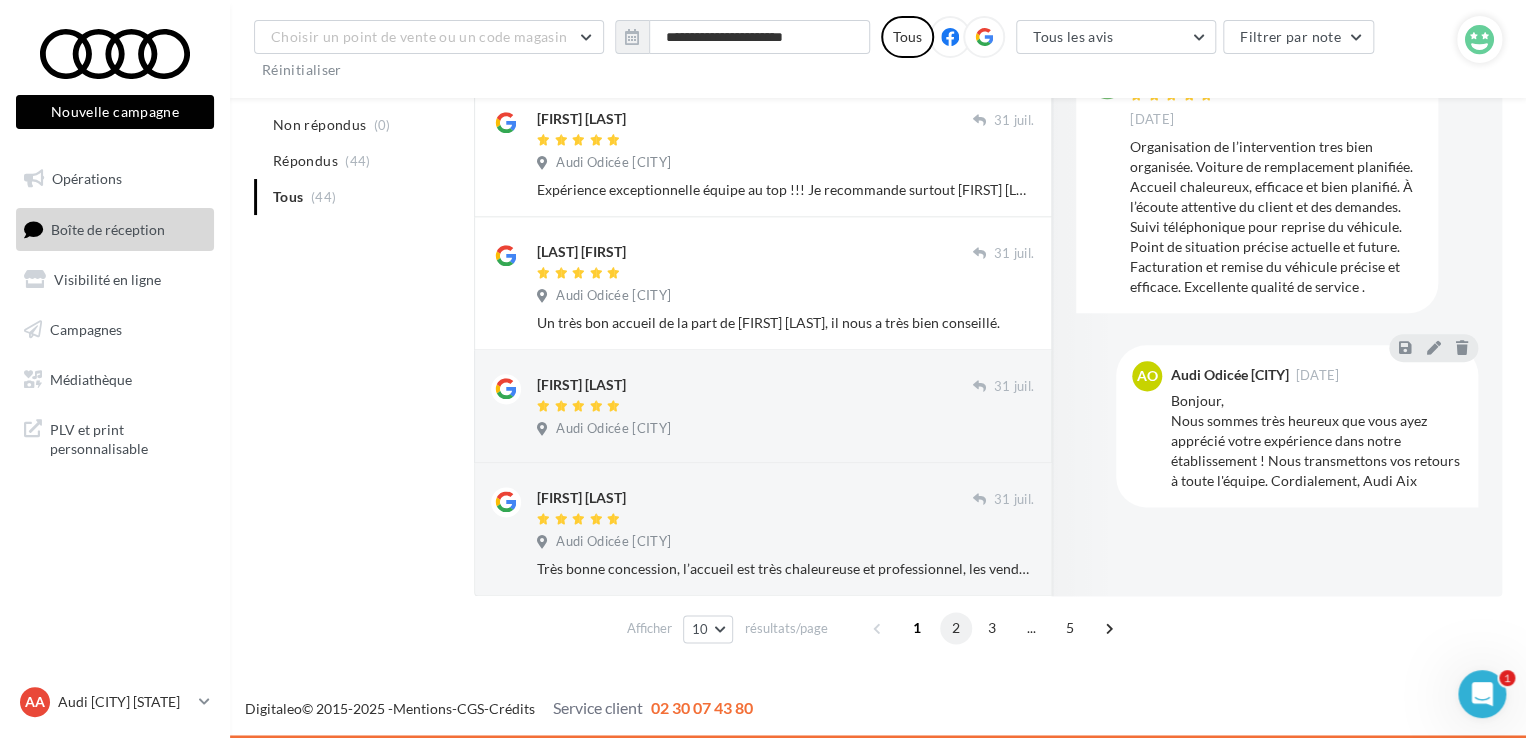 click on "2" at bounding box center [956, 628] 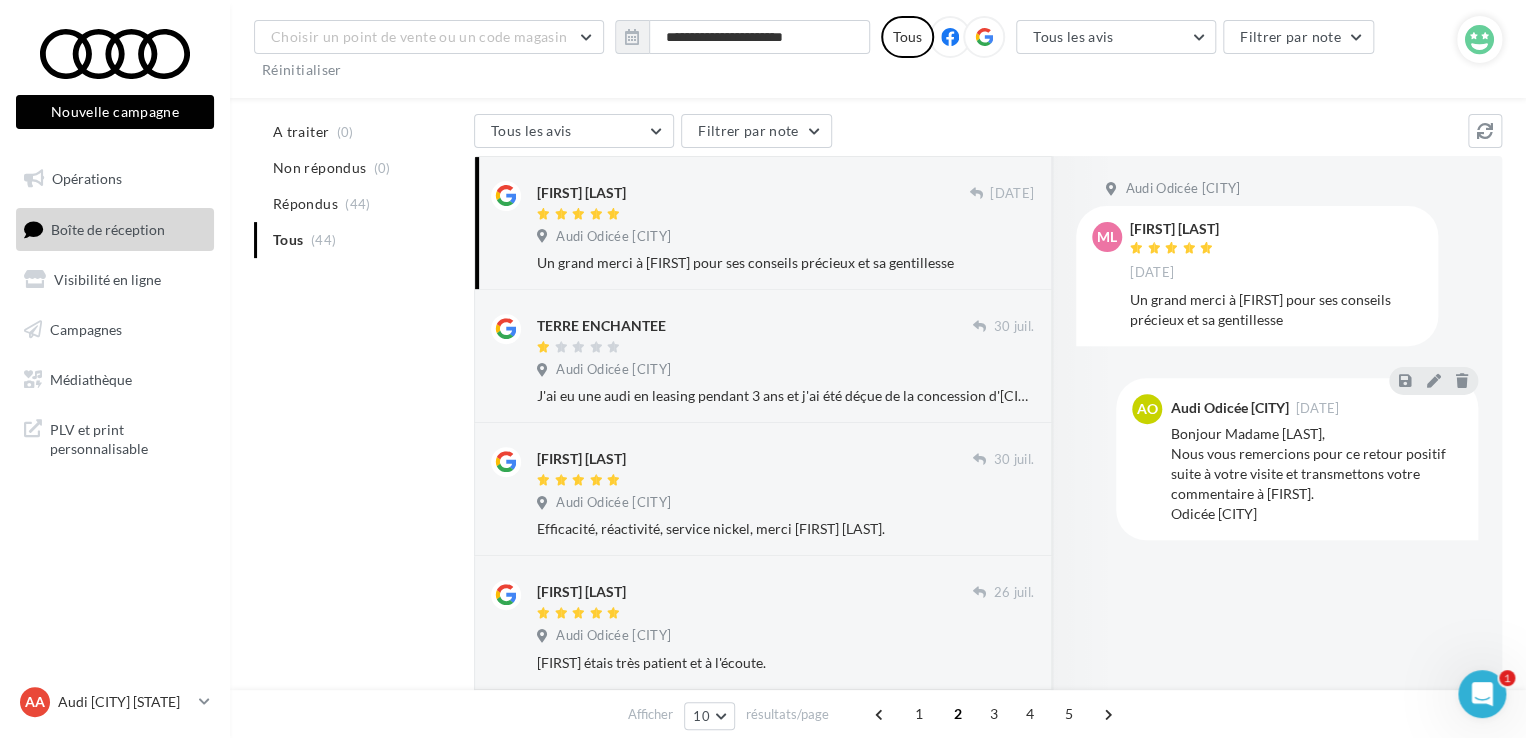 scroll, scrollTop: 146, scrollLeft: 0, axis: vertical 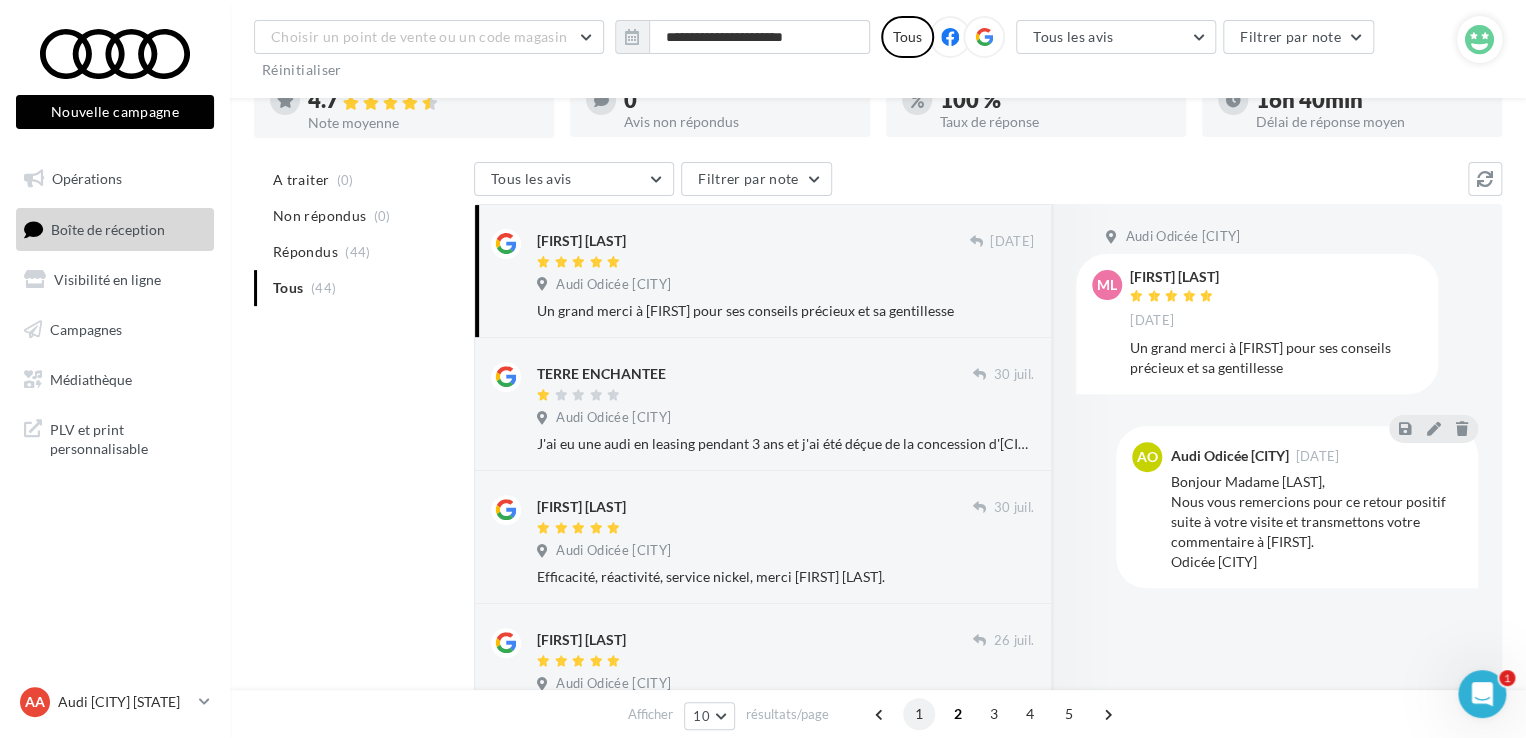 click on "1" at bounding box center (919, 714) 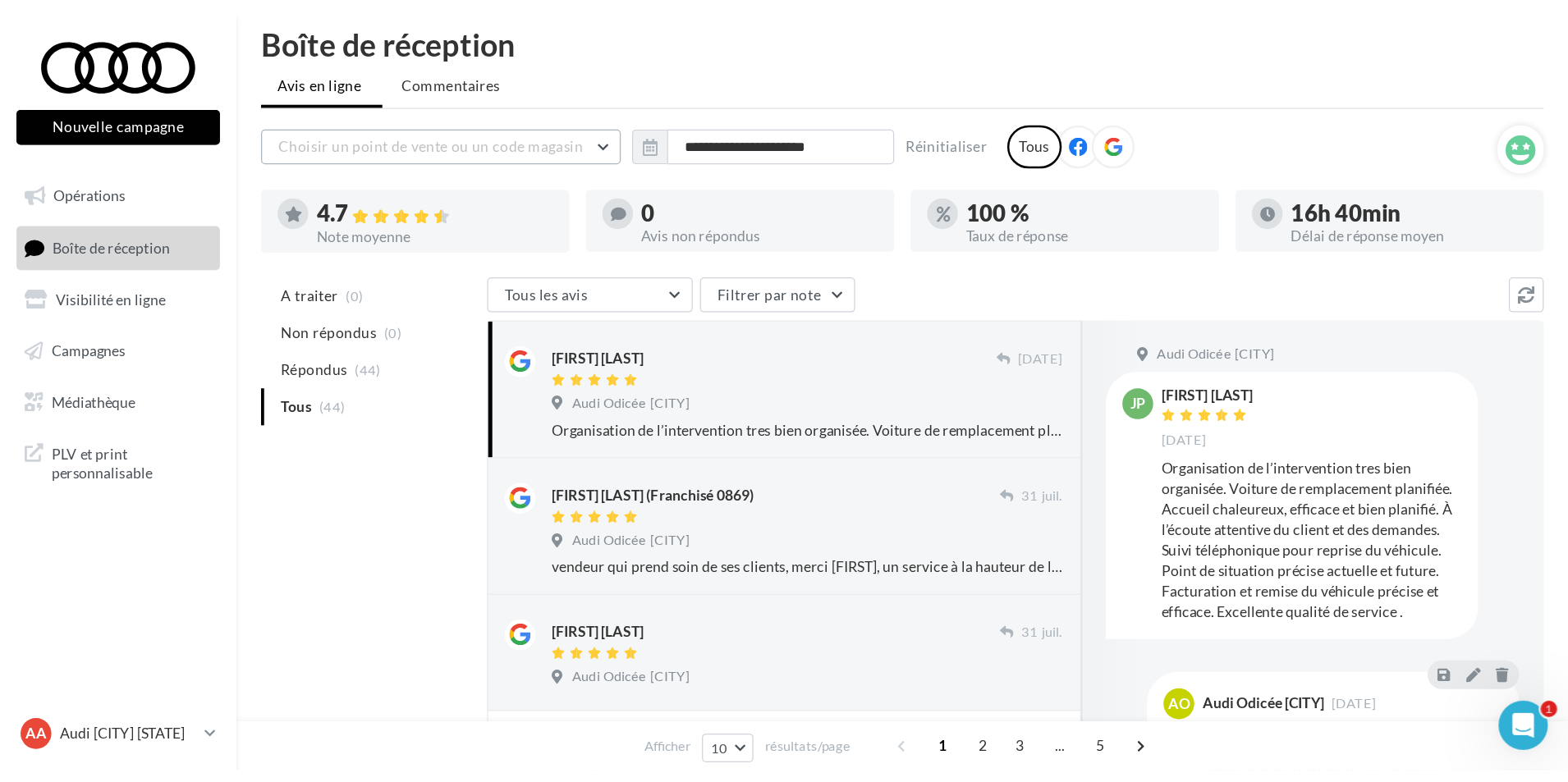 scroll, scrollTop: 0, scrollLeft: 0, axis: both 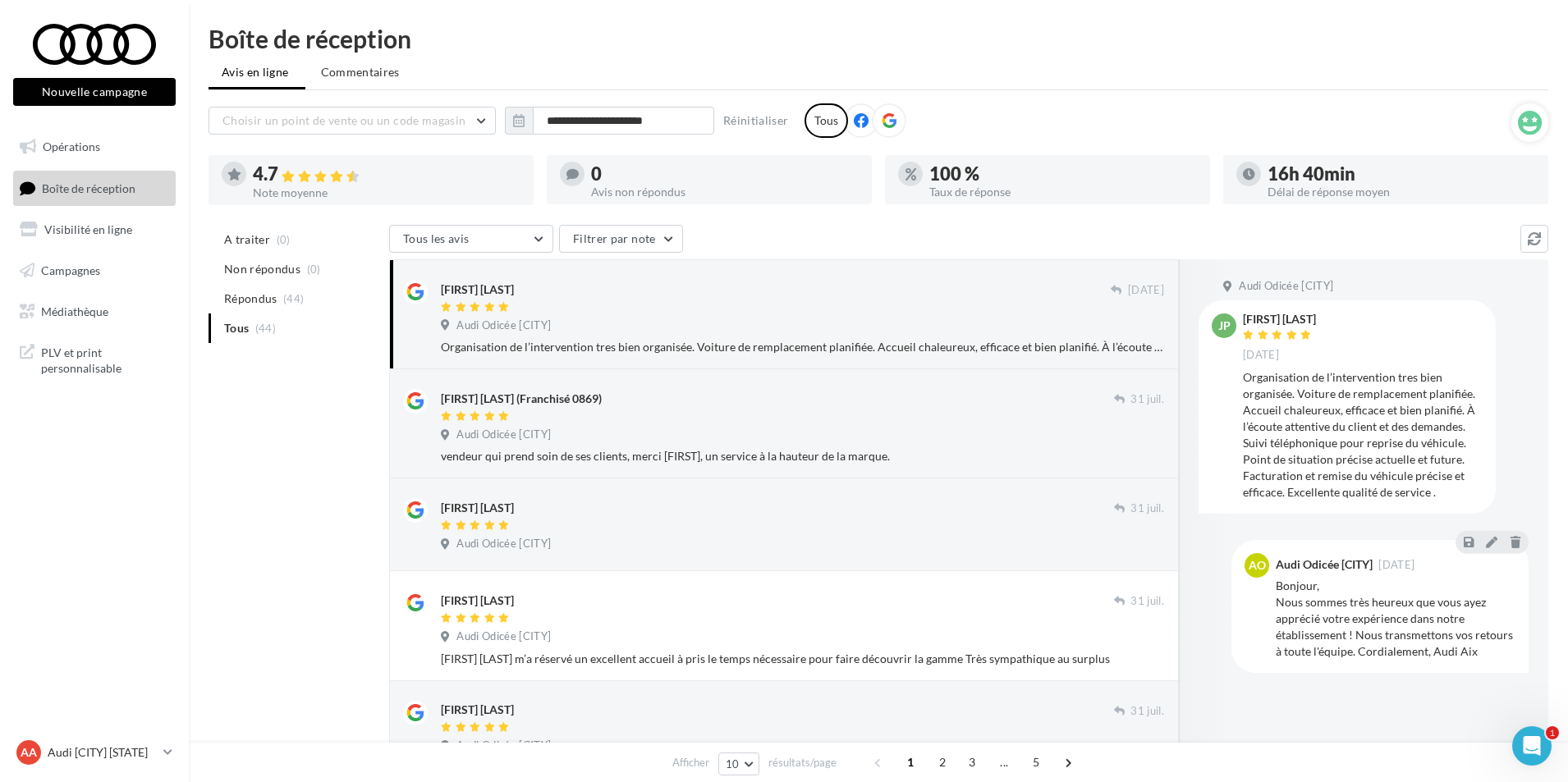 click on "A traiter
(0)
Non répondus
(0)
Répondus
(44)
Tous
(44)
Tous les avis         Tous les avis     Avis avec commentaire     Avis sans commentaire         Filtrer par note
[FIRST] [LAST]
06/04/2024
Audi Odicée [CITY]
Organisation de l’intervention tres bien organisée. Voiture de remplacement planifiée. Accueil chaleureux, efficace et bien planifié. À l’écoute attentive du client et des demandes. Suivi téléphonique pour reprise du véhicule. Point de situation précise actuelle et future. Facturation et remise du véhicule précise et efficace. Excellente qualité de service ." at bounding box center (878, 794) 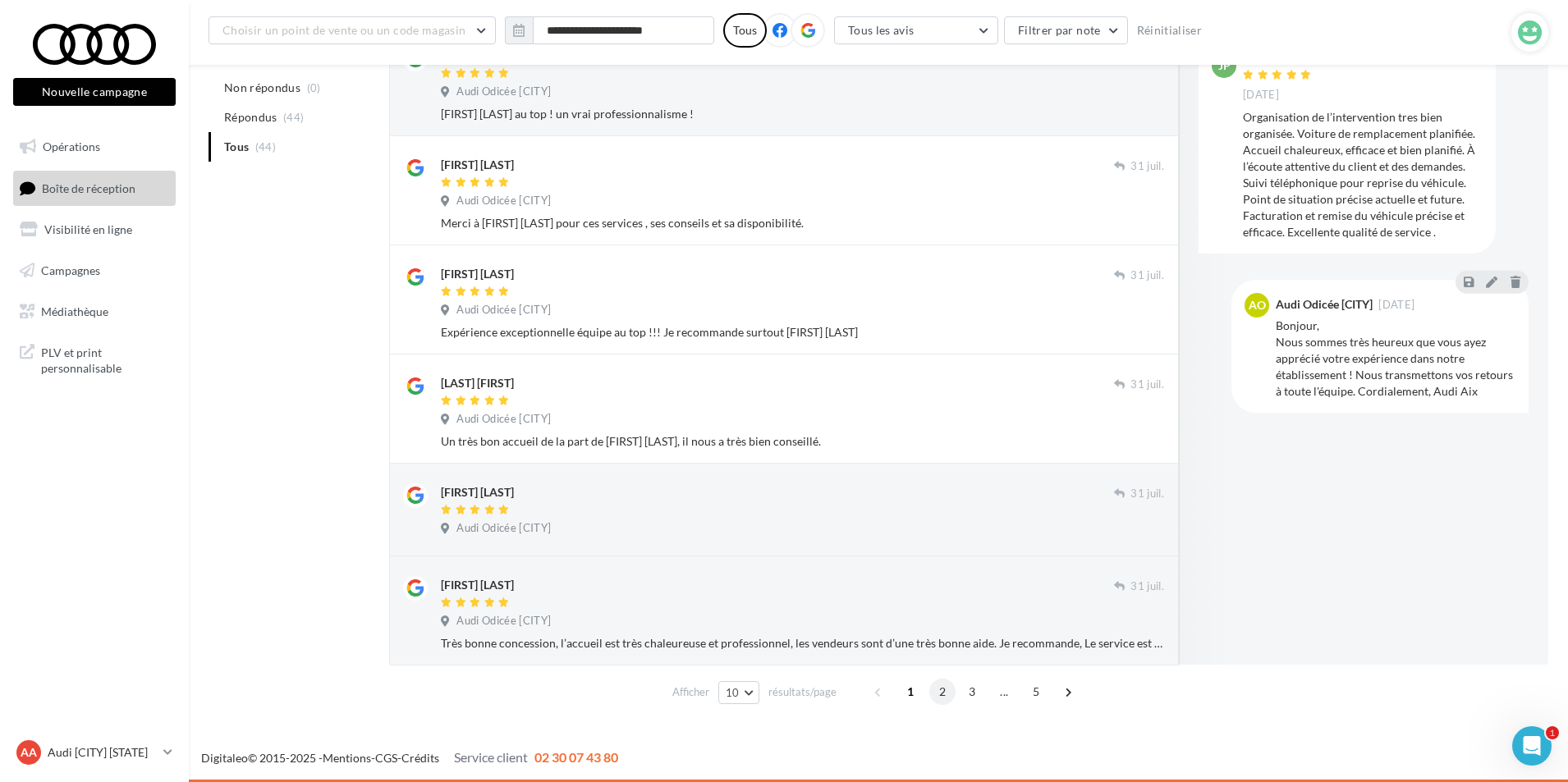 click on "2" at bounding box center (942, 692) 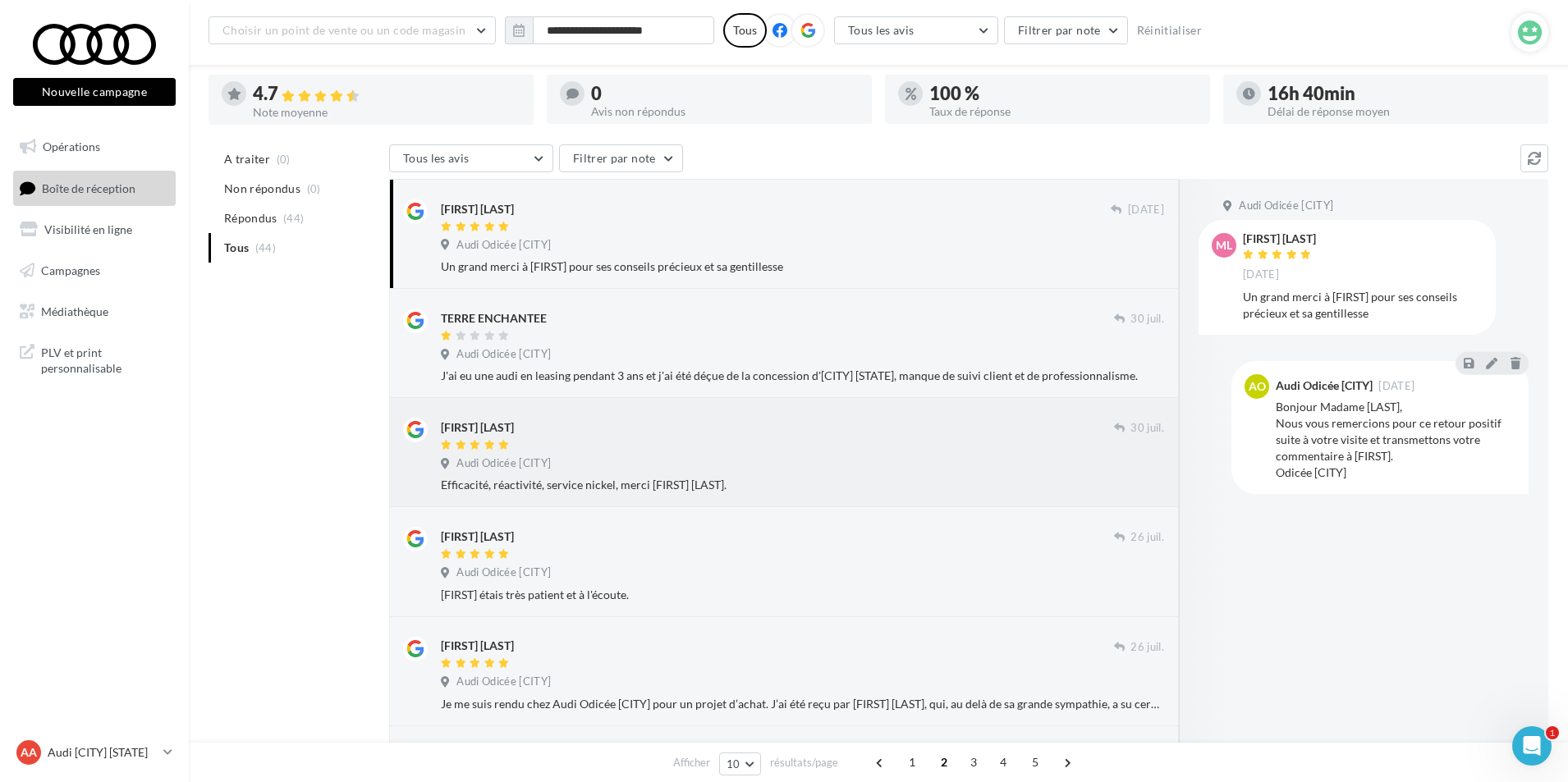 scroll, scrollTop: 93, scrollLeft: 0, axis: vertical 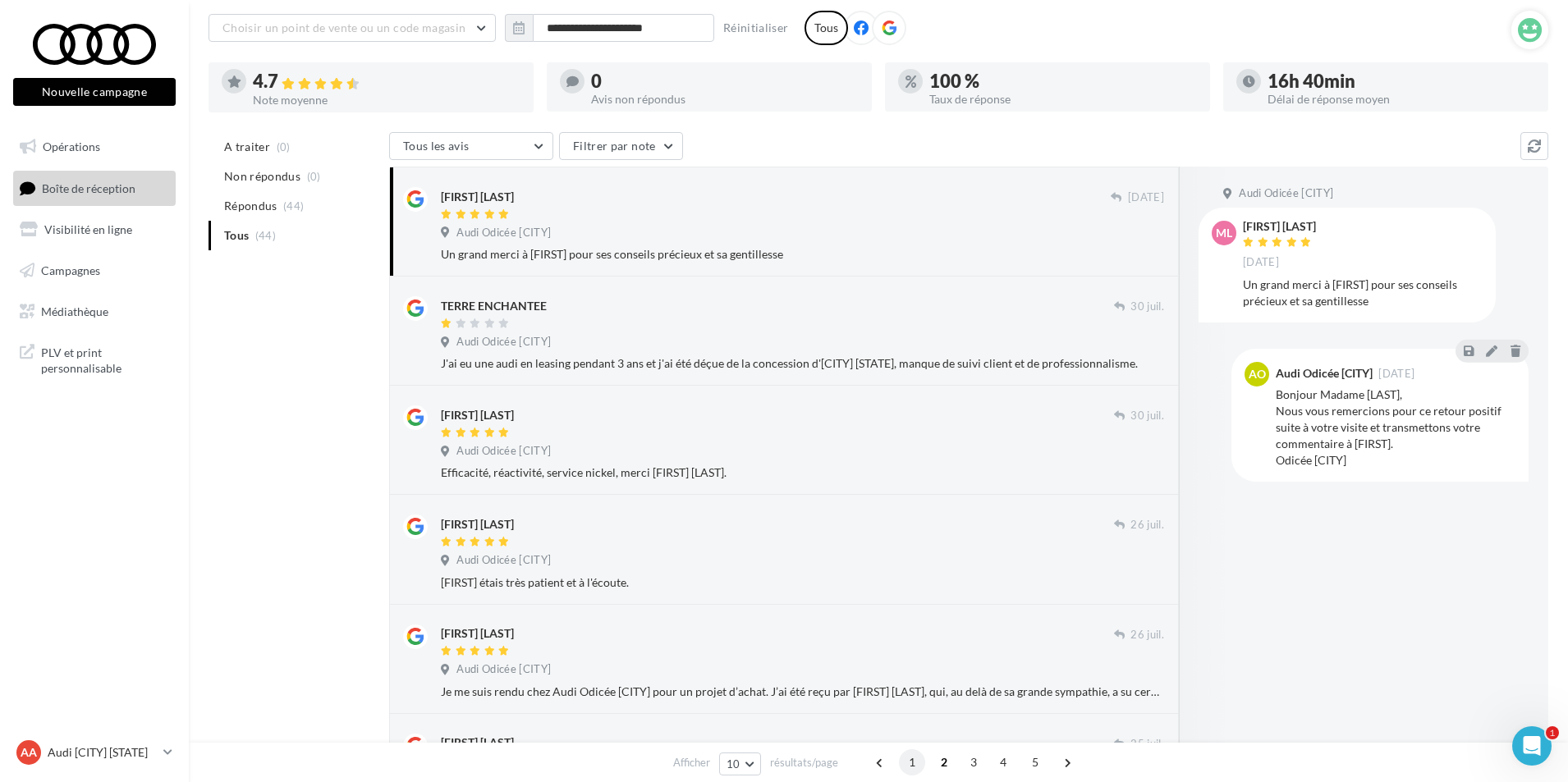 click on "1" at bounding box center (912, 762) 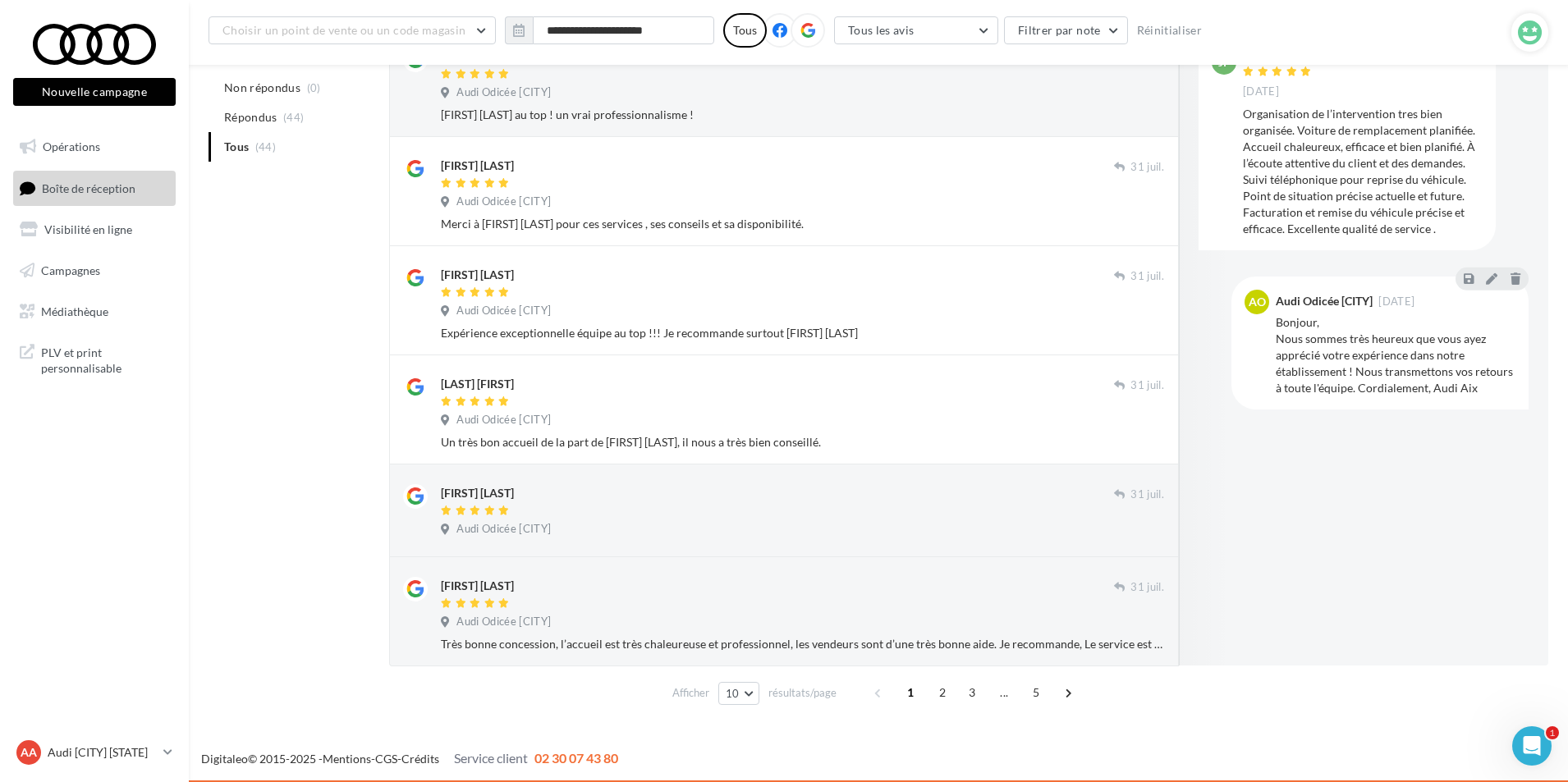 scroll, scrollTop: 667, scrollLeft: 0, axis: vertical 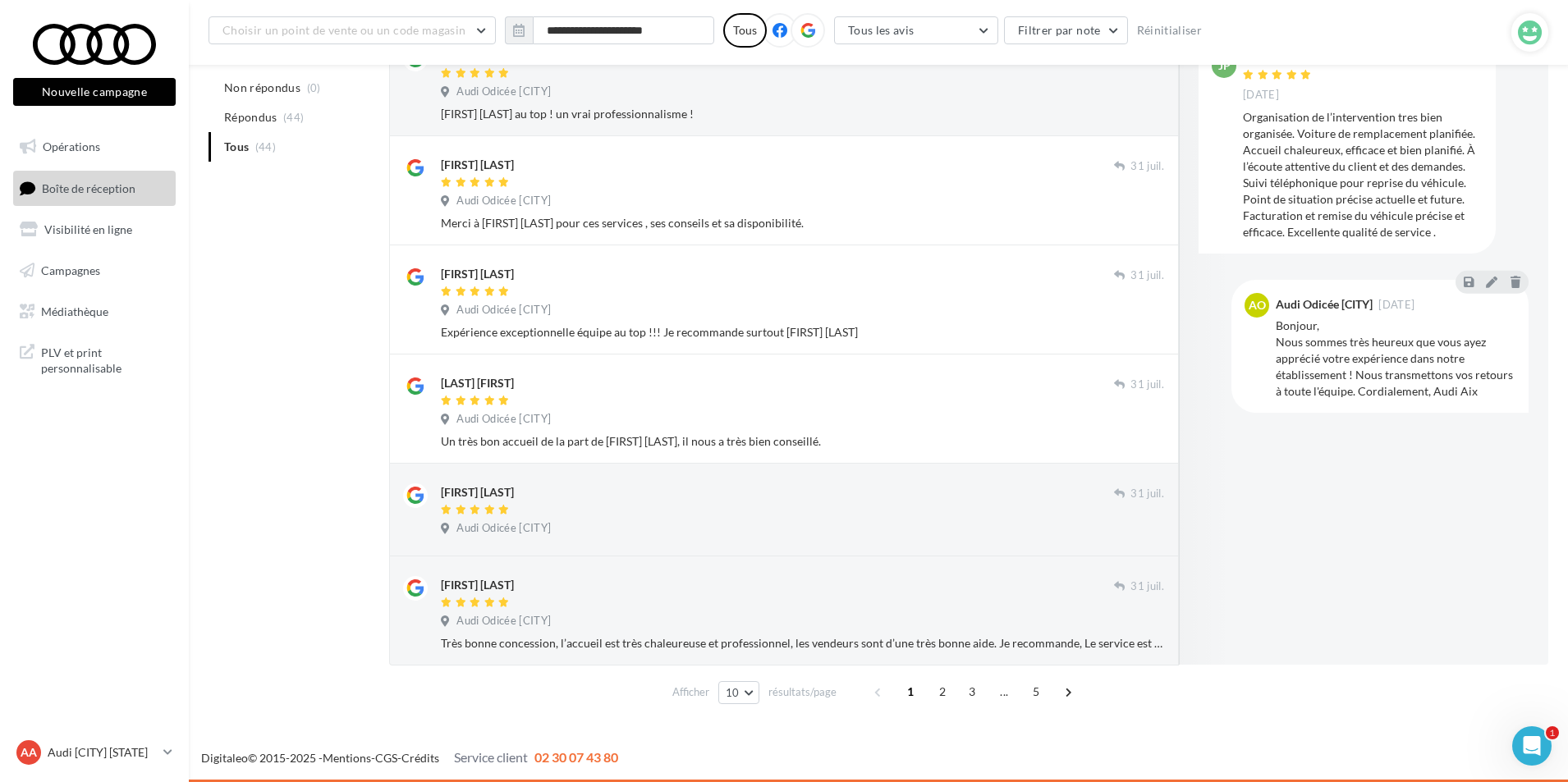 click on "A traiter
(0)
Non répondus
(0)
Répondus
(44)
Tous
(44)
Tous les avis         Tous les avis     Avis avec commentaire     Avis sans commentaire         Filtrer par note
[FIRST] [LAST]
06/04/2024
Audi Odicée [CITY]
Organisation de l’intervention tres bien organisée. Voiture de remplacement planifiée. Accueil chaleureux, efficace et bien planifié. À l’écoute attentive du client et des demandes. Suivi téléphonique pour reprise du véhicule. Point de situation précise actuelle et future. Facturation et remise du véhicule précise et efficace. Excellente qualité de service ." at bounding box center (878, 140) 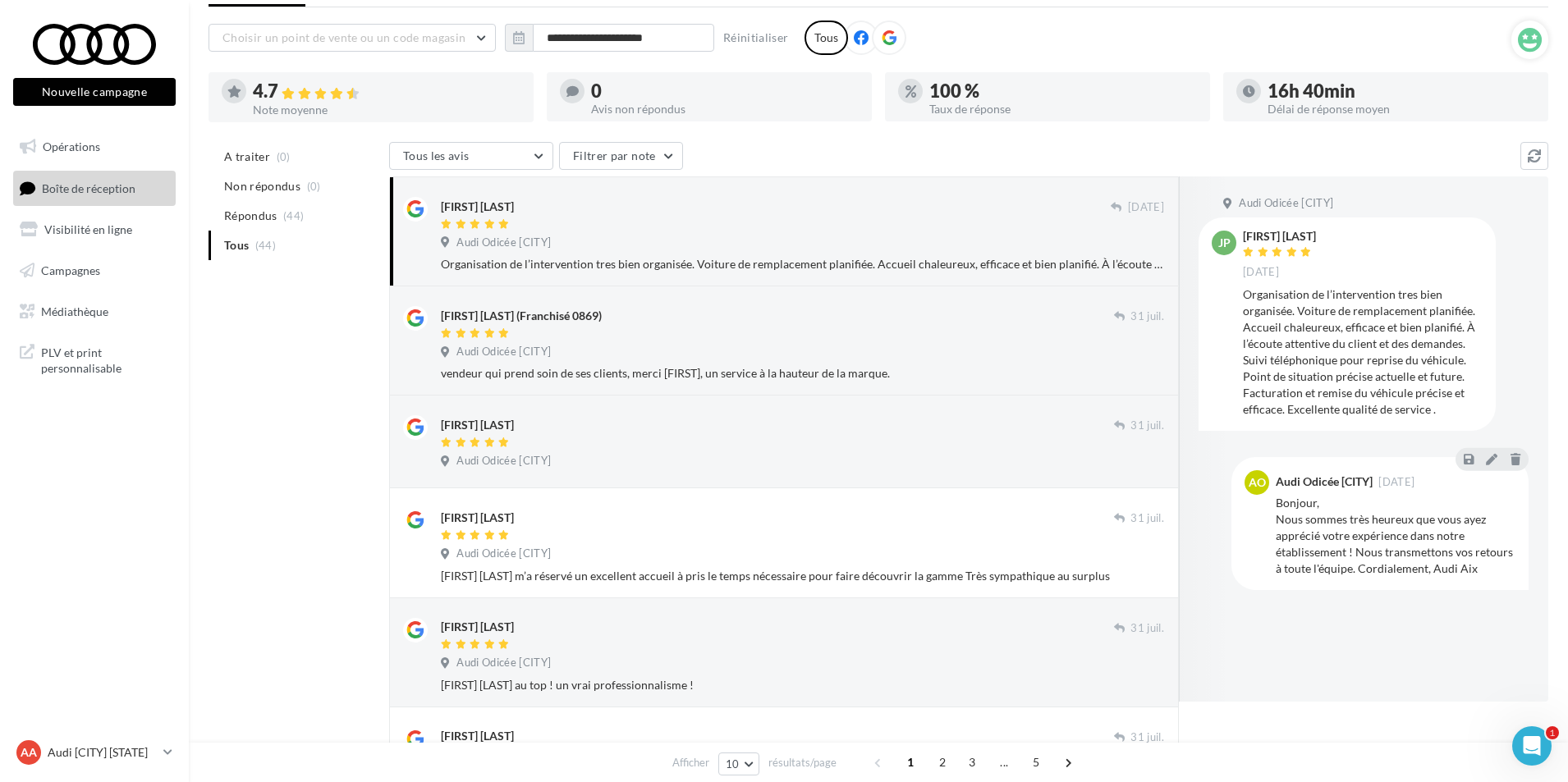 scroll, scrollTop: 0, scrollLeft: 0, axis: both 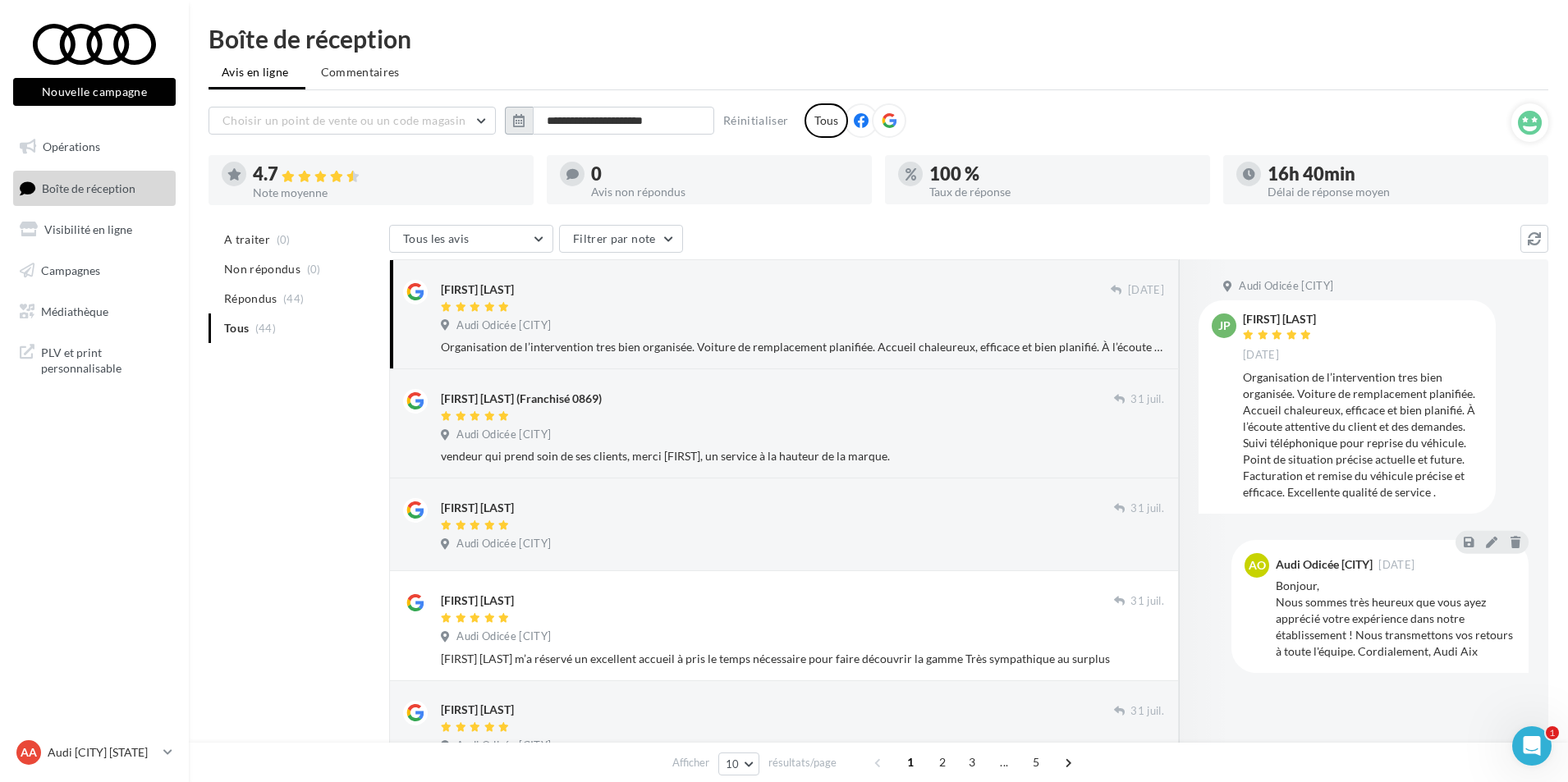 click at bounding box center [519, 121] 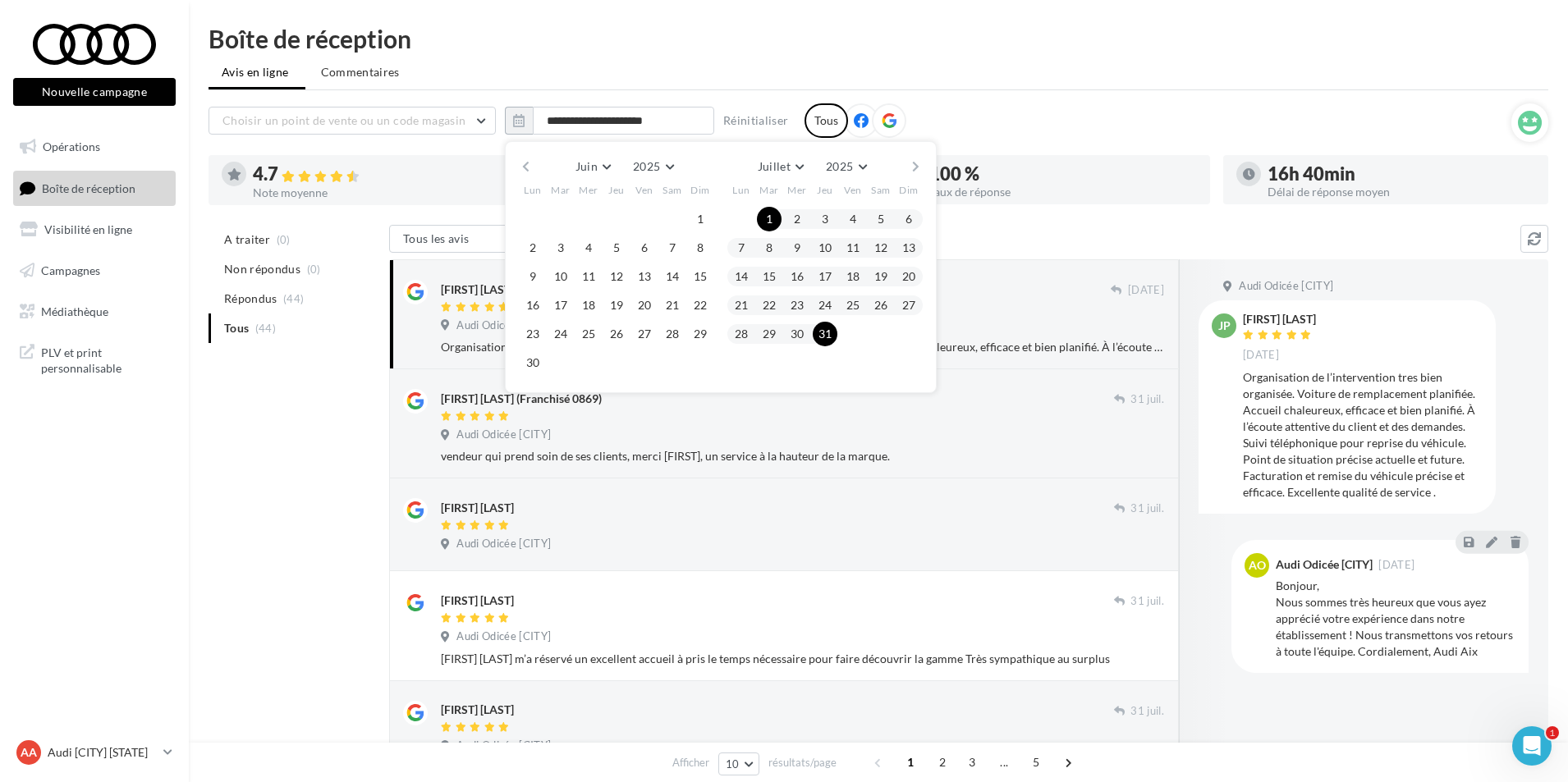 click at bounding box center [915, 167] 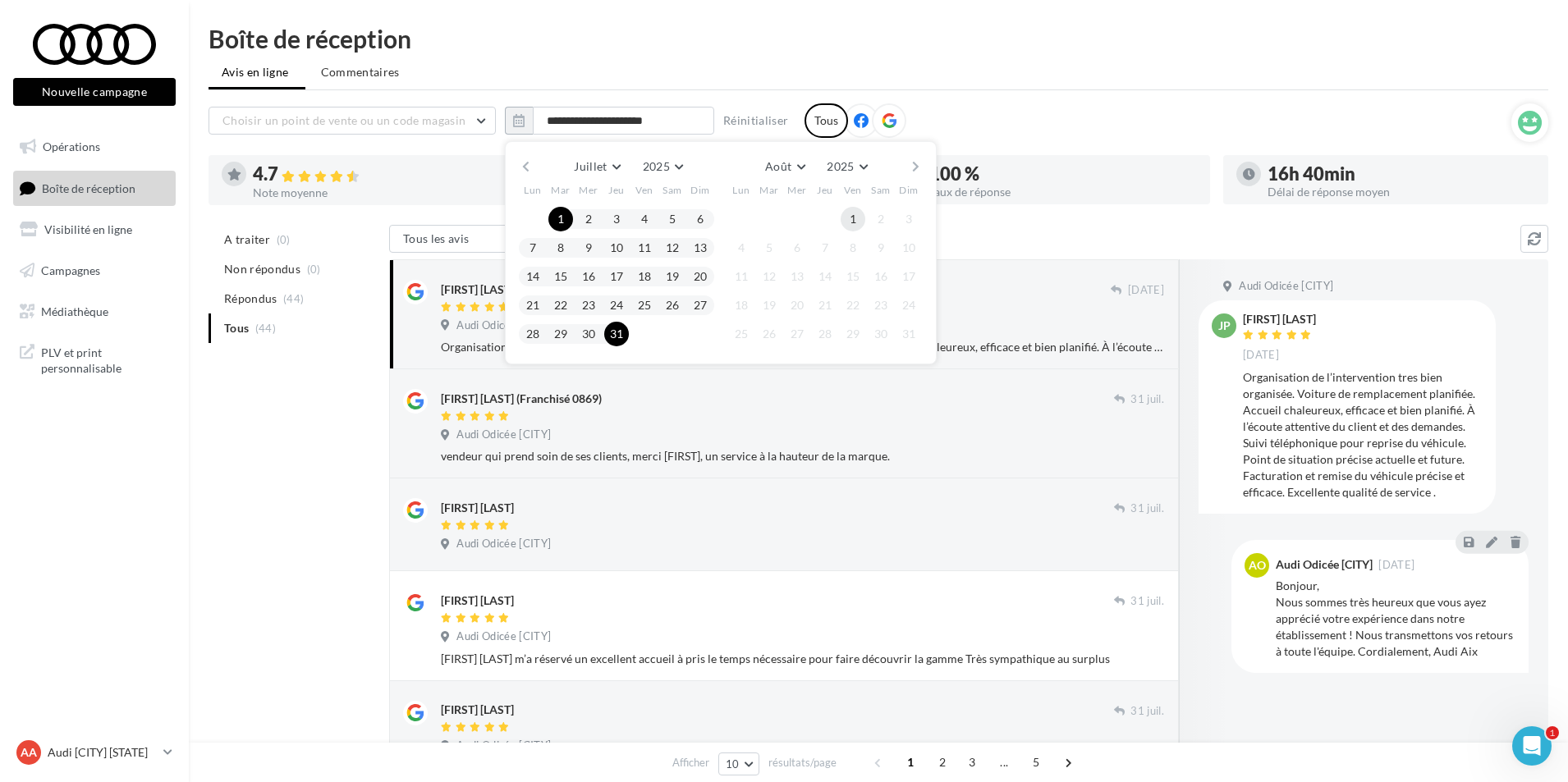 click on "1" at bounding box center [853, 219] 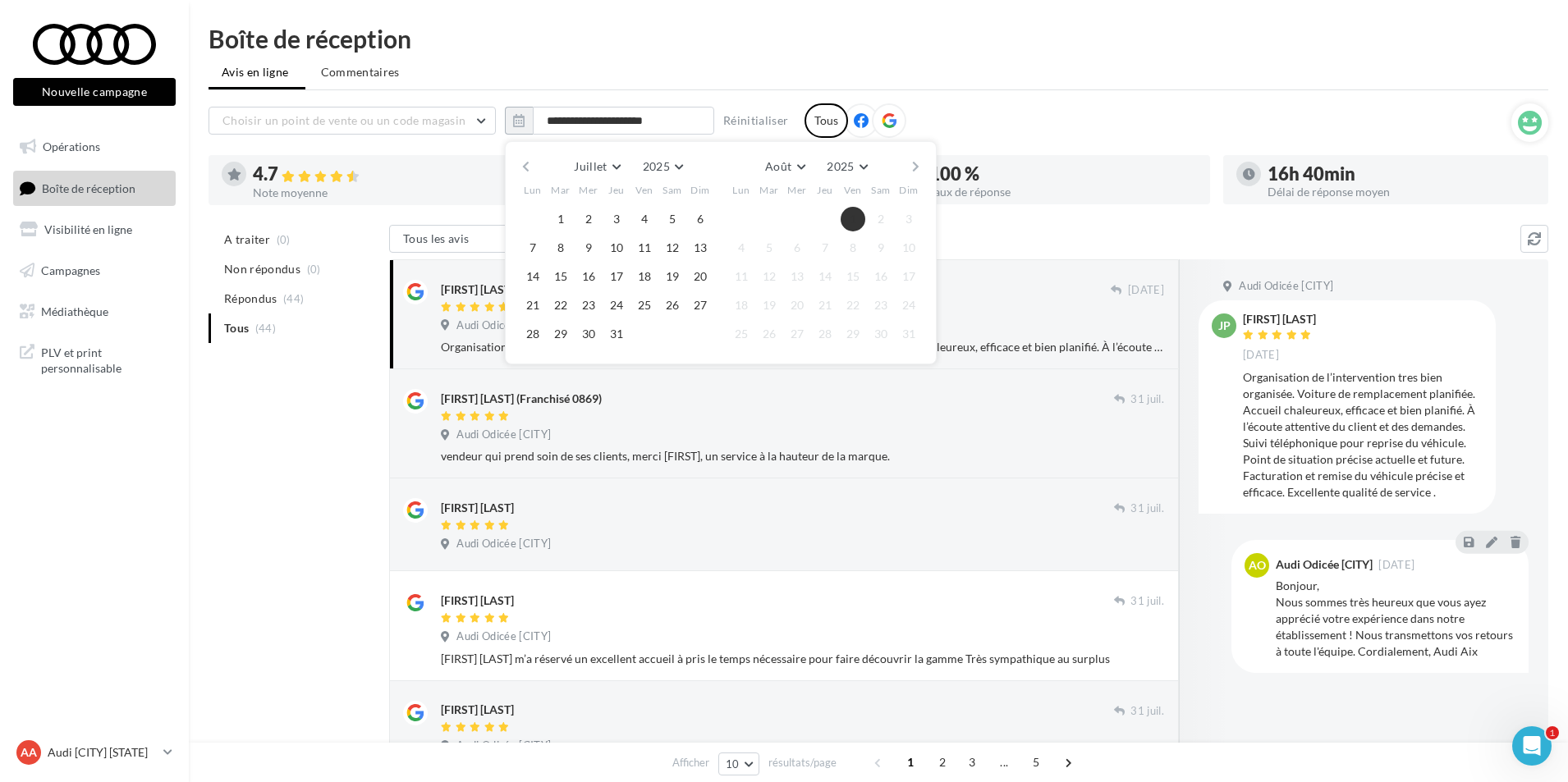 click at bounding box center [881, 219] 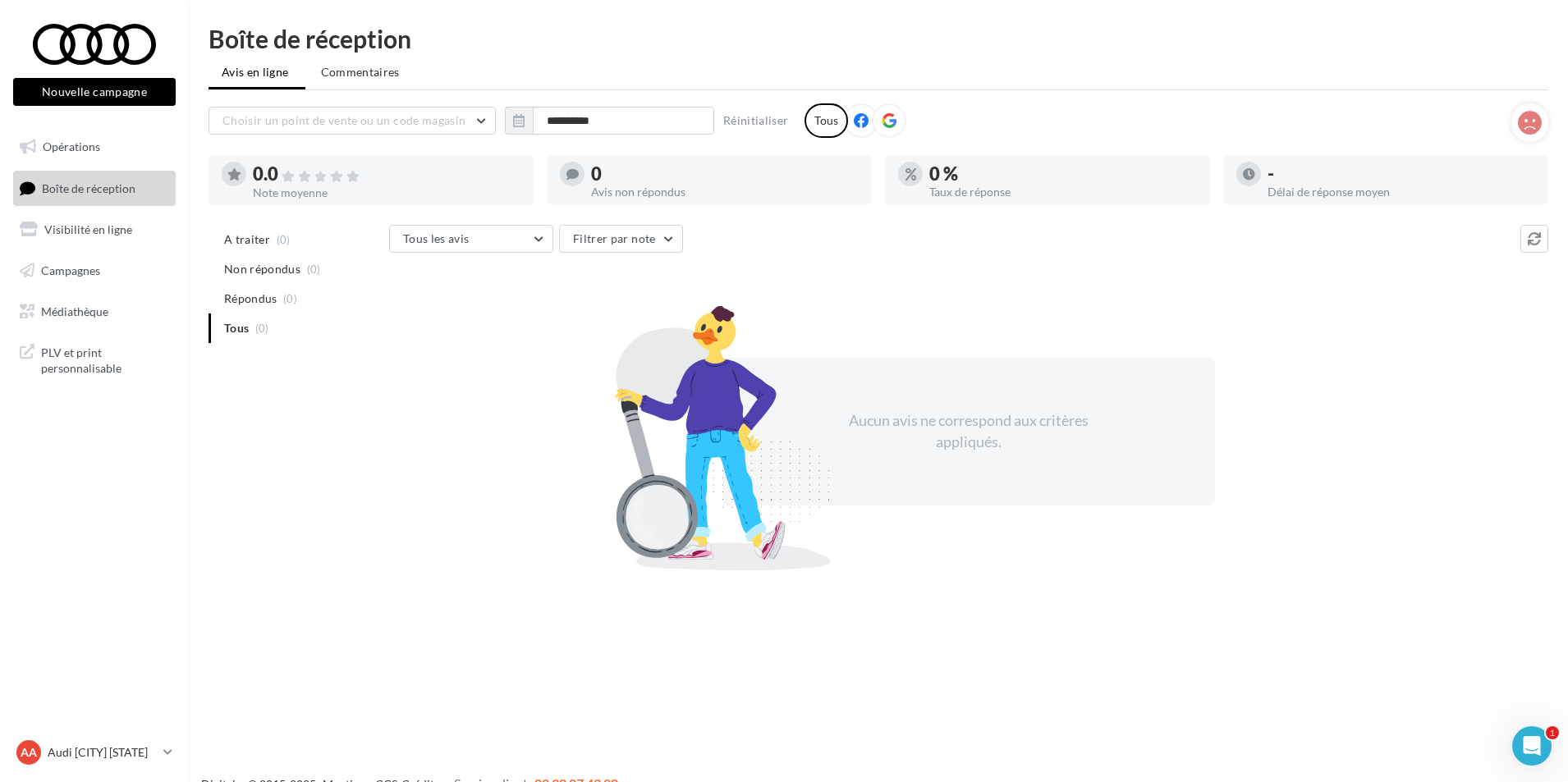 drag, startPoint x: 105, startPoint y: 745, endPoint x: 106, endPoint y: 734, distance: 11.045361 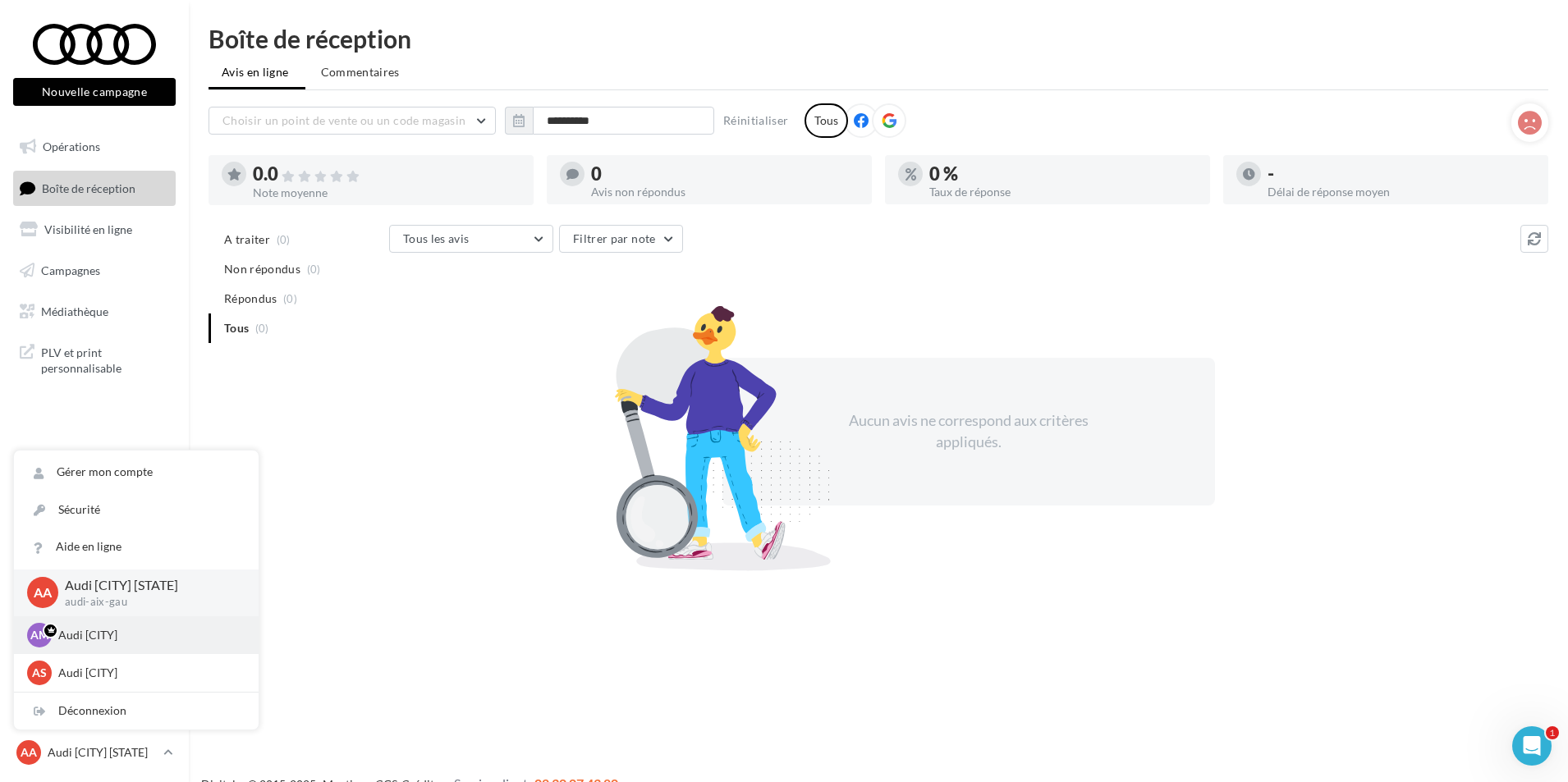 click on "Audi [CITY]" at bounding box center (149, 635) 